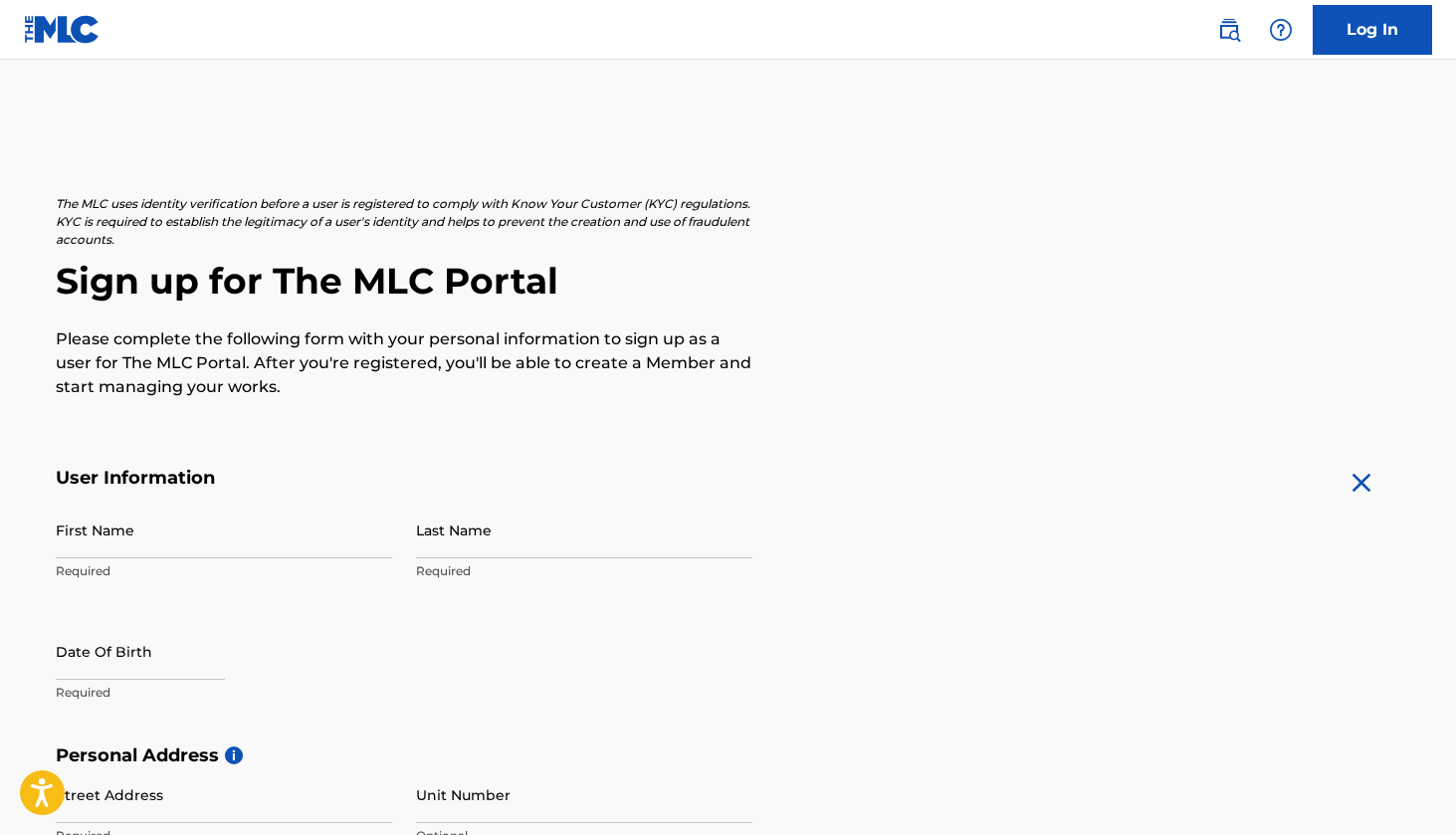 scroll, scrollTop: 0, scrollLeft: 0, axis: both 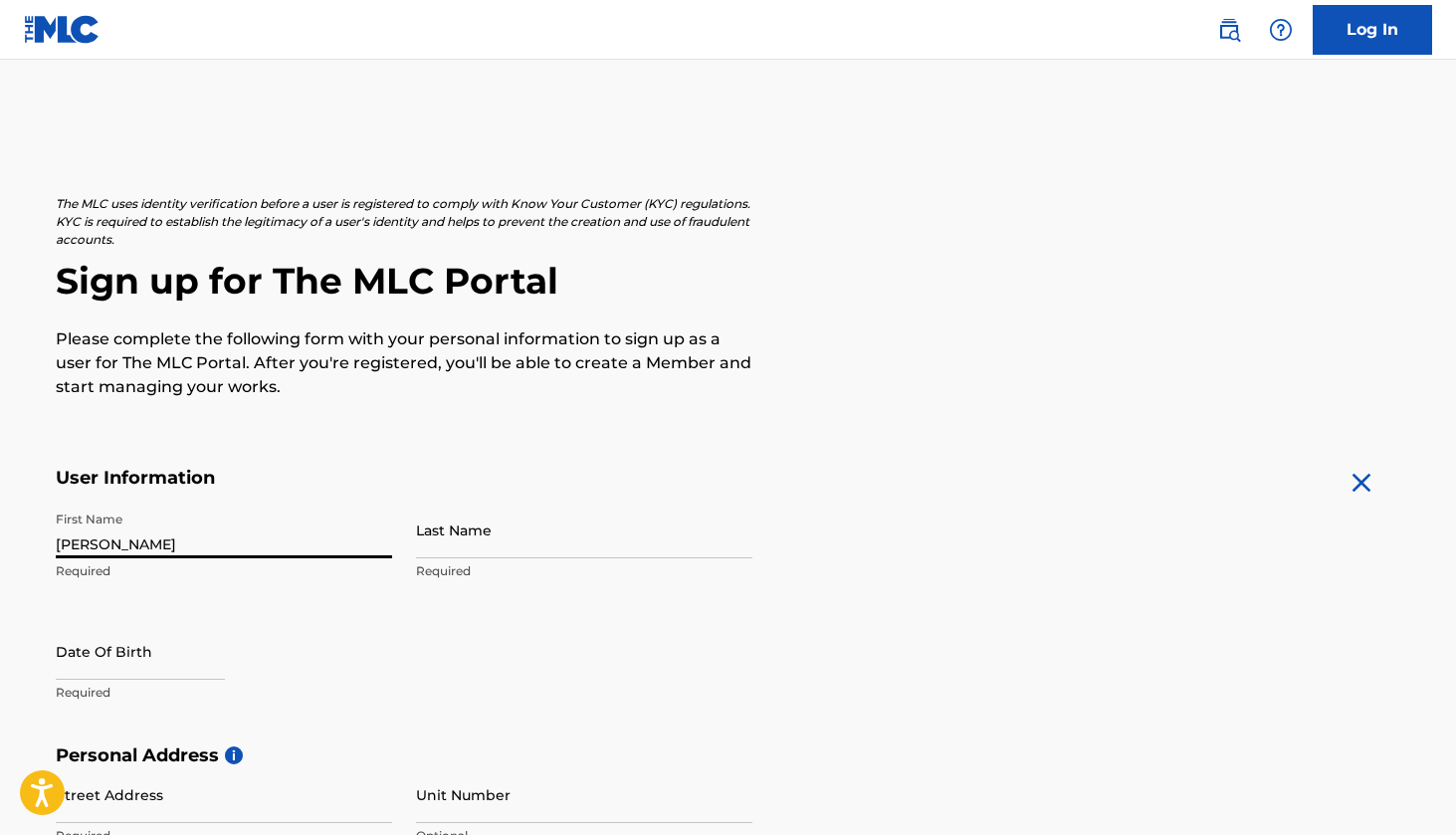 type on "[PERSON_NAME]" 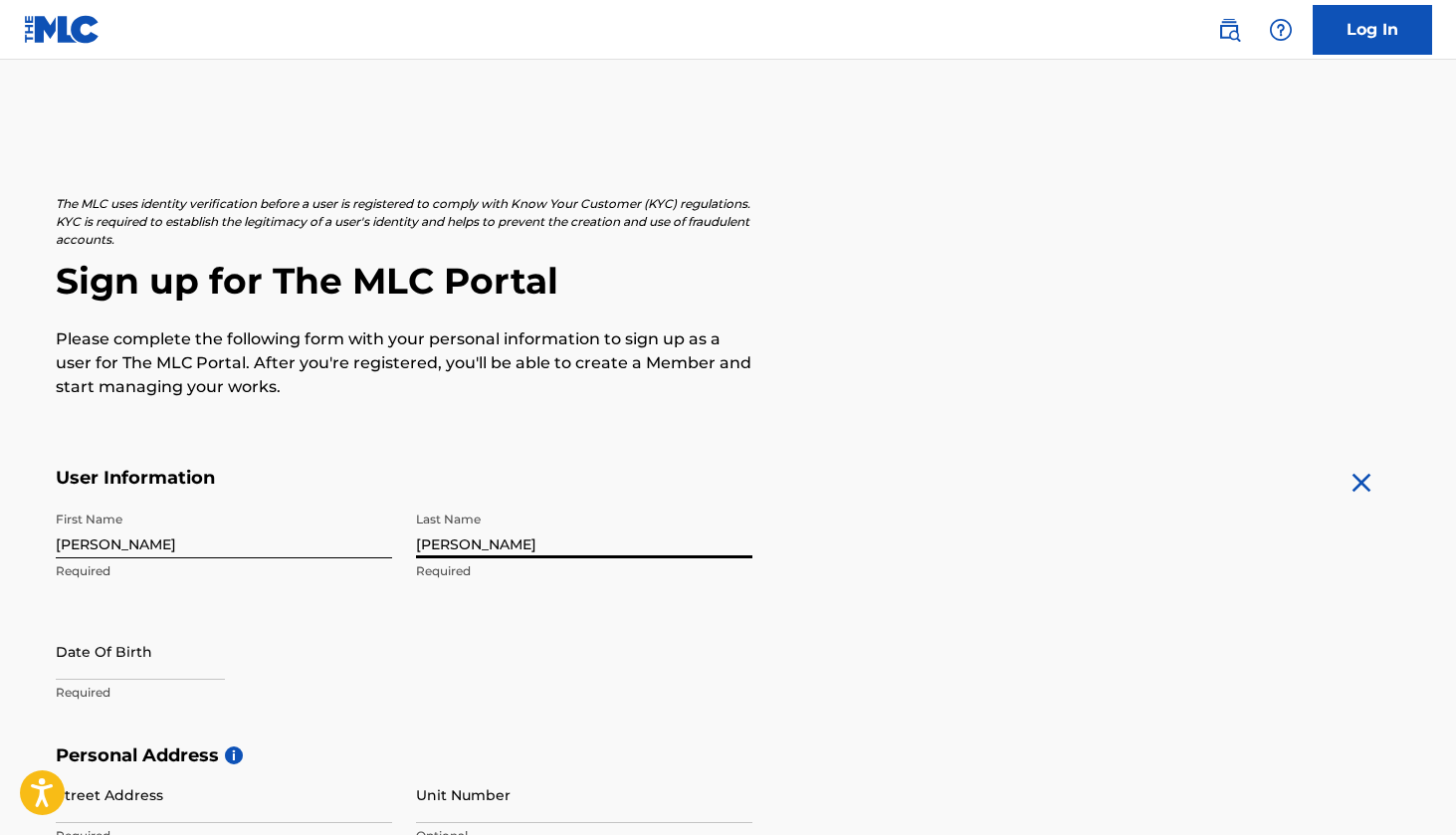 type on "[PERSON_NAME]" 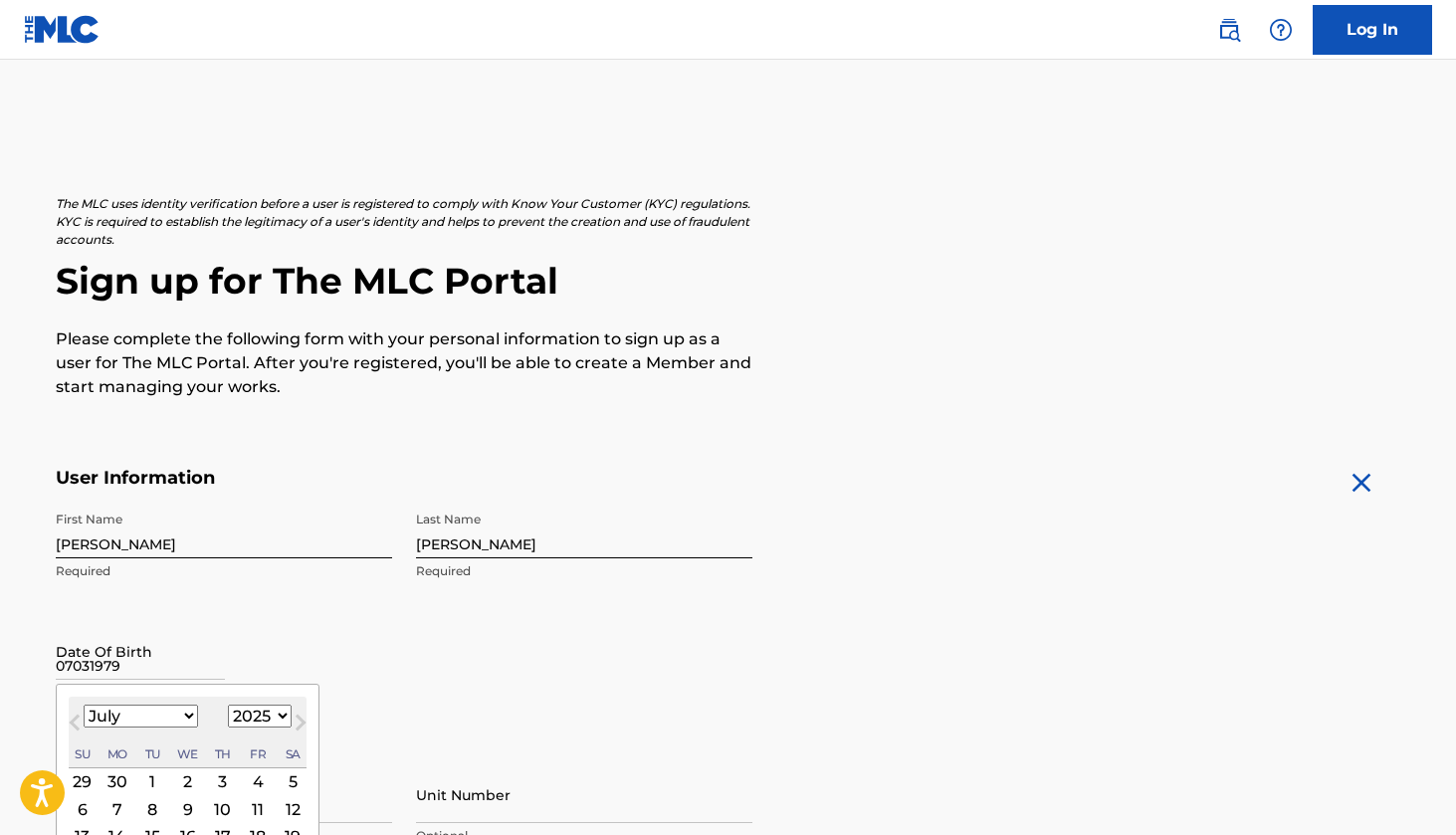 type on "07031979" 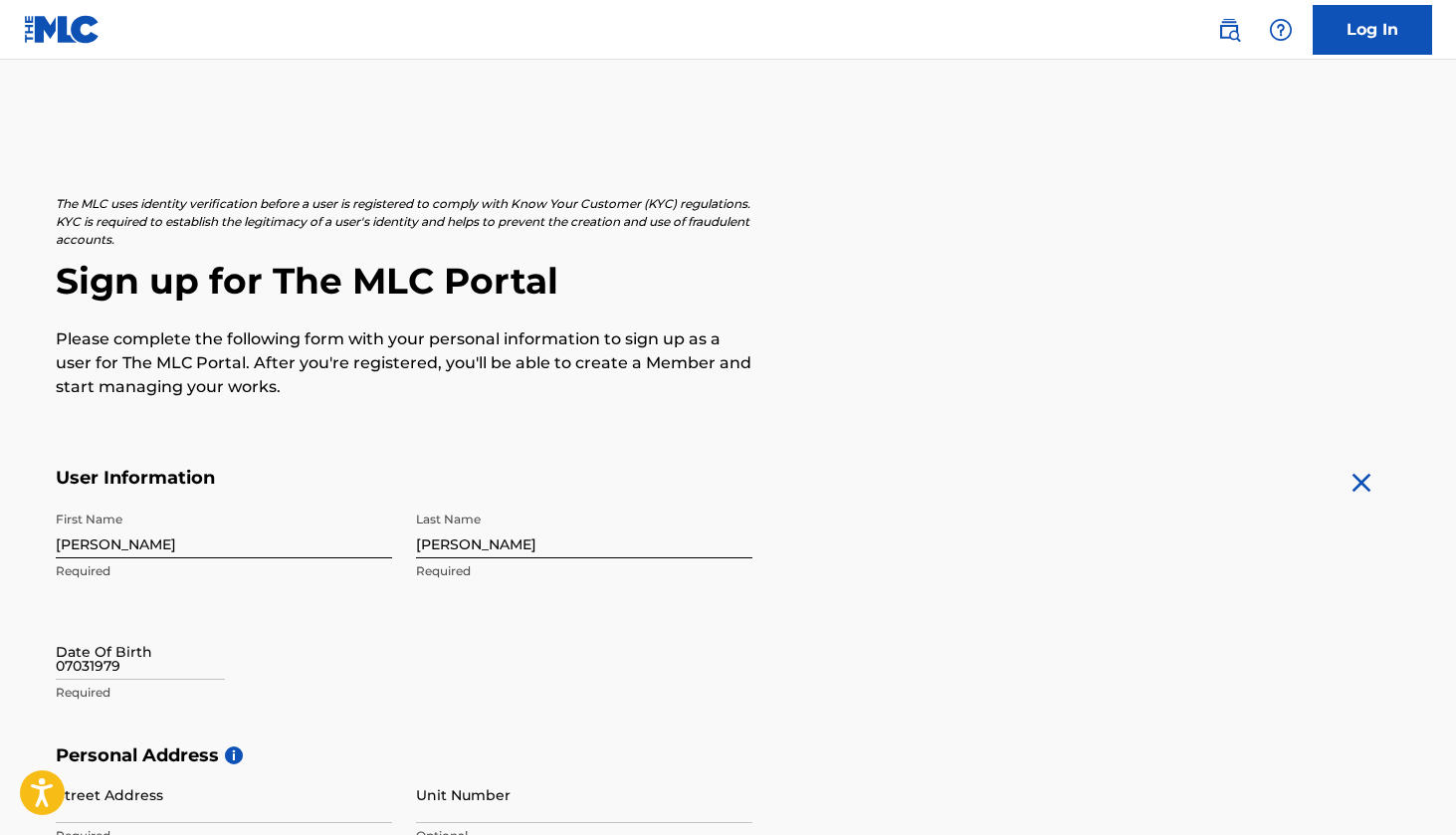 click on "07031979" at bounding box center (140, 651) 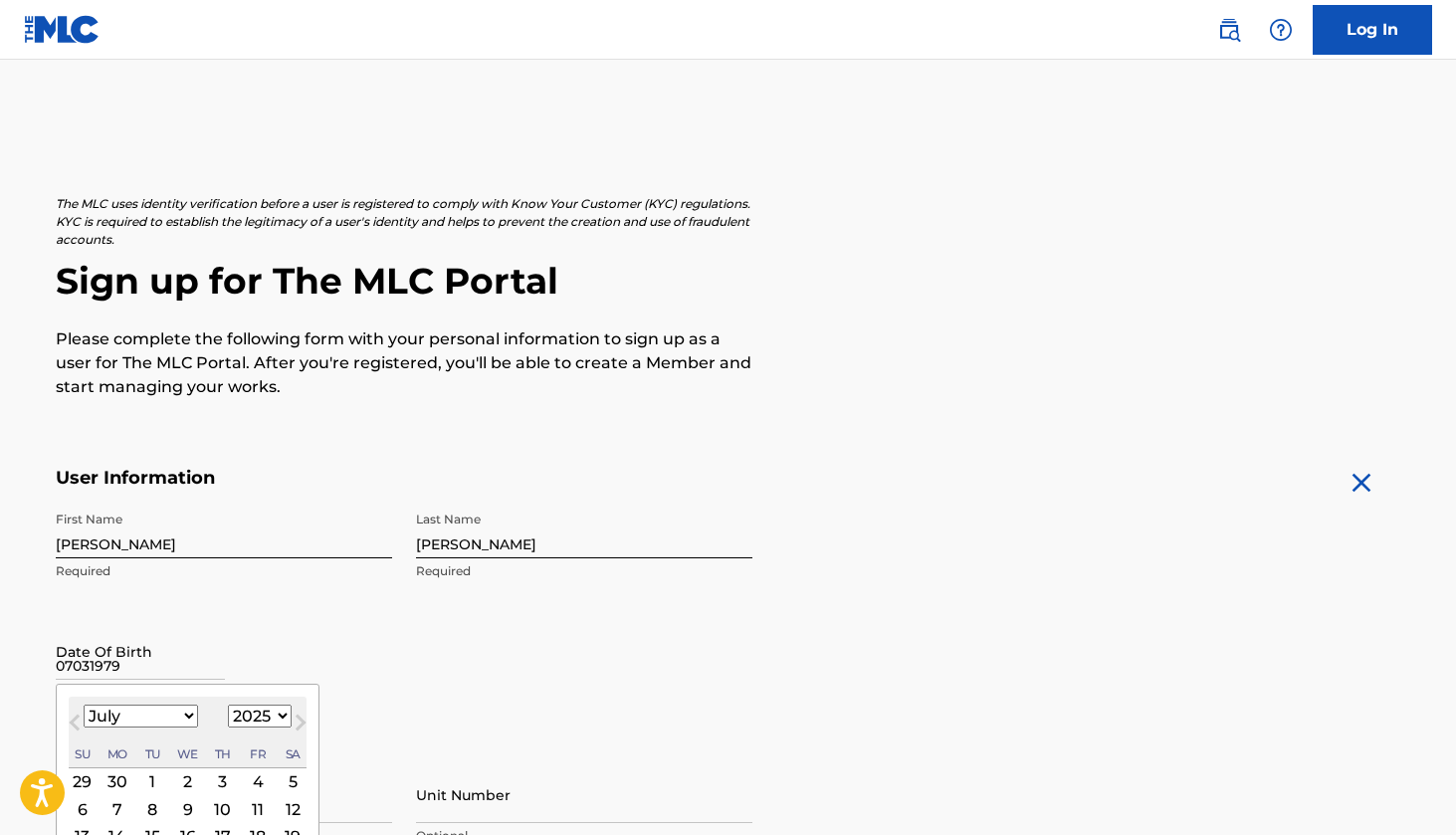click on "3" at bounding box center (222, 781) 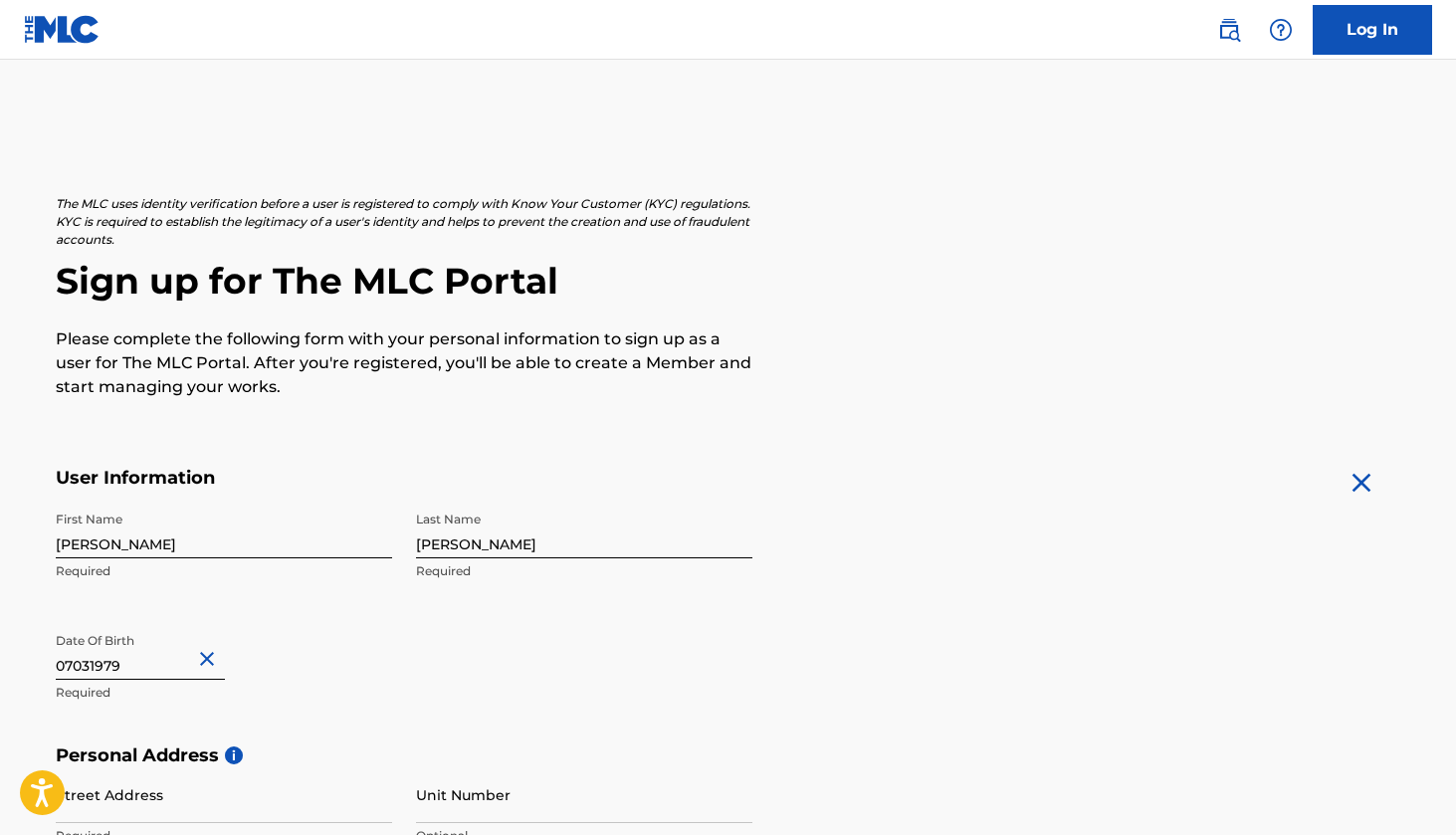 select on "6" 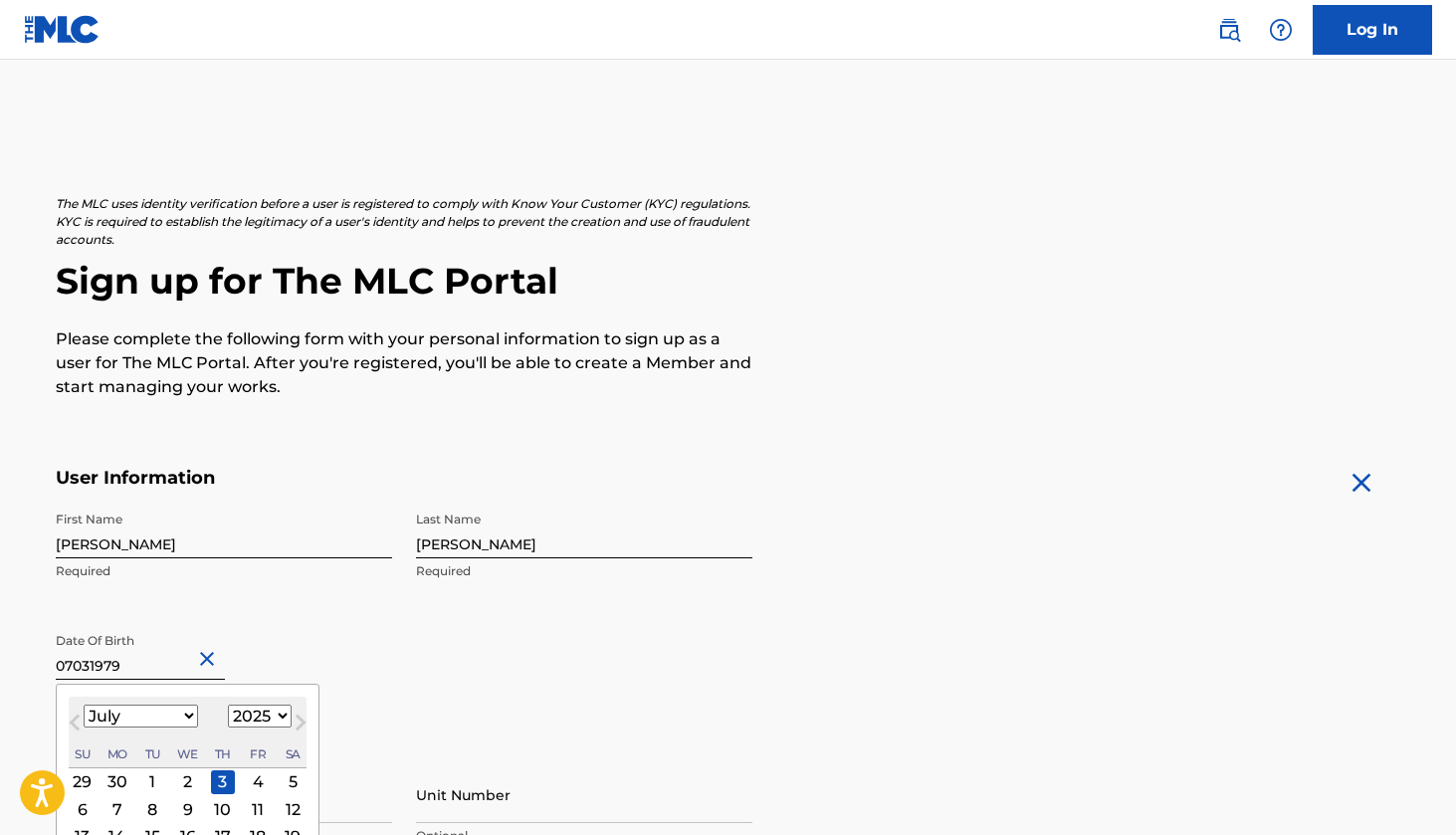 click on "07031979" at bounding box center [140, 651] 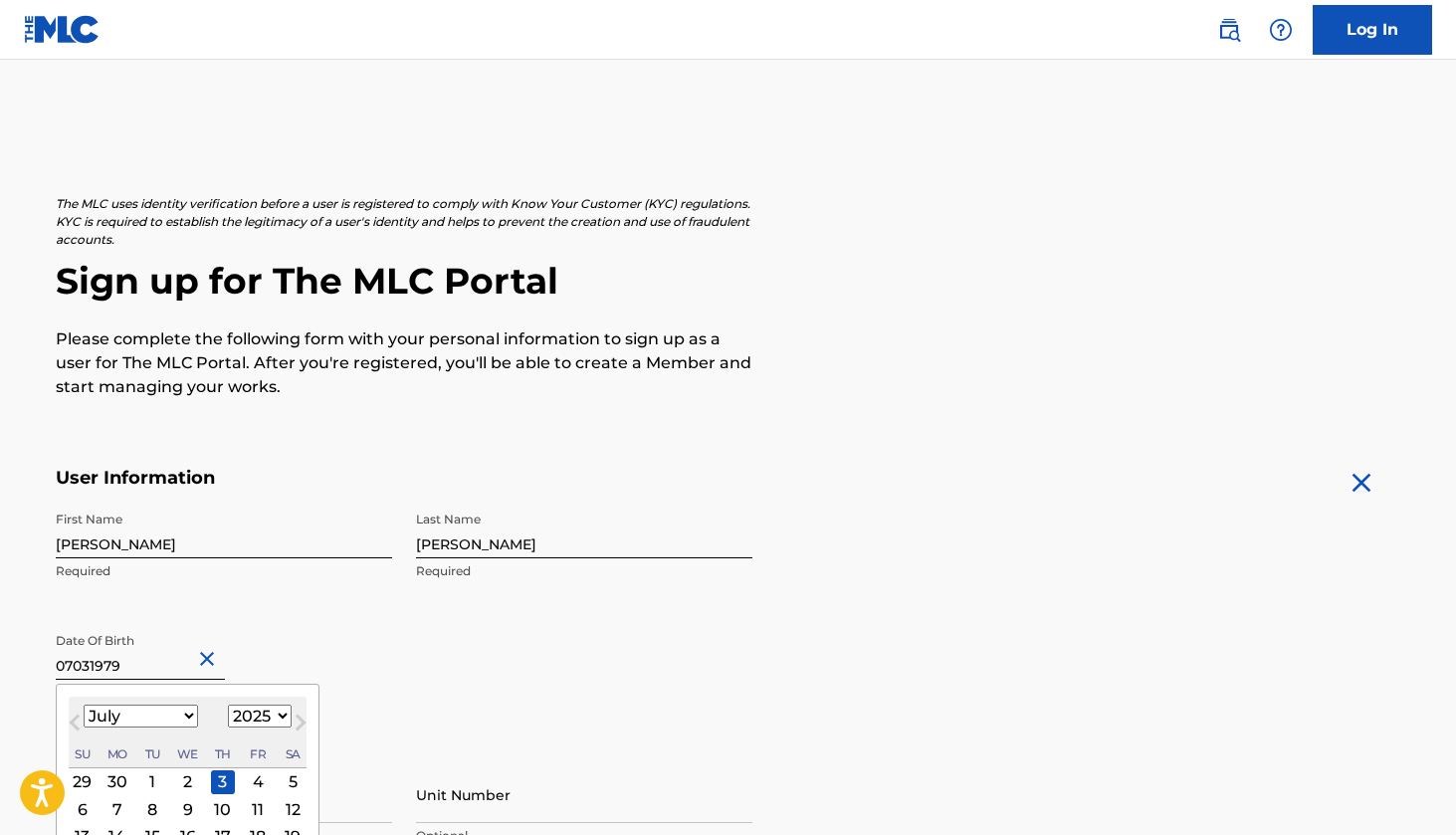 select on "1979" 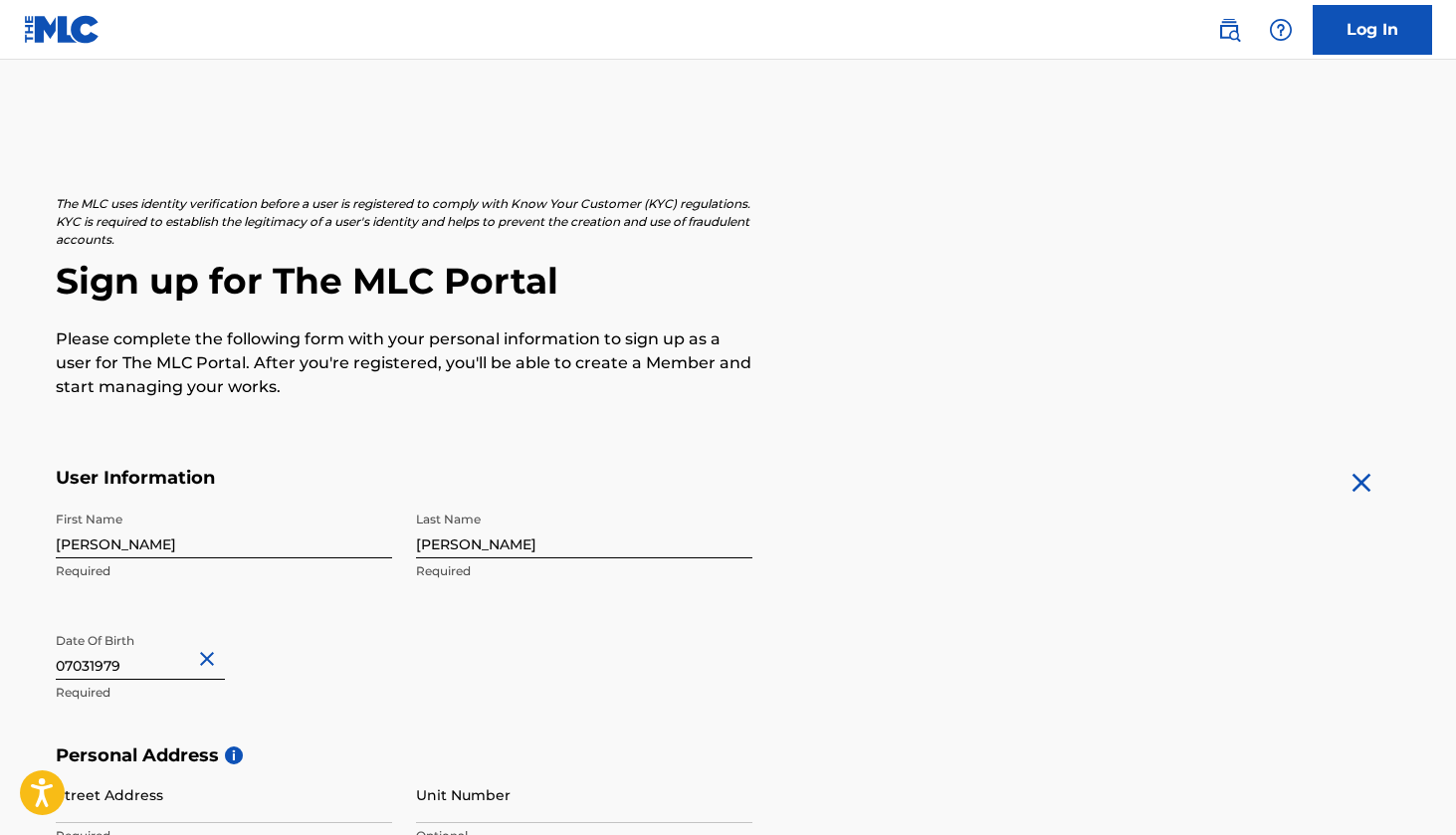 select on "6" 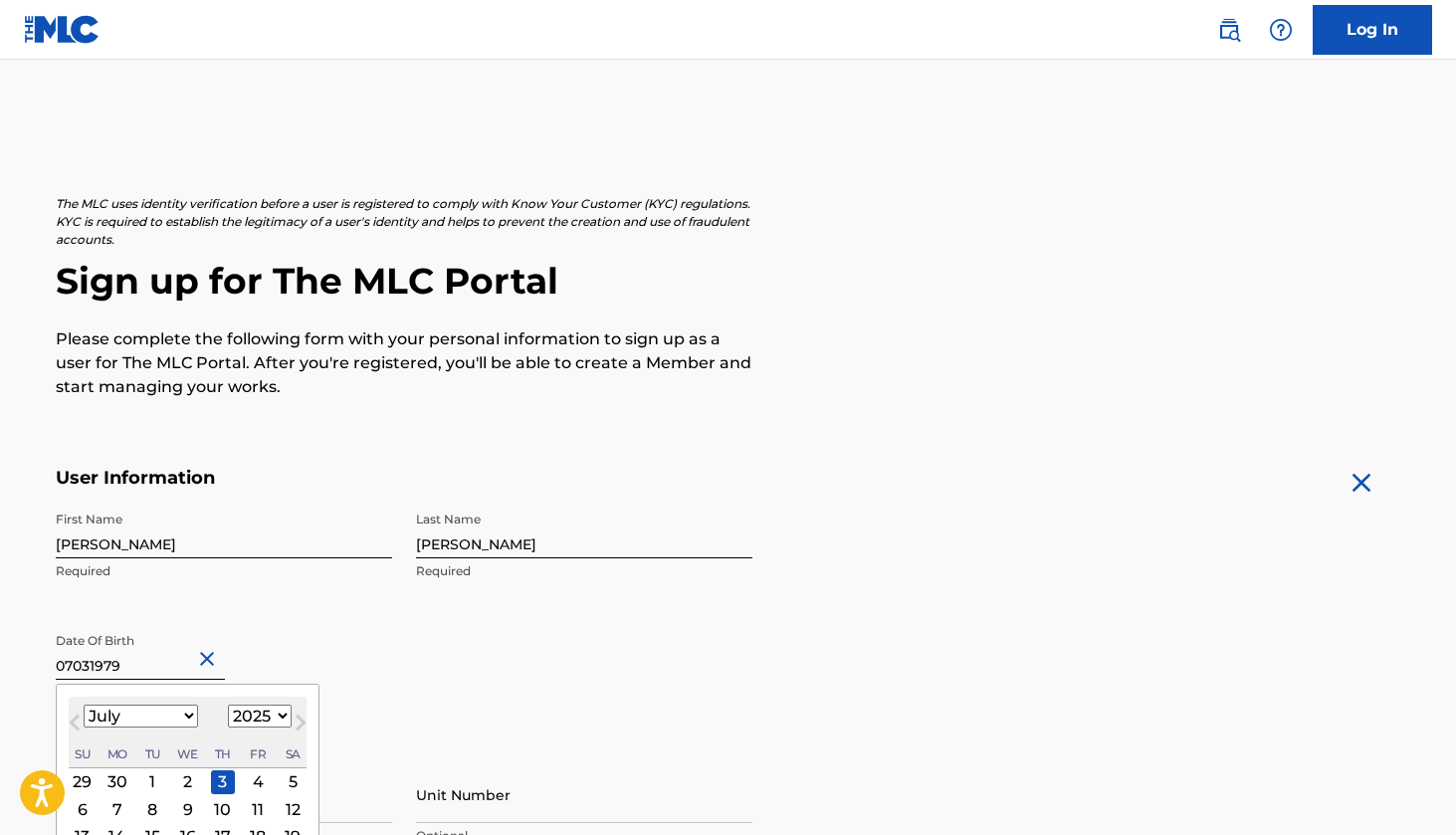 click on "07031979" at bounding box center (140, 651) 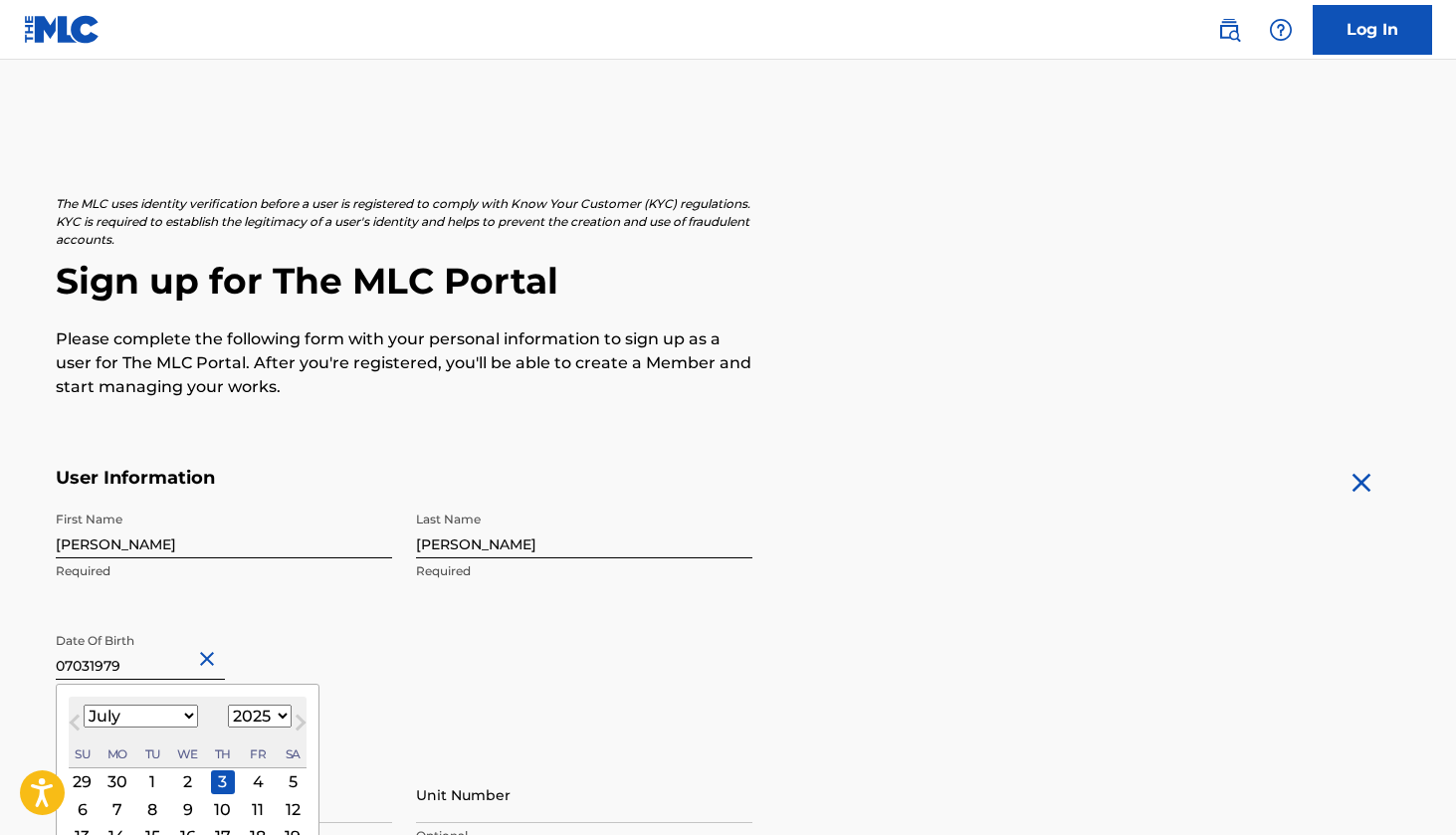 click on "3" at bounding box center (222, 781) 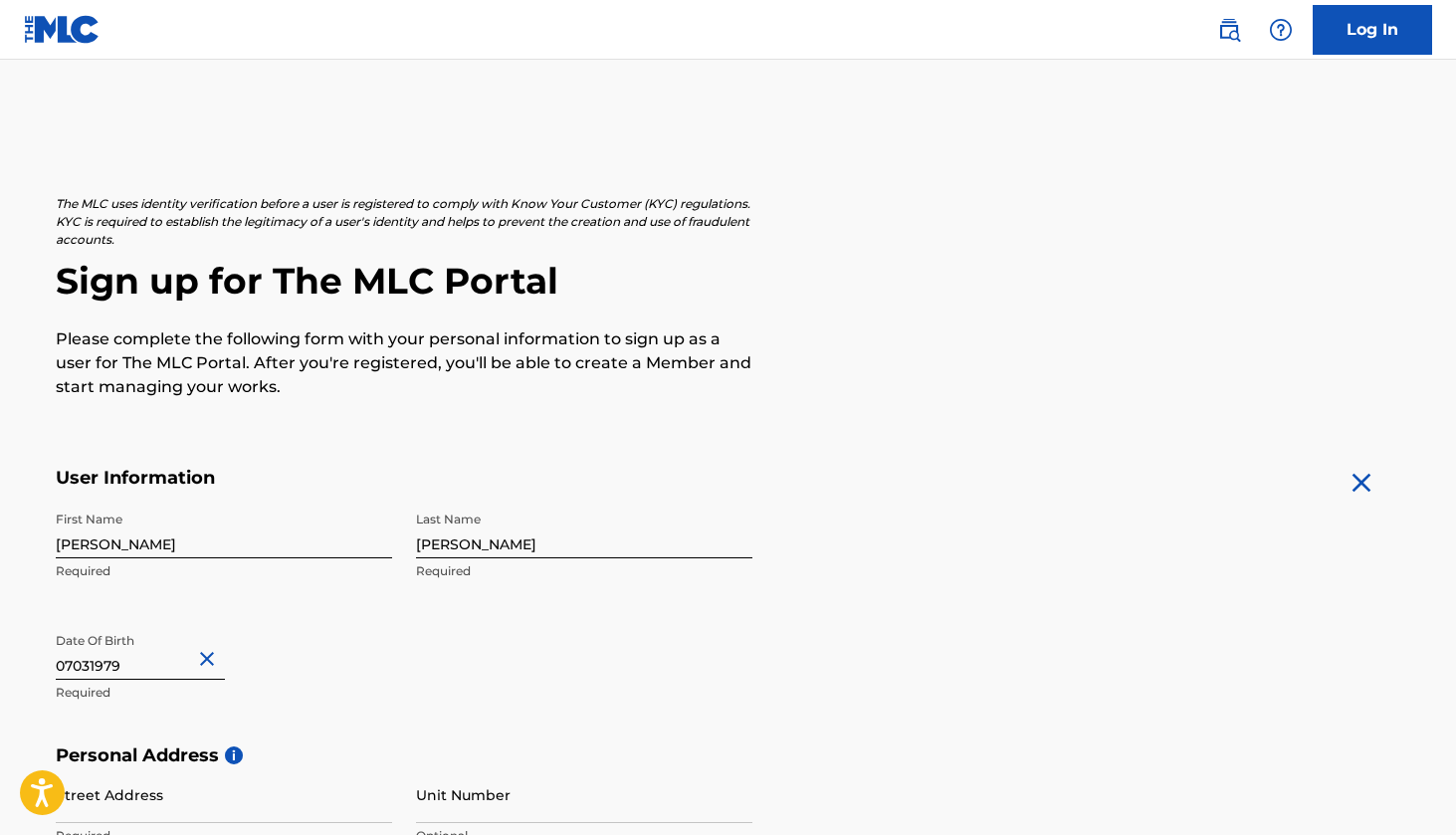select on "6" 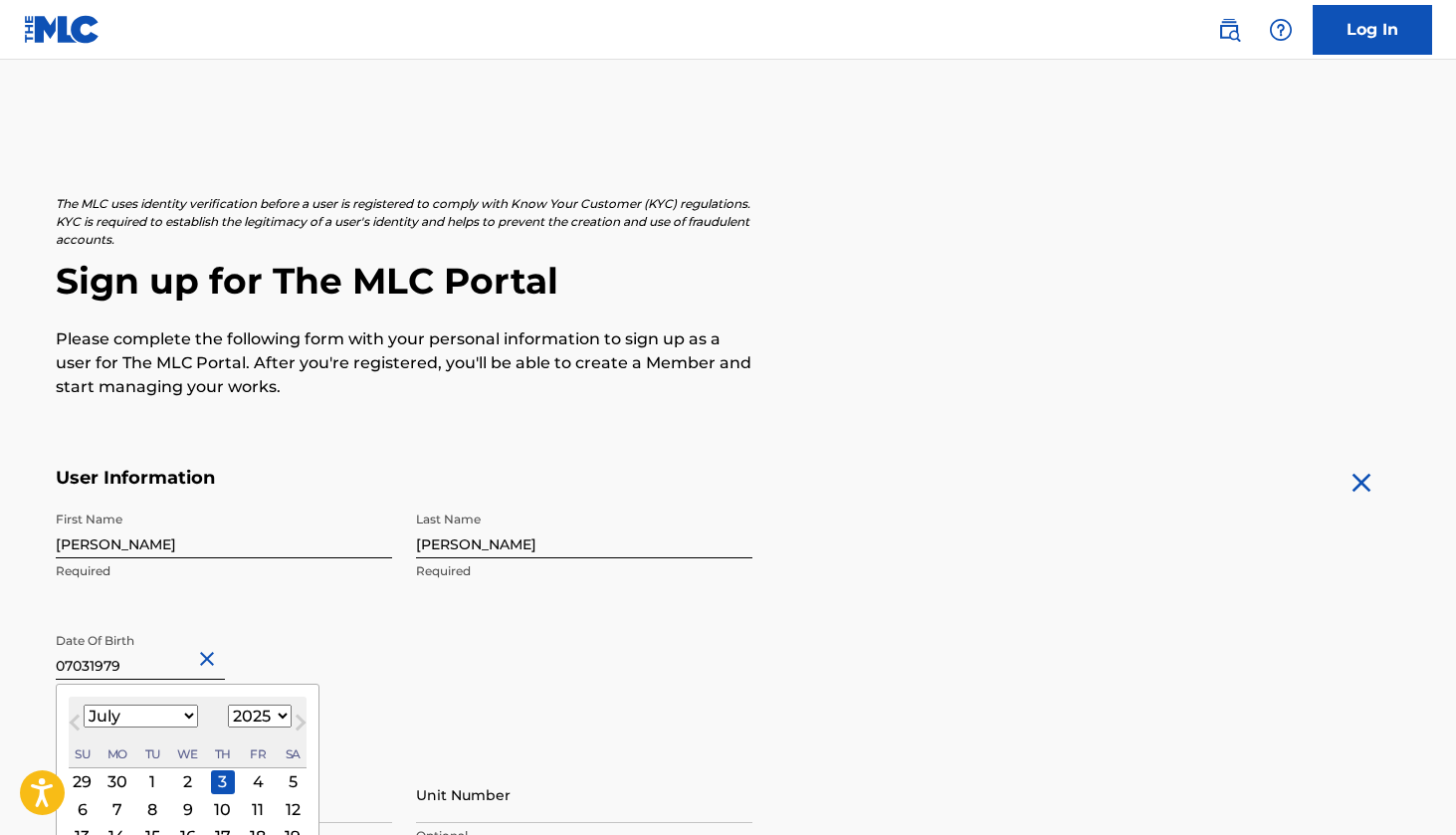 click on "07031979" at bounding box center (140, 651) 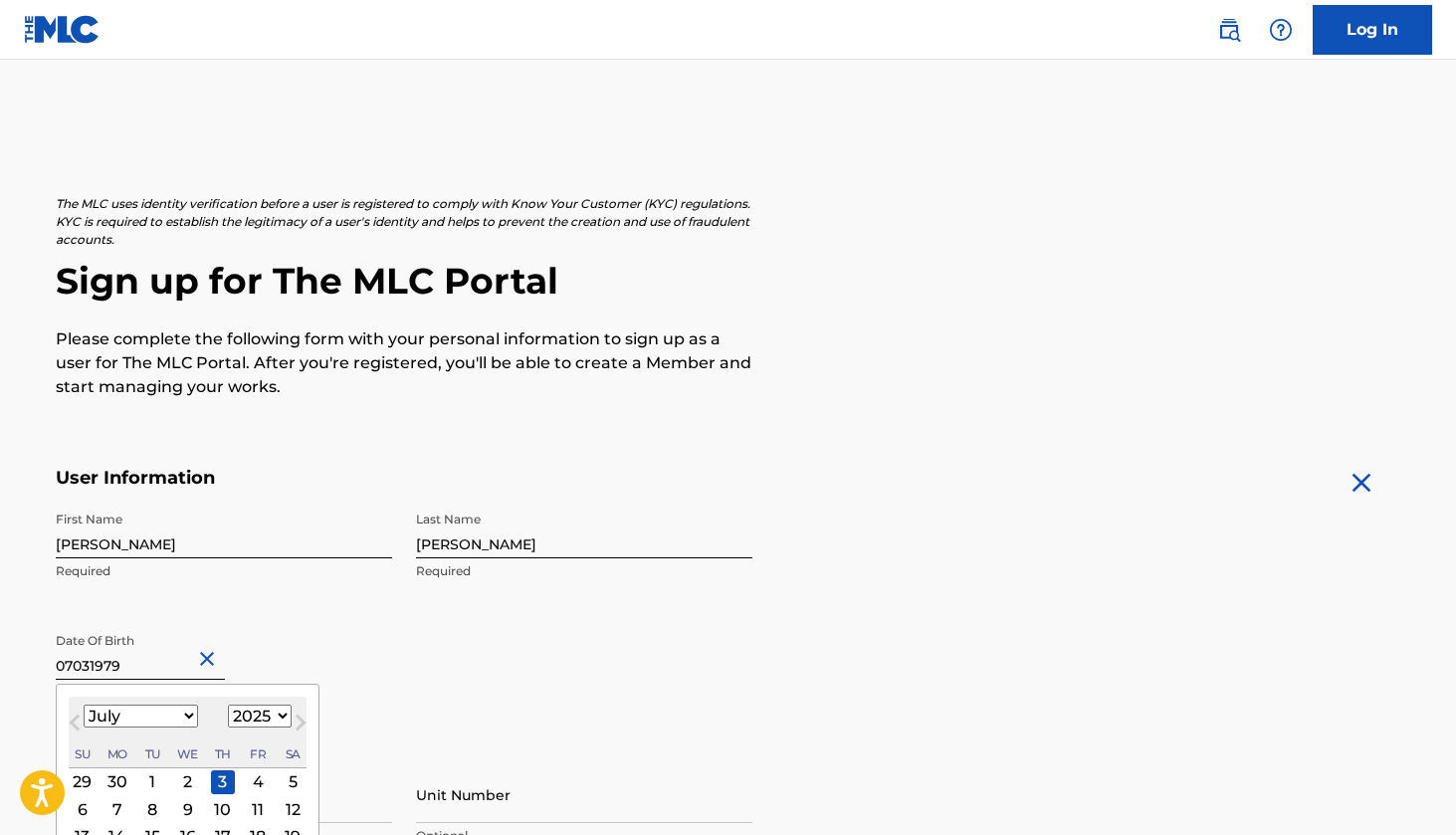 select on "1979" 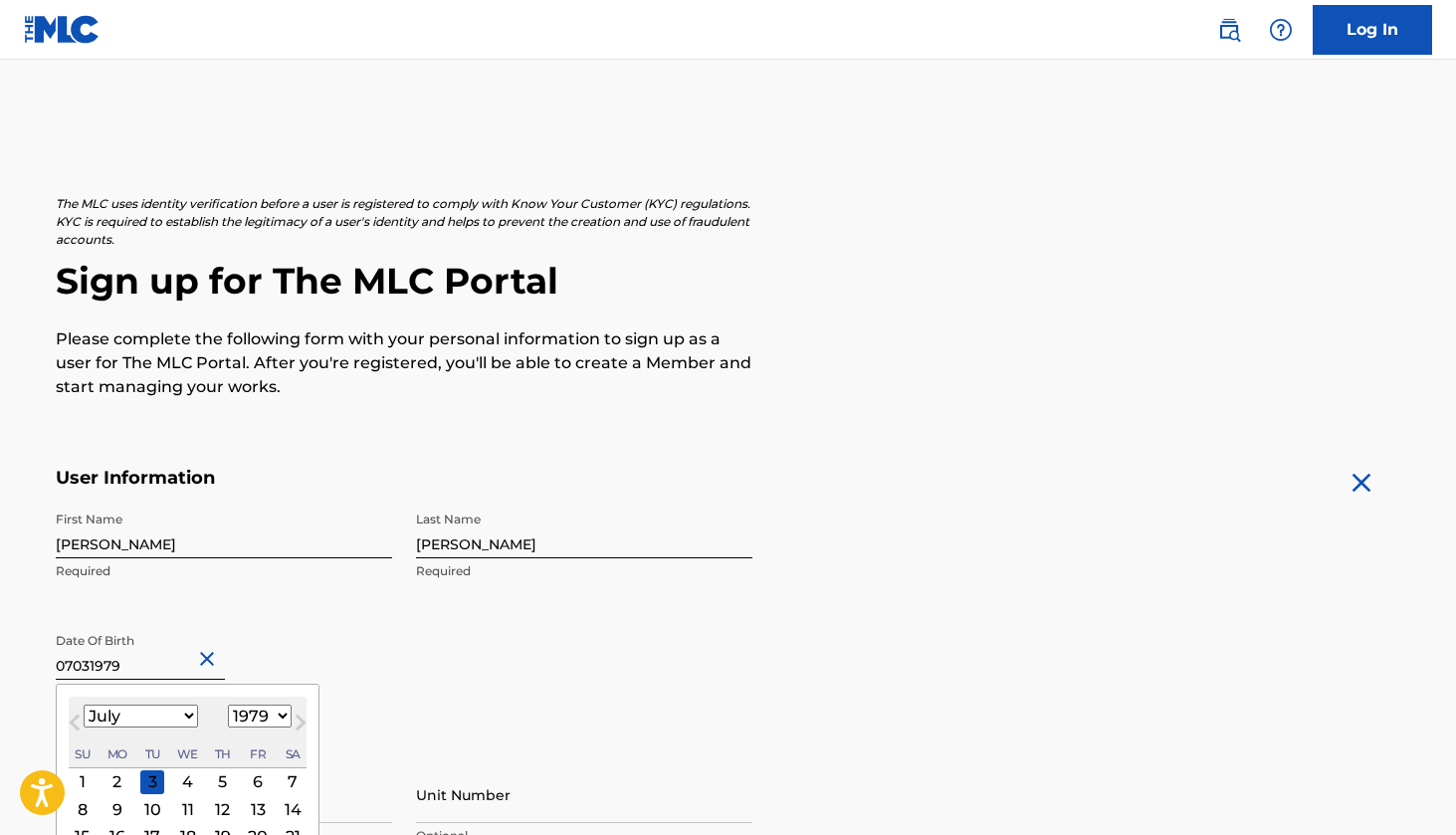 click on "3" at bounding box center (152, 781) 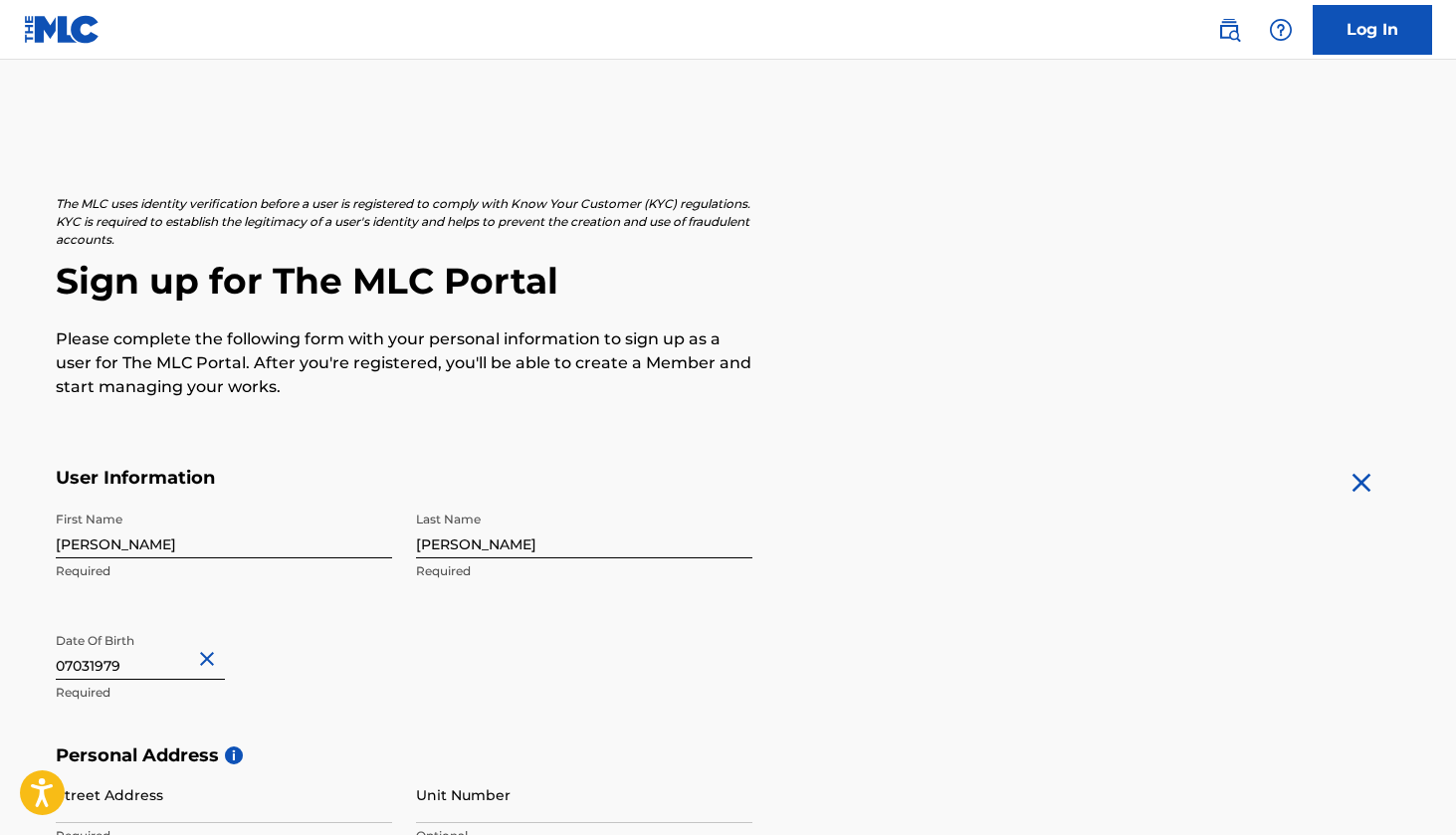 click on "Date Of Birth 07031979 Required" at bounding box center (224, 668) 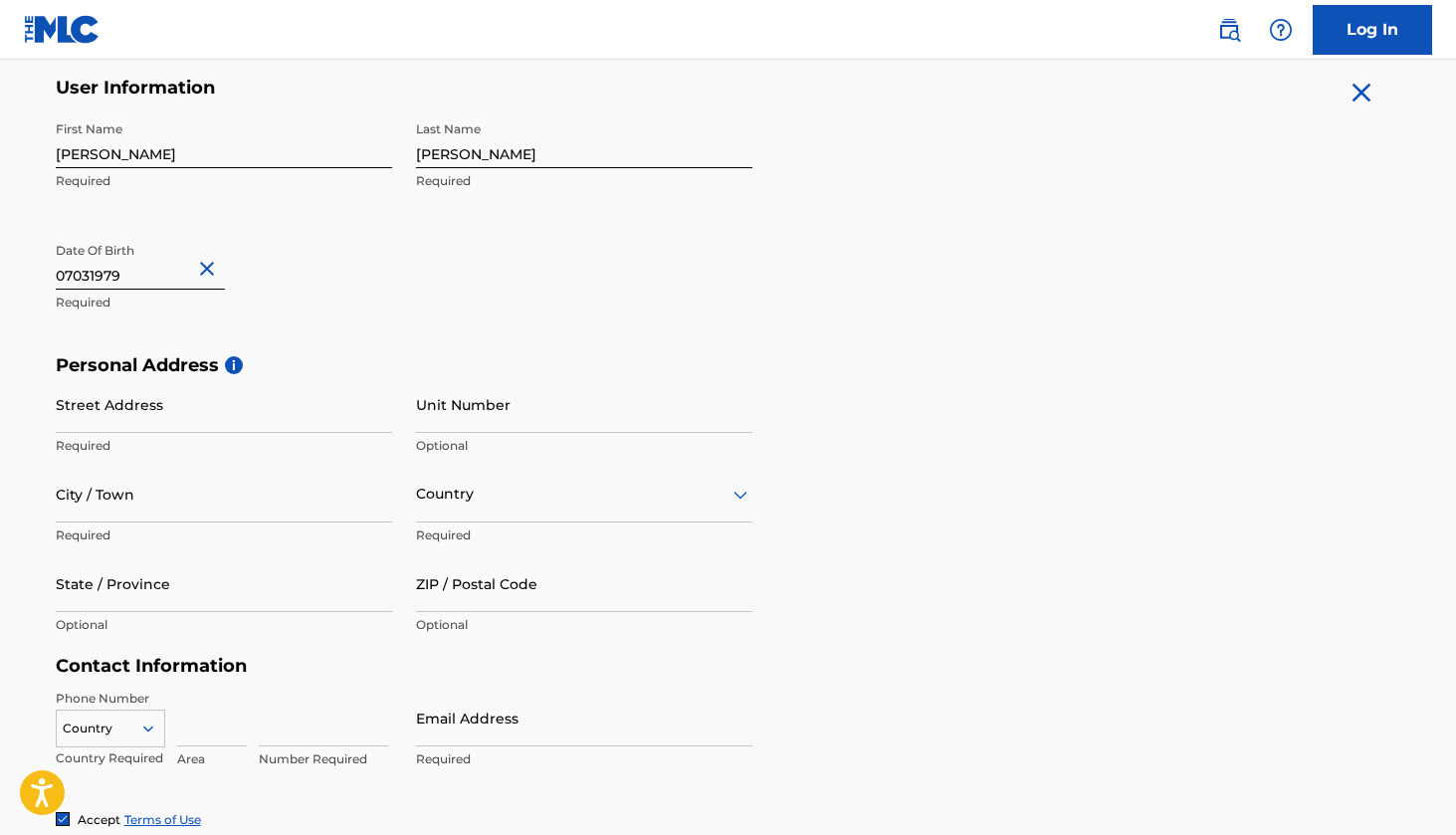 scroll, scrollTop: 430, scrollLeft: 0, axis: vertical 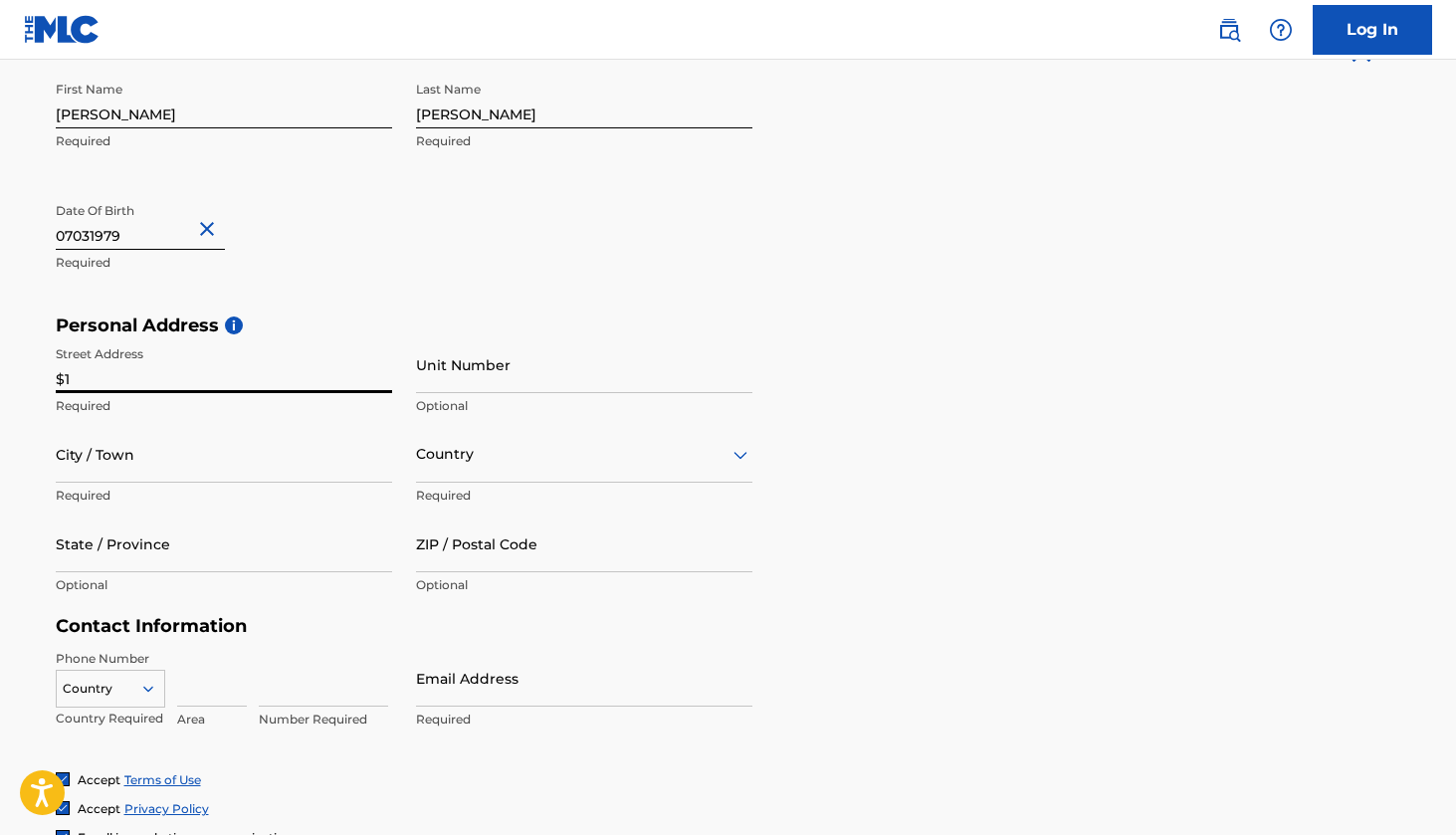 type on "$" 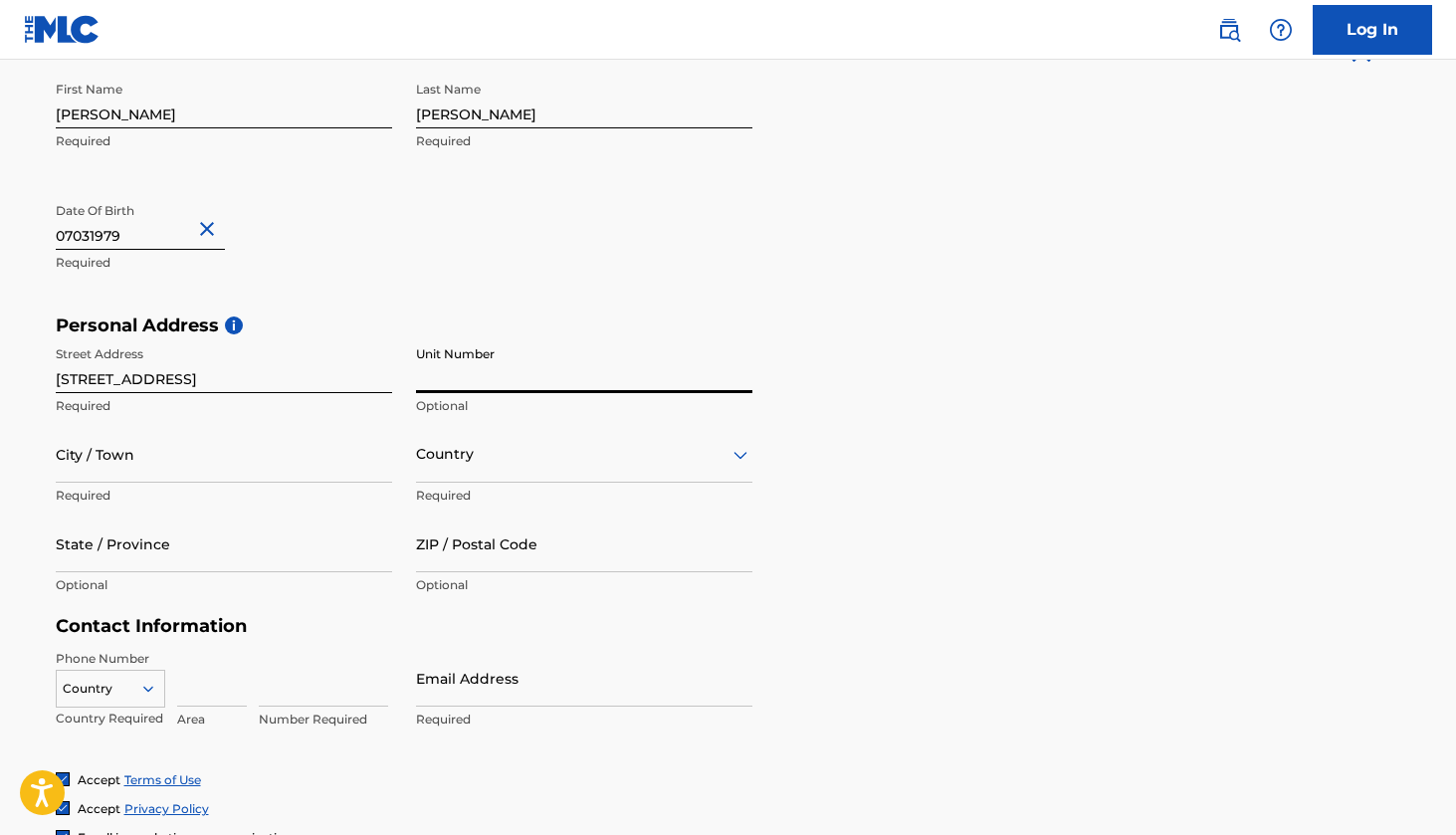 click on "[STREET_ADDRESS]" at bounding box center (224, 364) 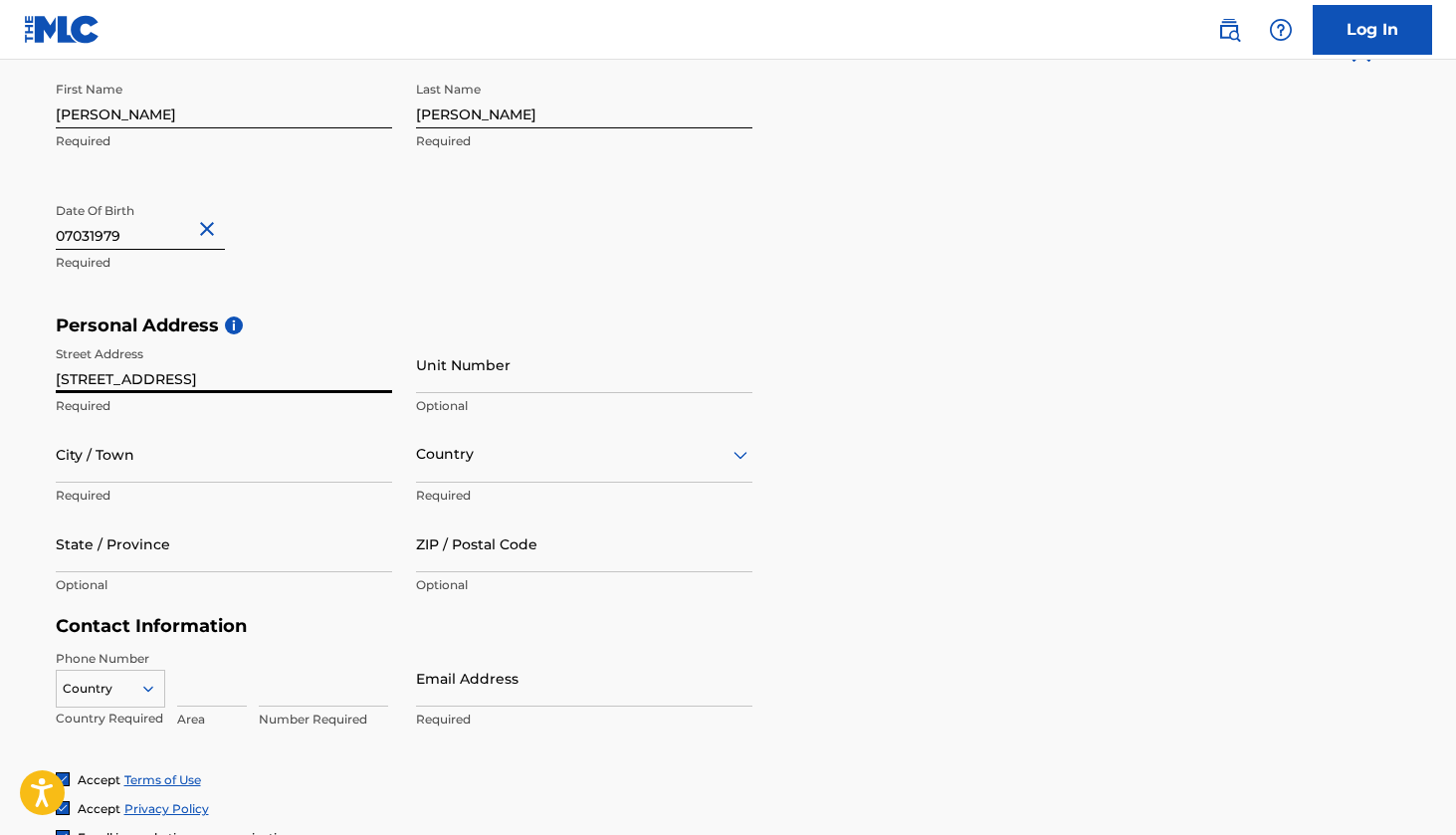 type on "[STREET_ADDRESS]" 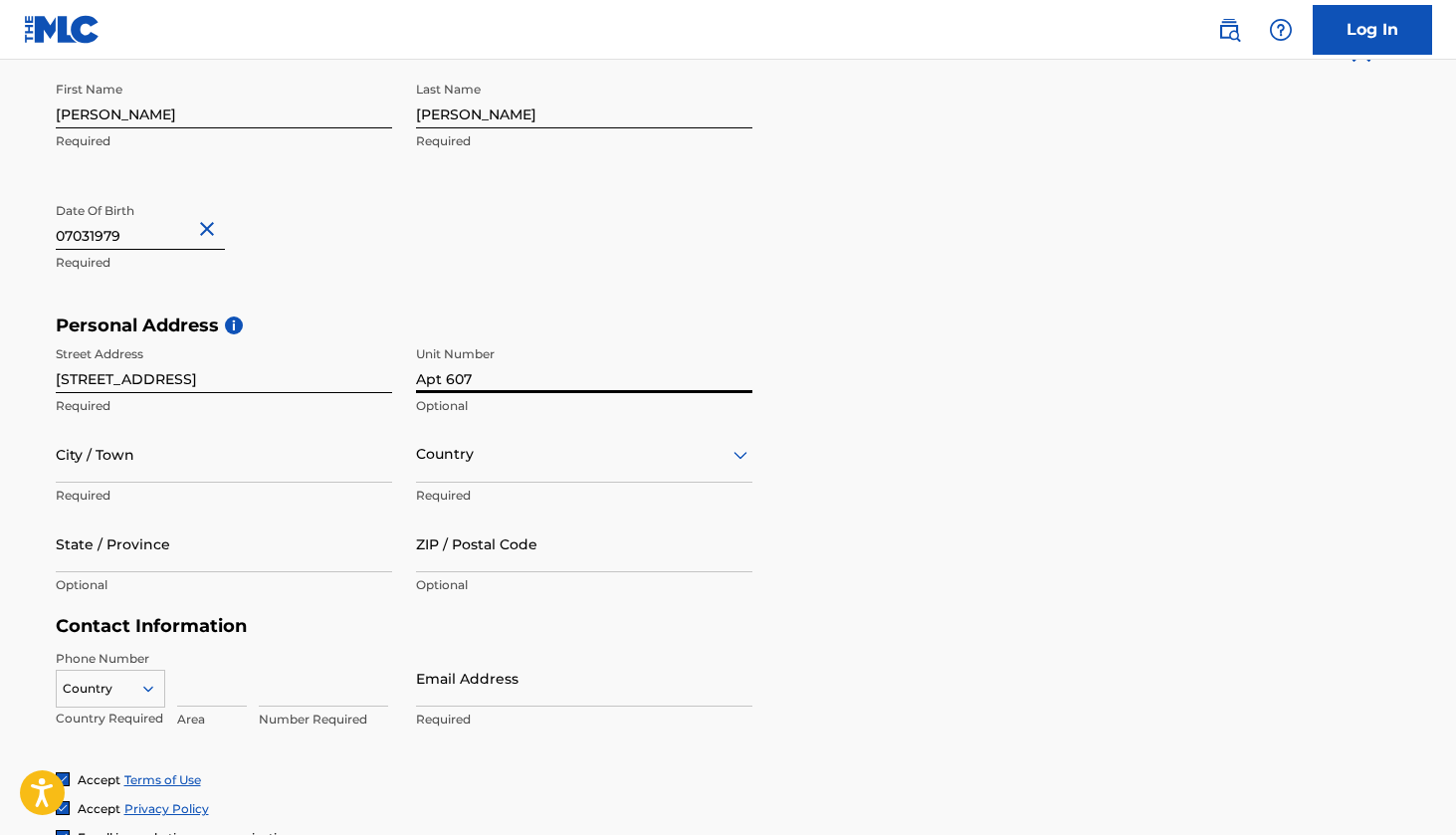 type on "Apt 607" 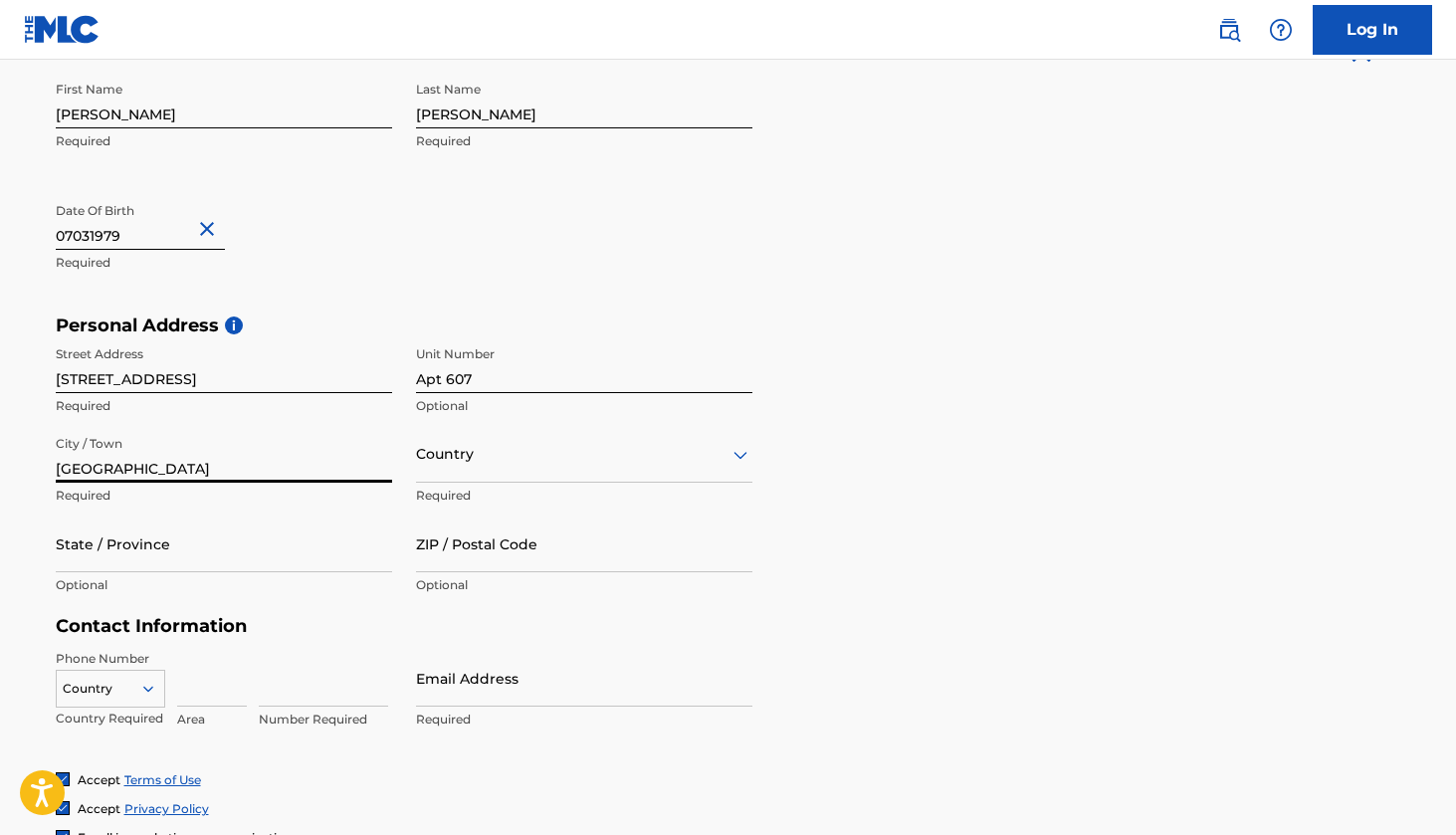 type on "[GEOGRAPHIC_DATA]" 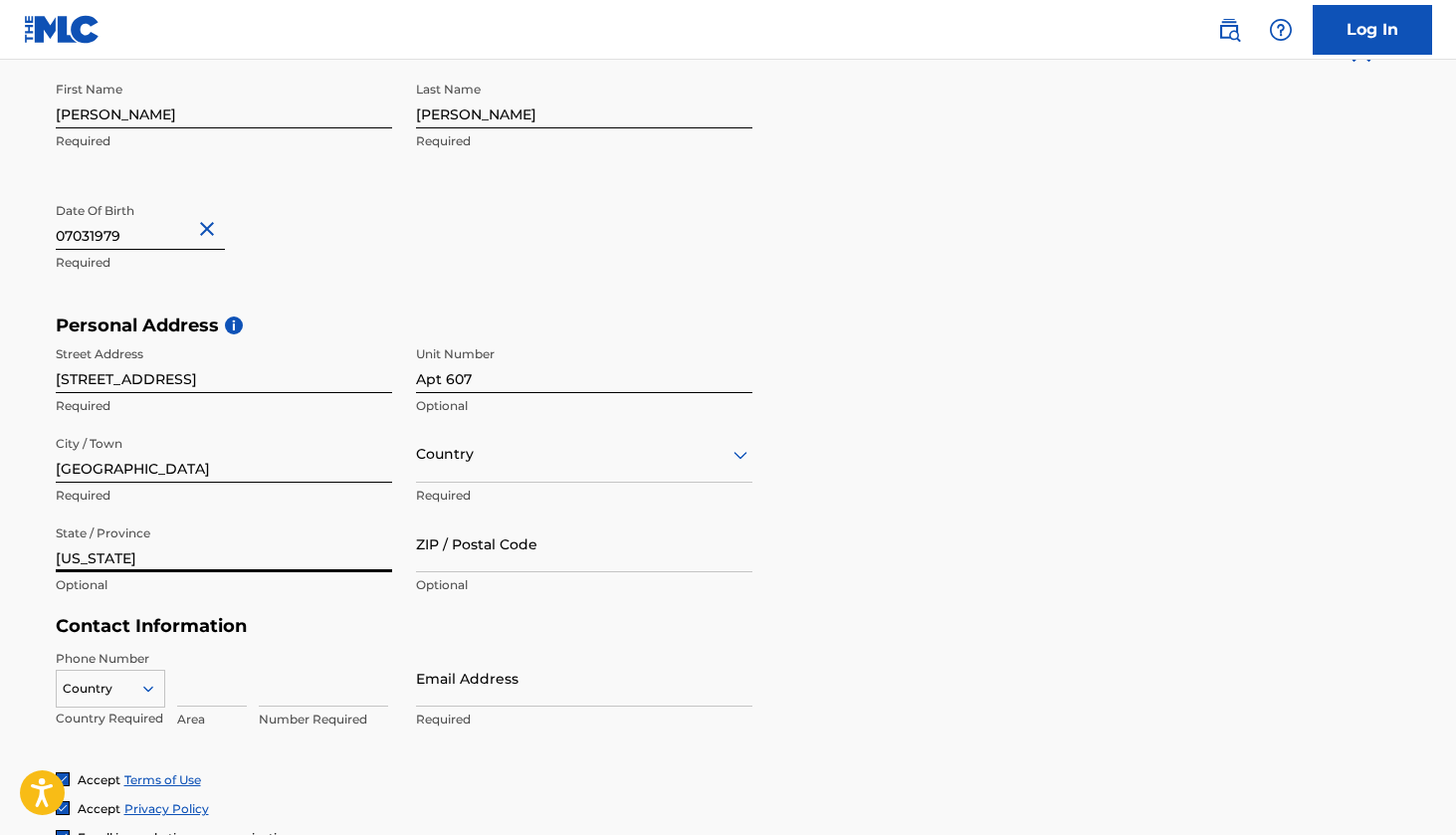 type on "[US_STATE]" 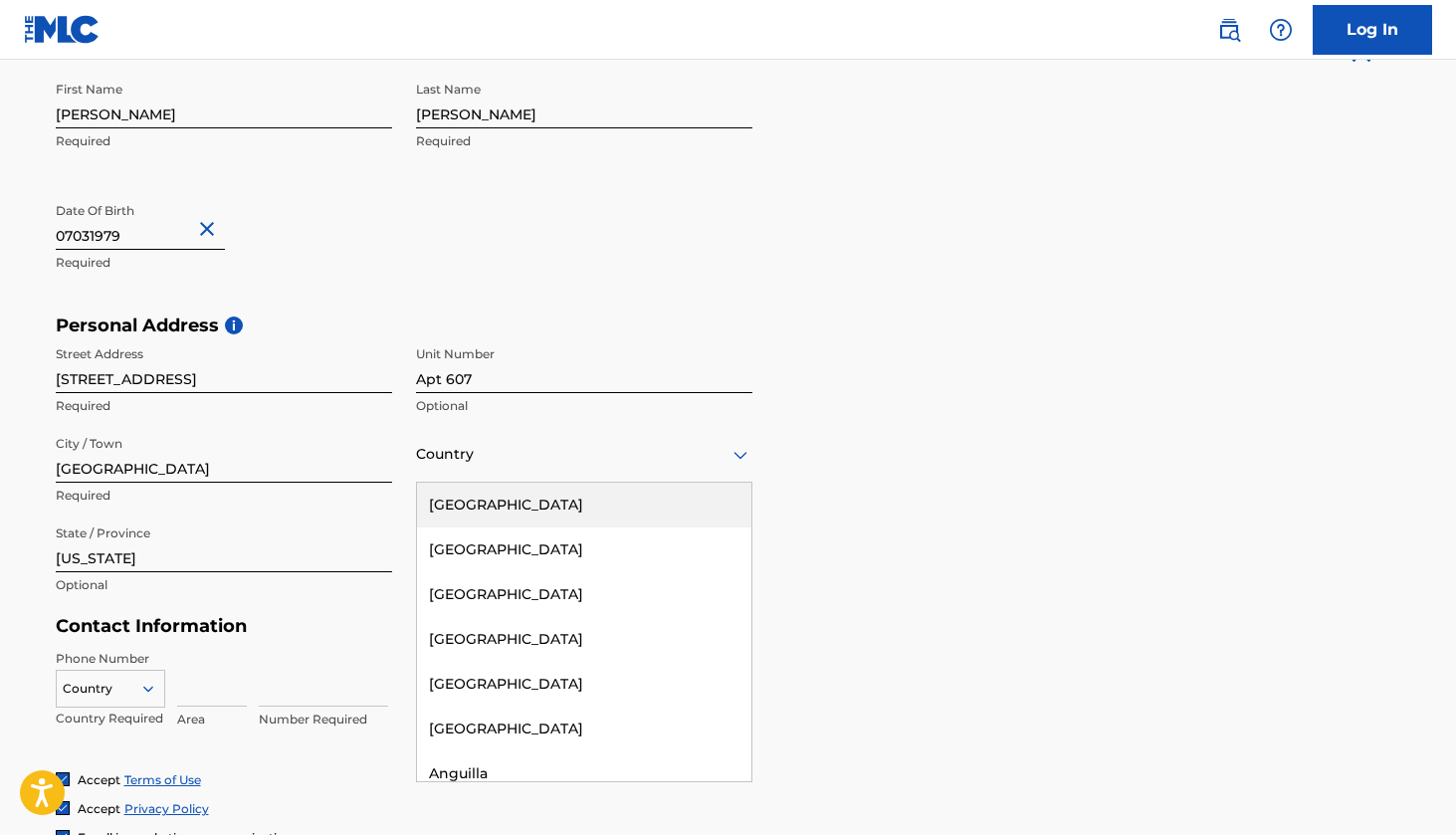 click at bounding box center (584, 454) 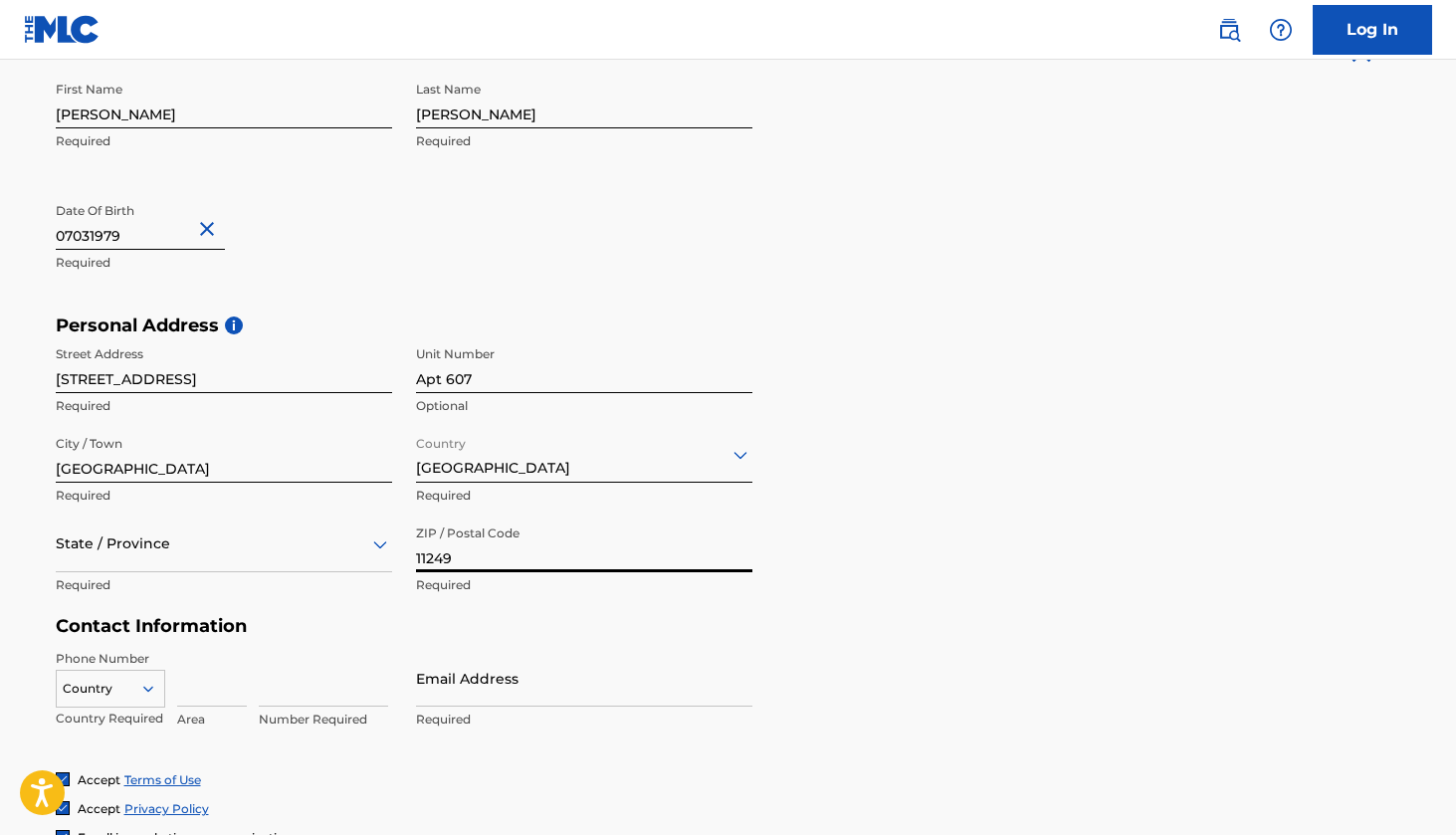 type on "11249" 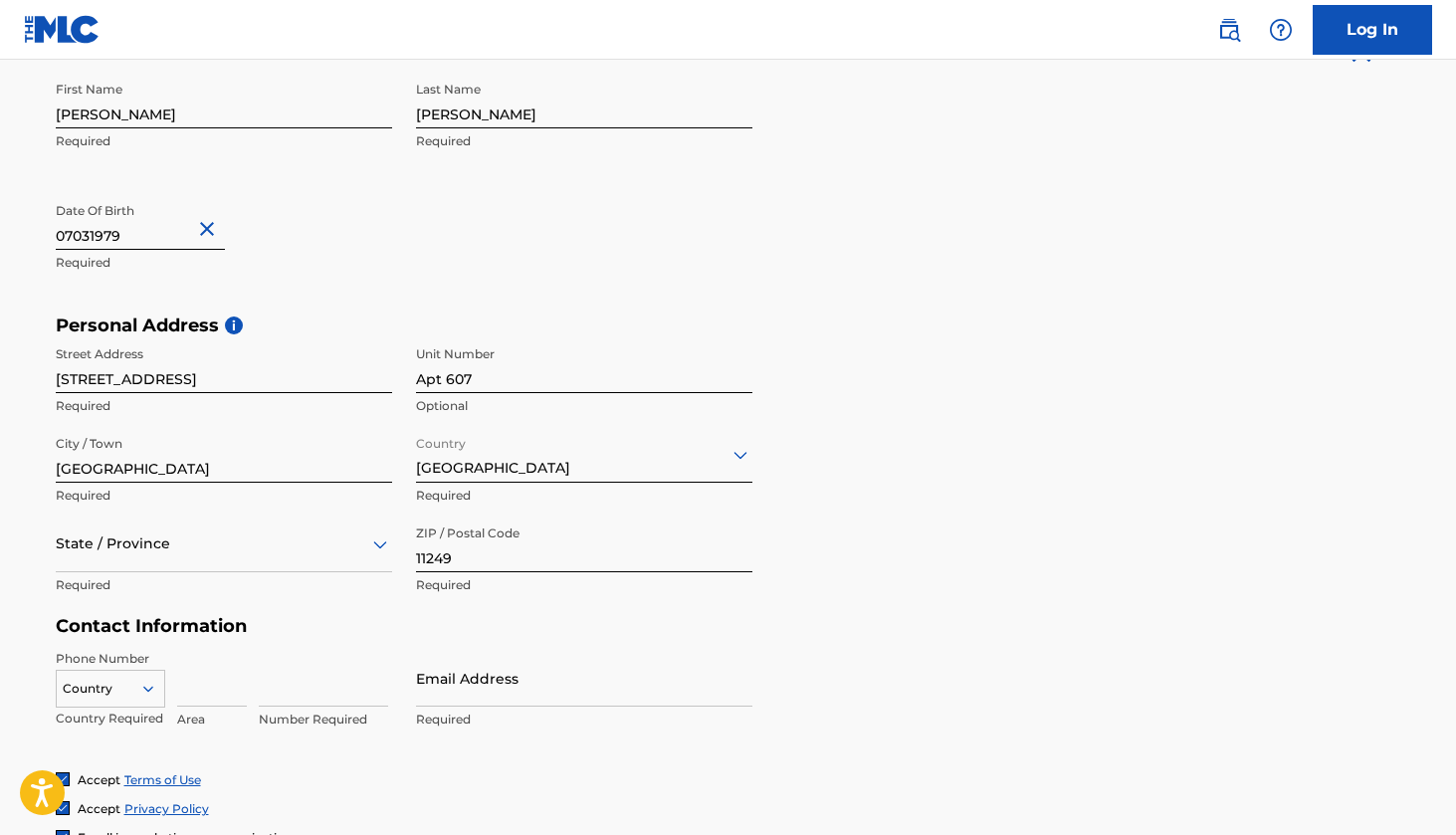 click at bounding box center [212, 678] 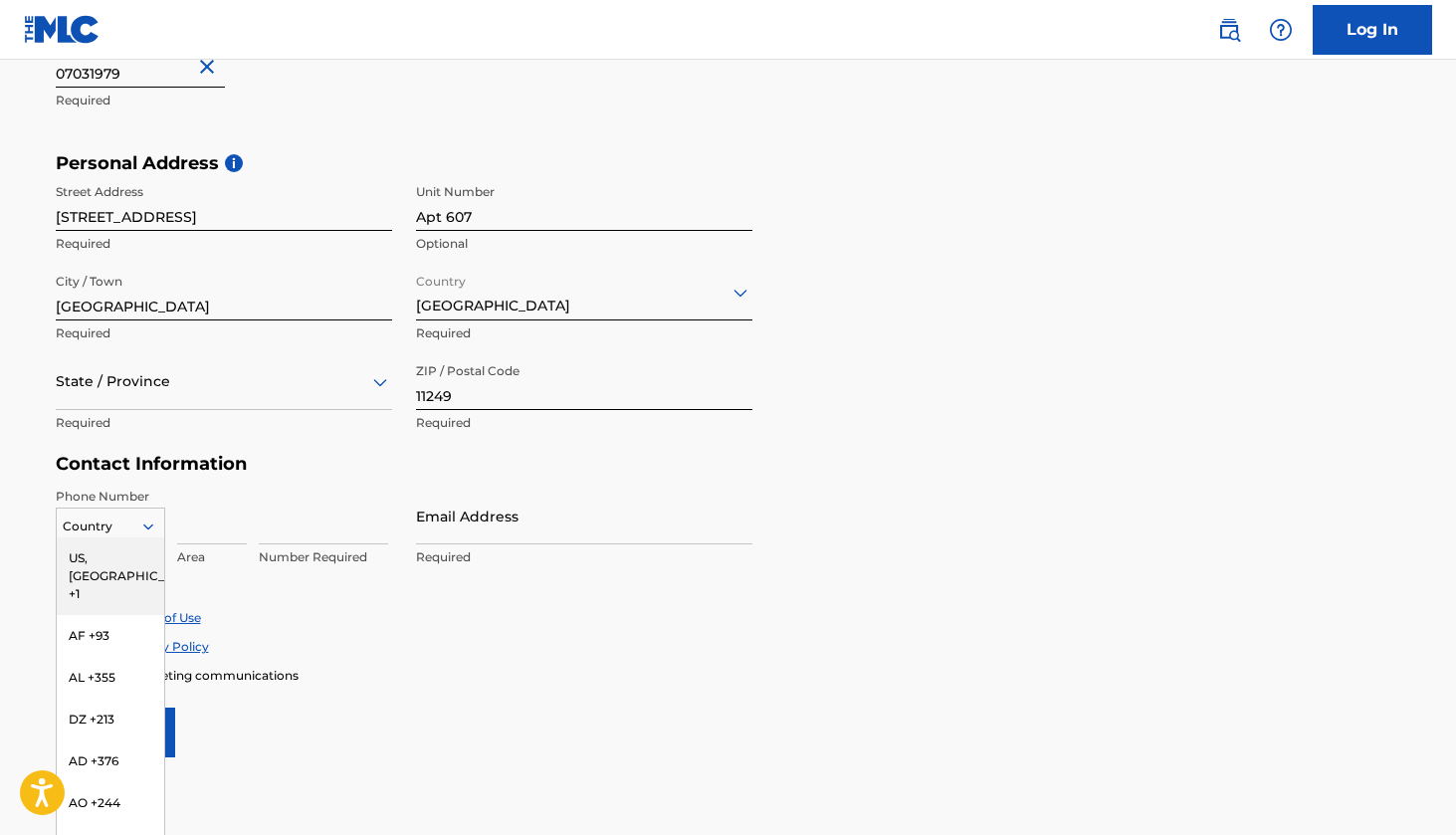 click on "US, [GEOGRAPHIC_DATA] +1, 1 of 216. 216 results available. Use Up and Down to choose options, press Enter to select the currently focused option, press Escape to exit the menu, press Tab to select the option and exit the menu. Country [GEOGRAPHIC_DATA], [GEOGRAPHIC_DATA] +1 AF +93 AL +355 DZ +213 AD +376 AO +244 AI +1264 AG +1268 AR +54 AM +374 AW +297 AU +61 AT +43 AZ +994 BS +1242 BH +973 BD +880 BB +1246 BY +375 BE +32 BZ +501 BJ +229 BM +1441 BT +975 BO +591 BA +387 BW +267 BR +55 BN +673 BG +359 BF +226 BI +257 KH +855 CM +237 CV +238 KY +1345 CF +236 TD +235 CL +56 CN +86 CO +57 KM +269 CG, CD +242 CK +682 CR +506 CI +225 HR +385 CU +53 CY +357 CZ +420 DK +45 DJ +253 DM +1767 DO +1809 EC +593 EG +20 SV +503 GQ +240 ER +291 EE +372 ET +251 FK +500 FO +298 FJ +679 FI +358 FR +33 GF +594 PF +689 GA +241 GM +220 GE +995 DE +49 GH +233 GI +350 GR +30 GL +299 GD +1473 GP +590 GT +502 GN +224 GW +245 GY +592 HT +509 VA, IT +39 HN +504 HK +852 HU +36 IS +354 IN +91 ID +62 IR +98 IQ +964 IE +353 IL +972 JM +1876 JP +81 JO +962 KZ +7 KE +254 KI +686 KP +850" at bounding box center (110, 522) 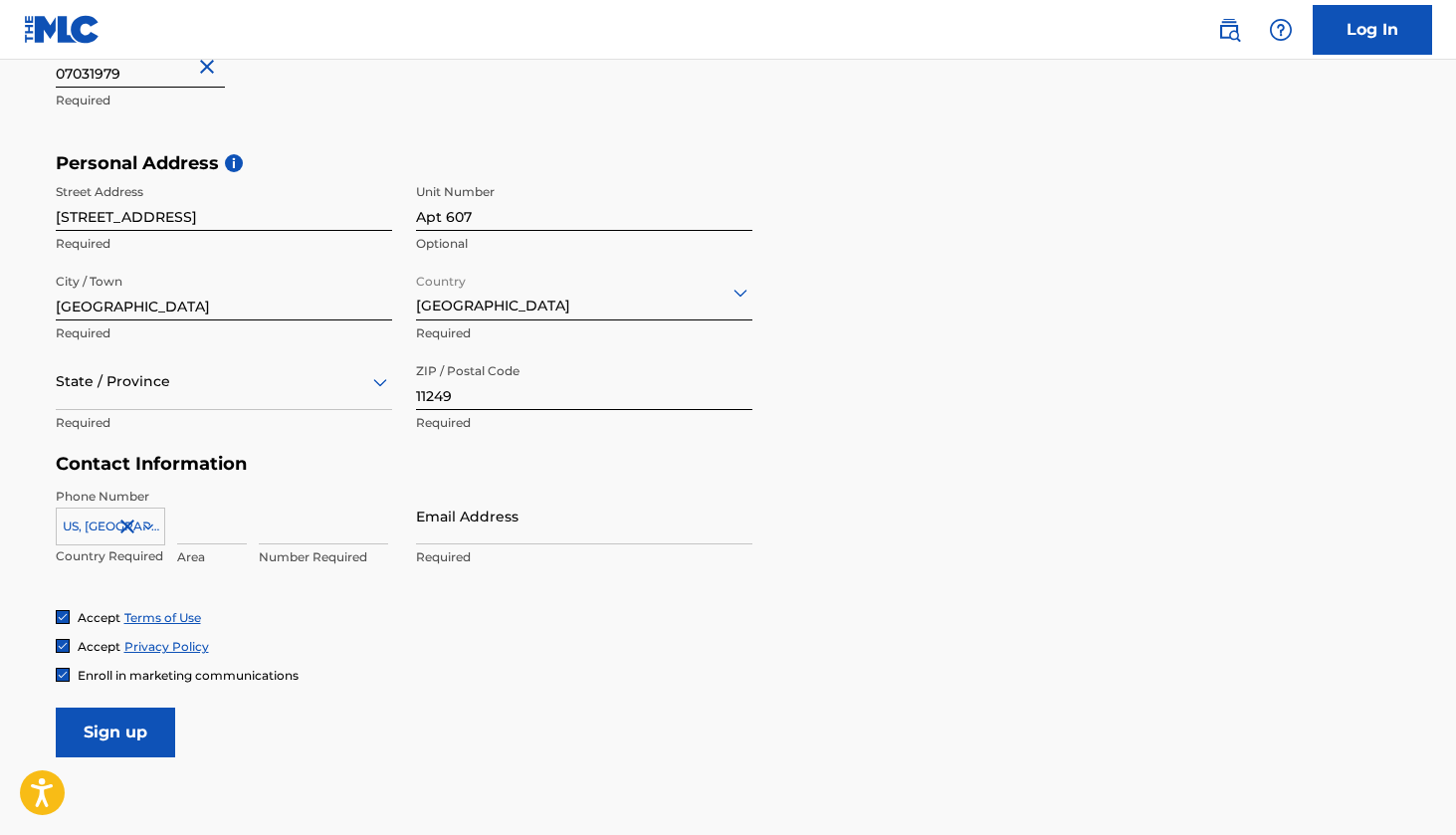 click at bounding box center (212, 516) 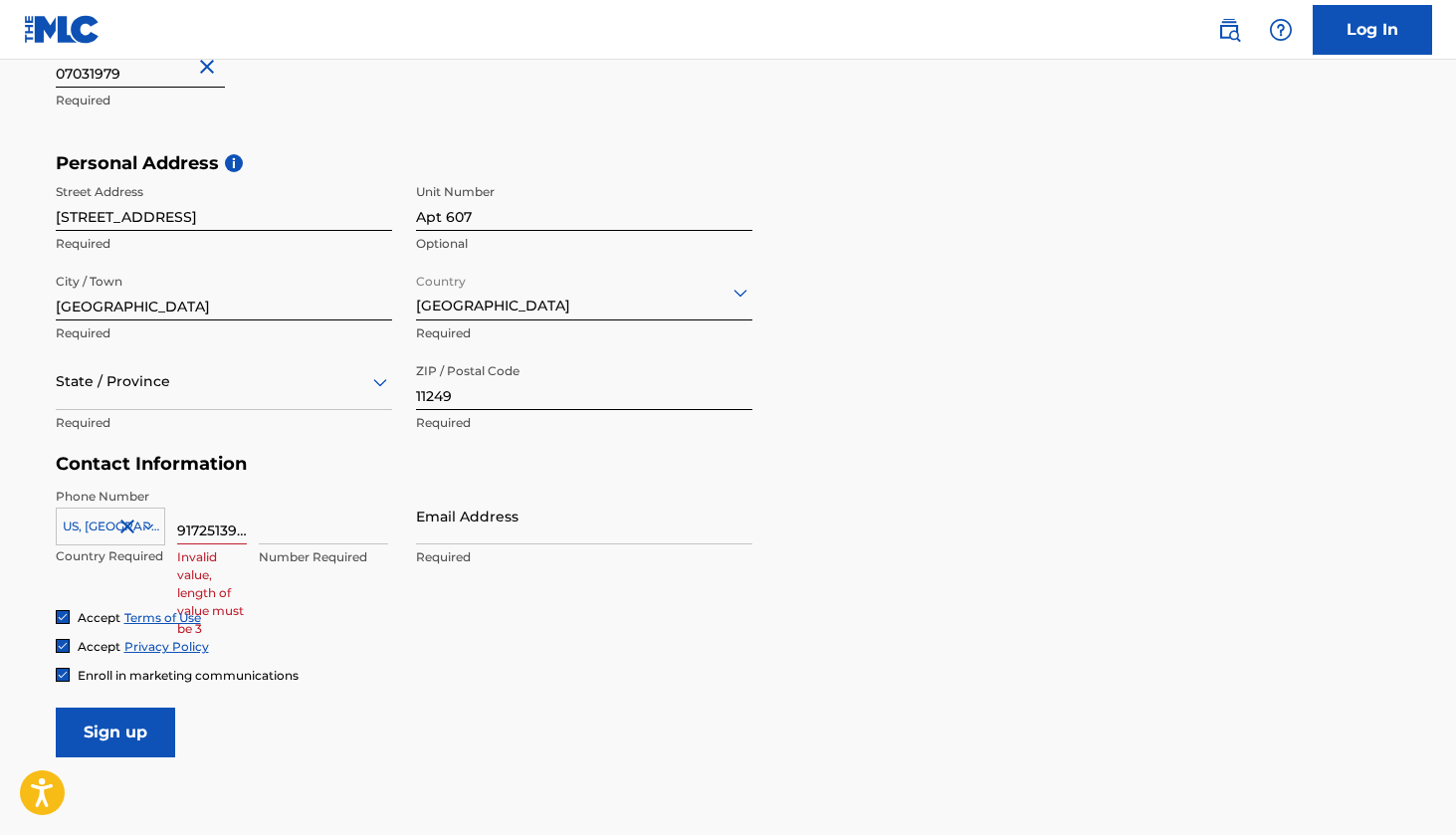 type on "9172513987" 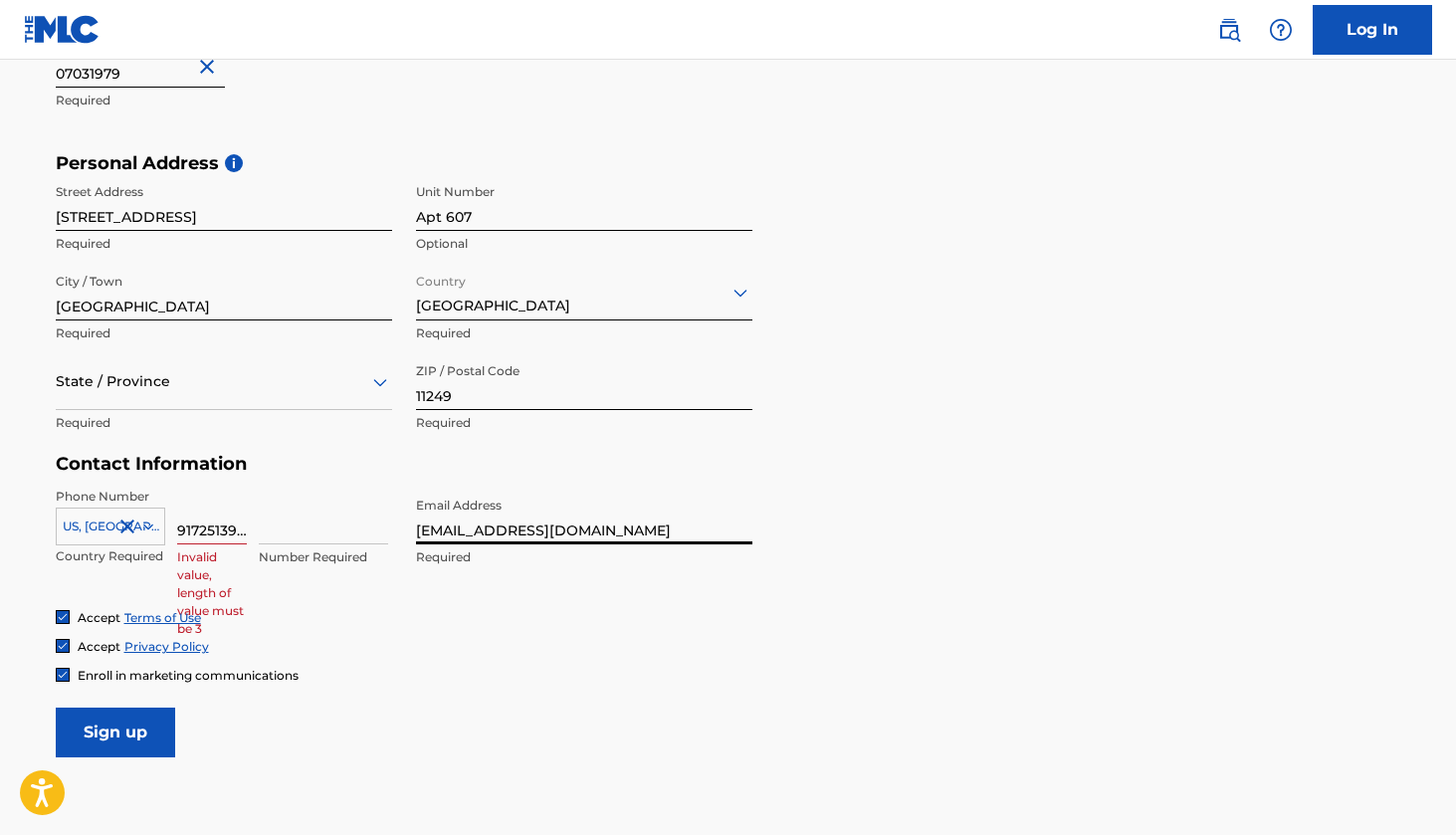 type on "[EMAIL_ADDRESS][DOMAIN_NAME]" 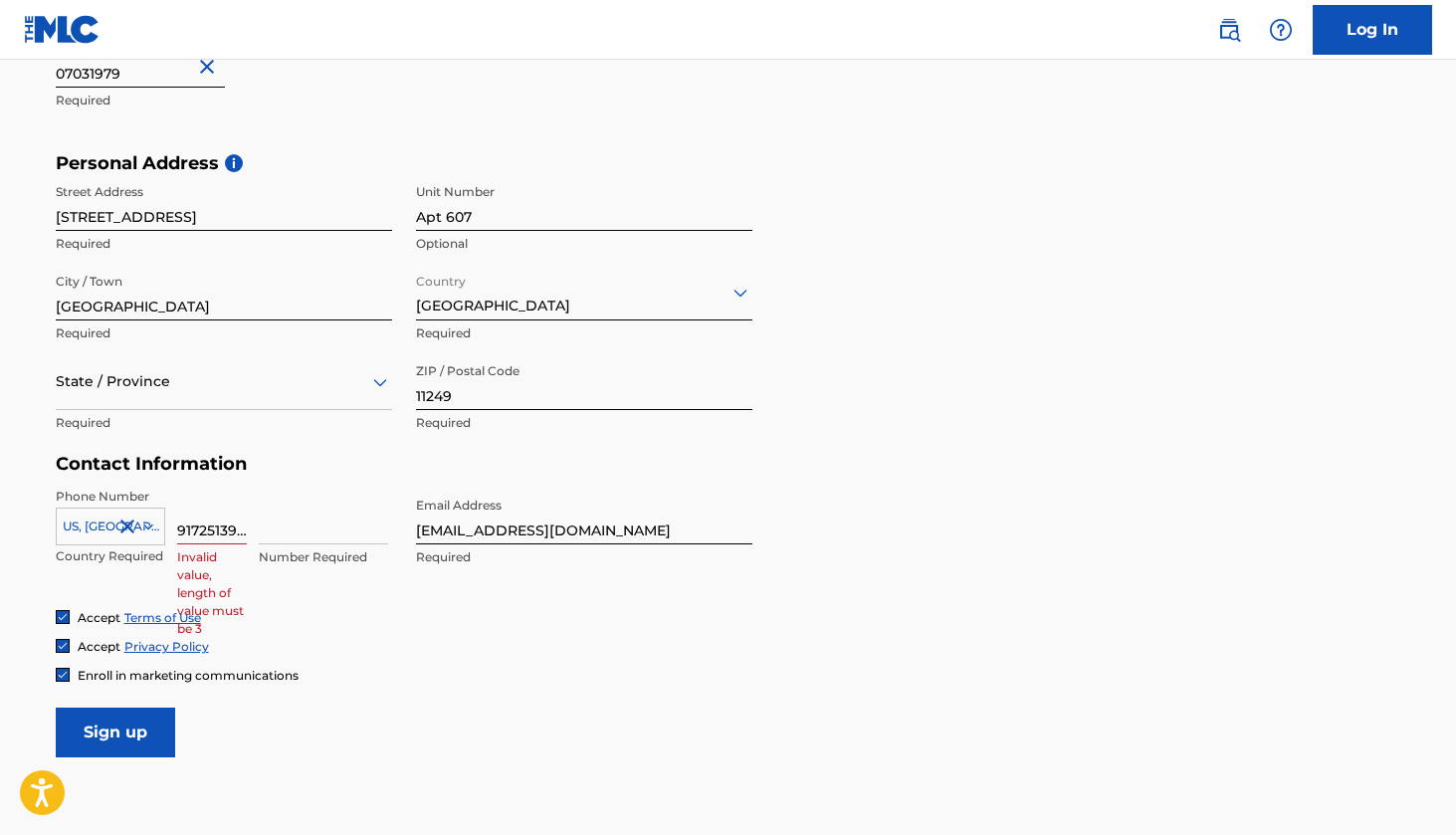 click on "Invalid value, length of value must be 3" at bounding box center [212, 593] 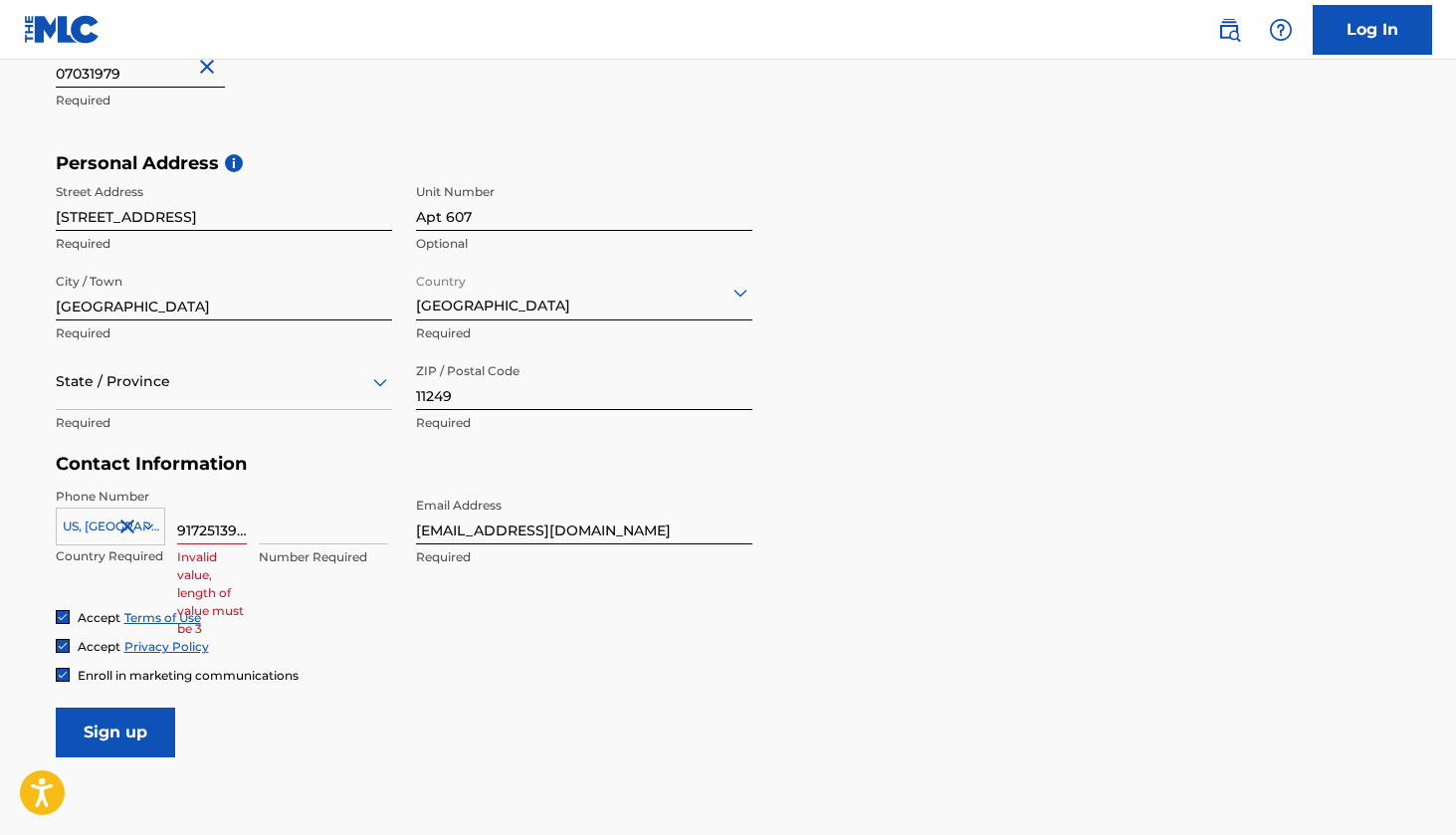 click on "9172513987" at bounding box center [212, 516] 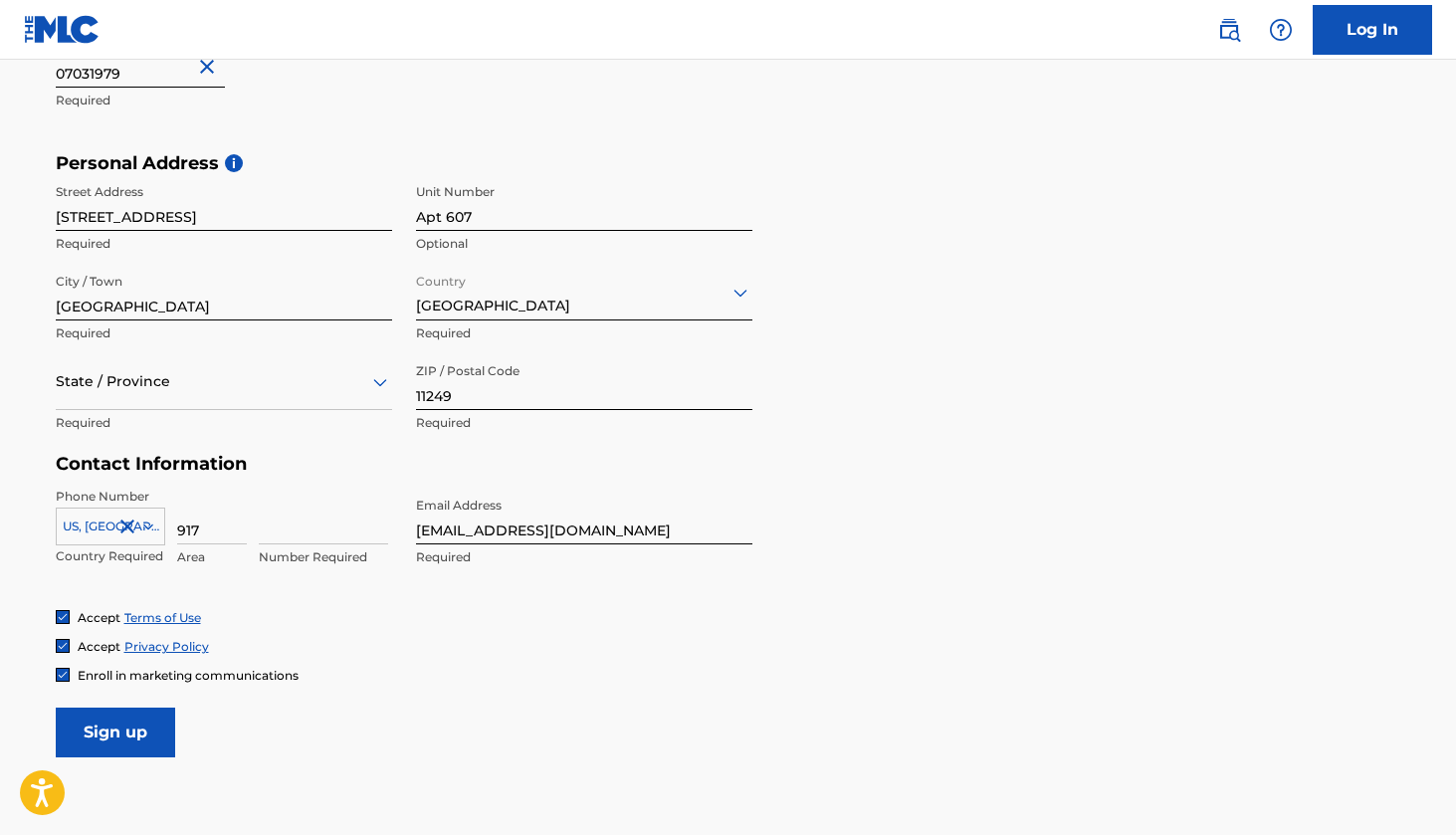 type on "917" 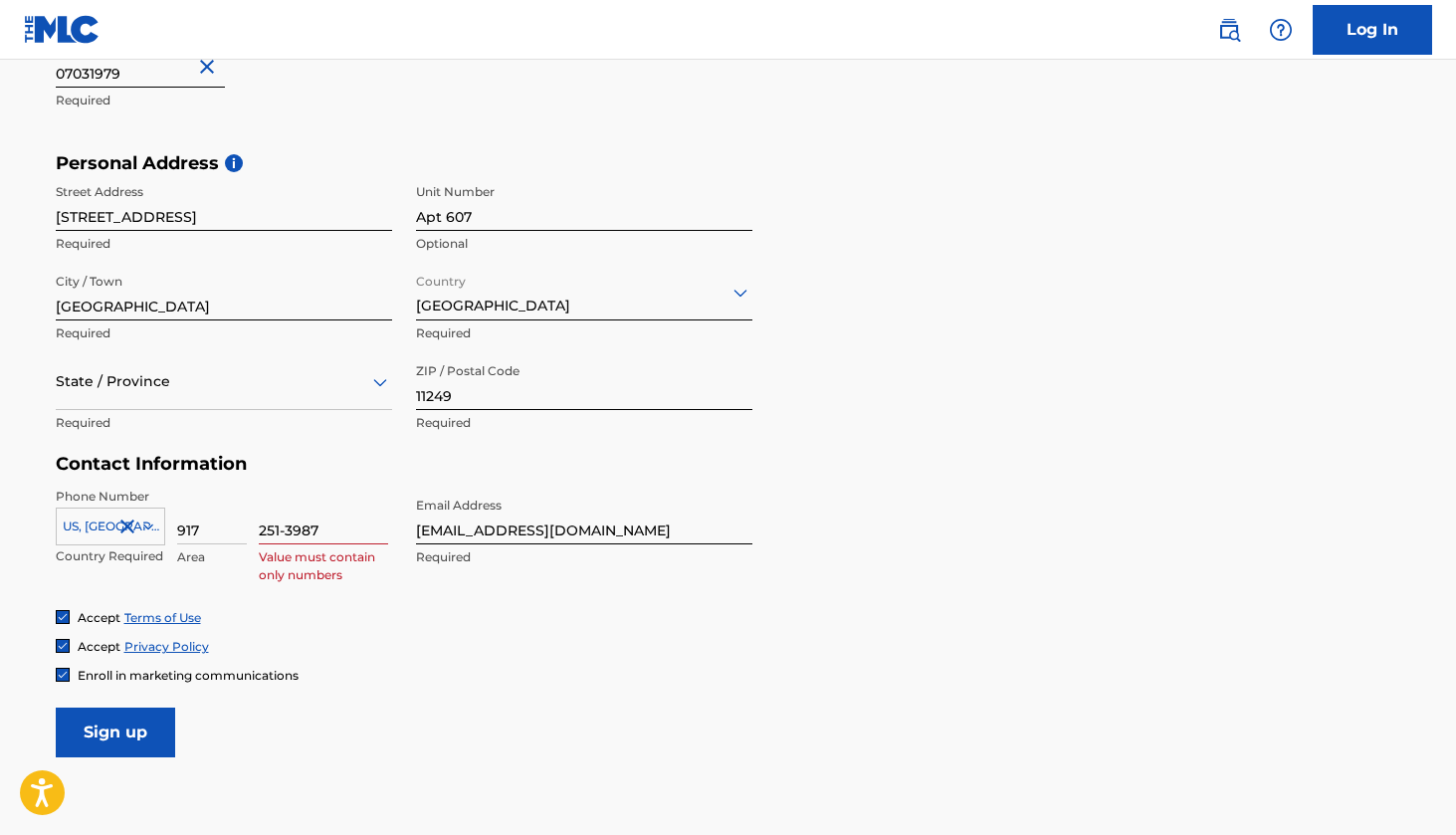 click on "Enroll in marketing communications" at bounding box center [728, 675] 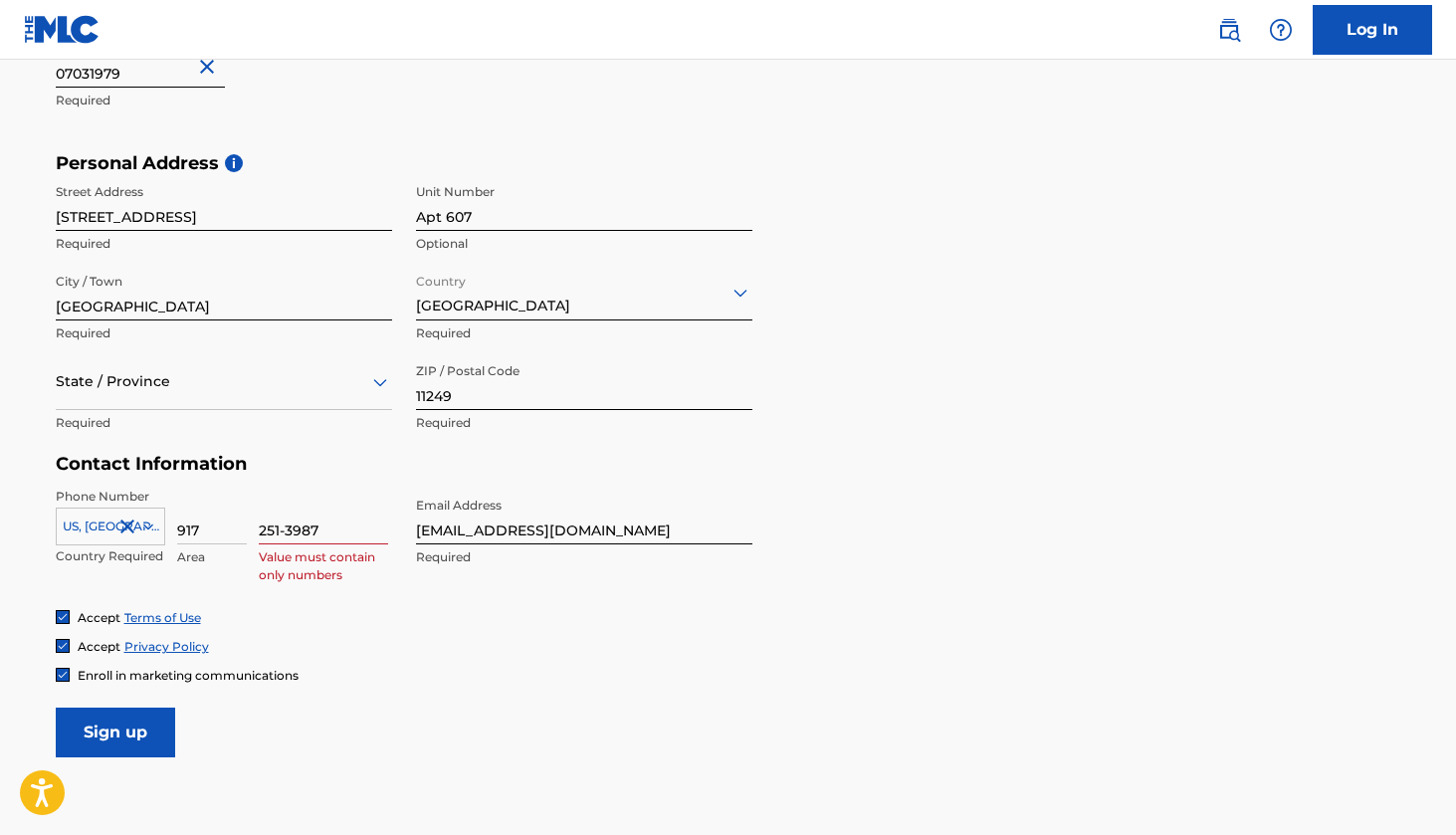click on "251-3987" at bounding box center (323, 516) 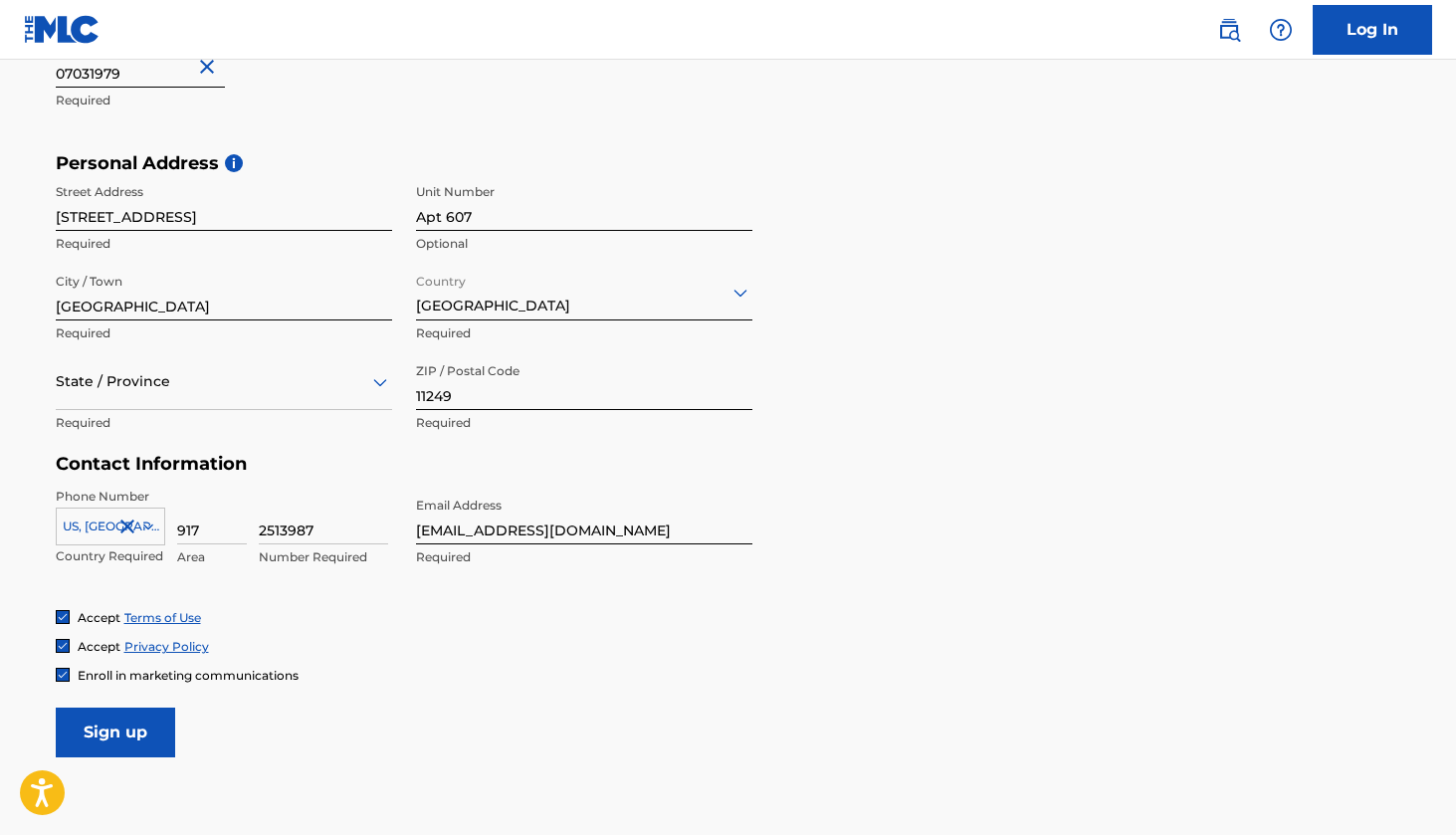 type on "2513987" 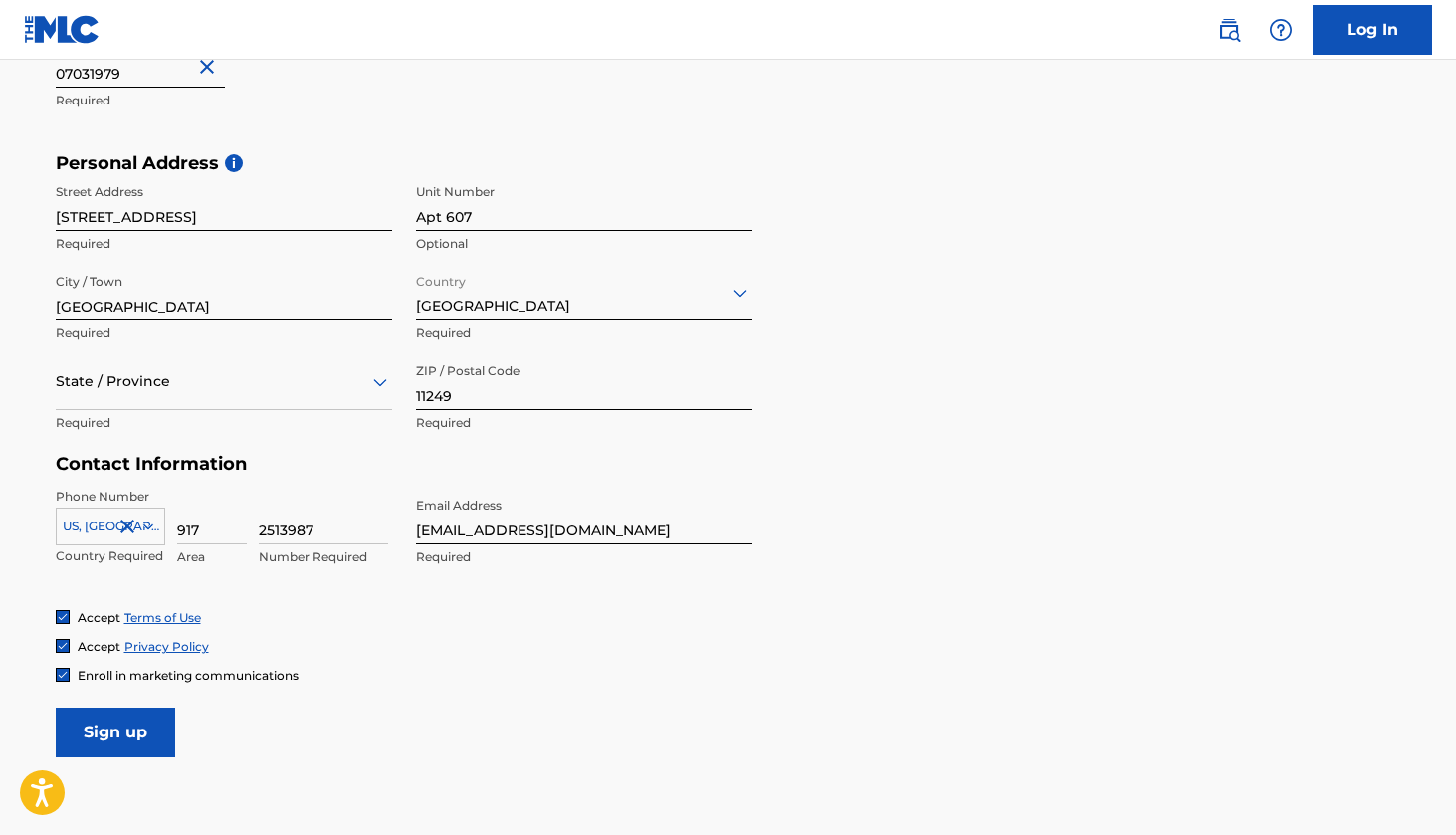 click on "Accept Terms of Use Accept Privacy Policy Enroll in marketing communications" at bounding box center [728, 646] 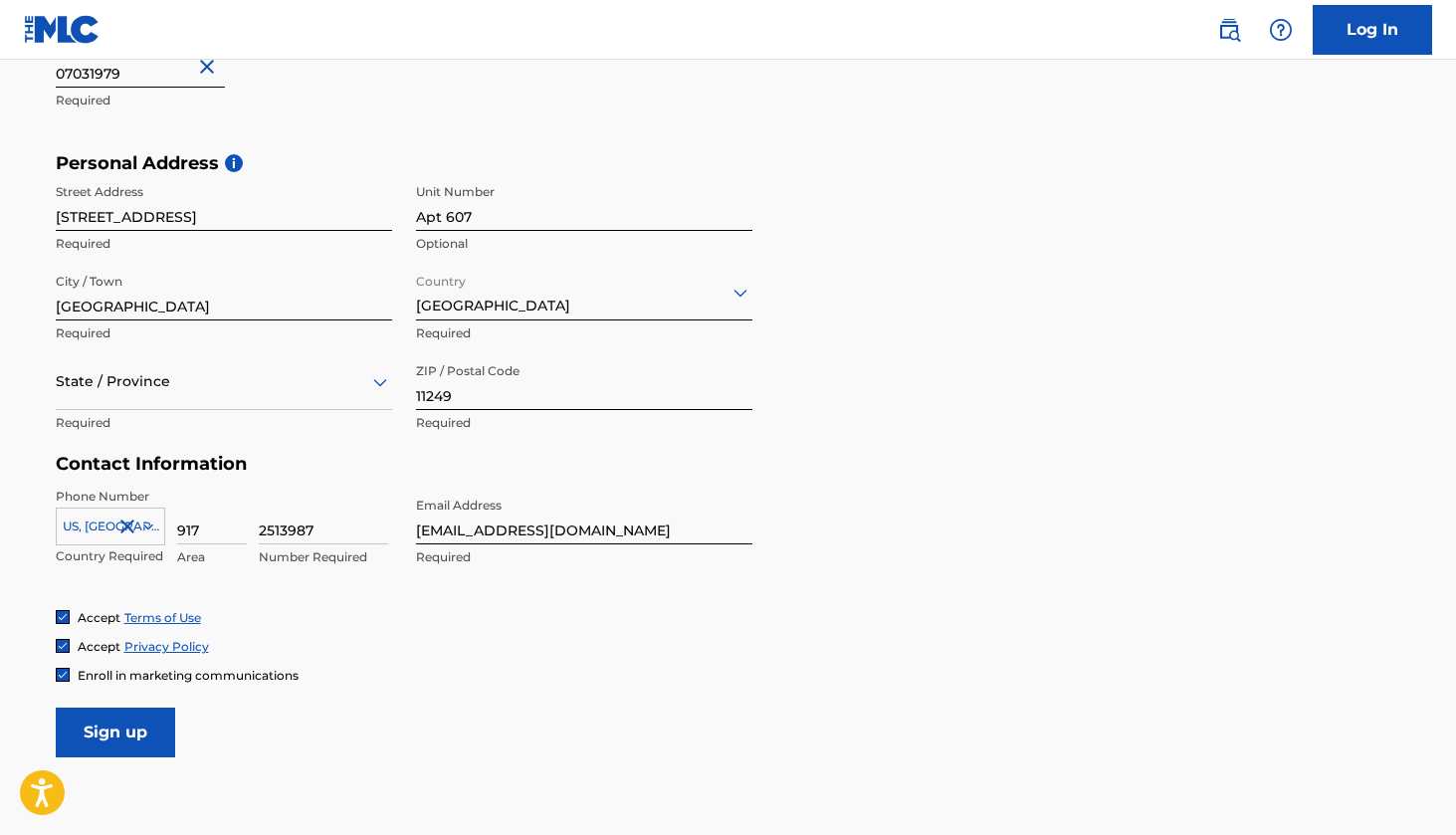 click on "Sign up" at bounding box center [115, 732] 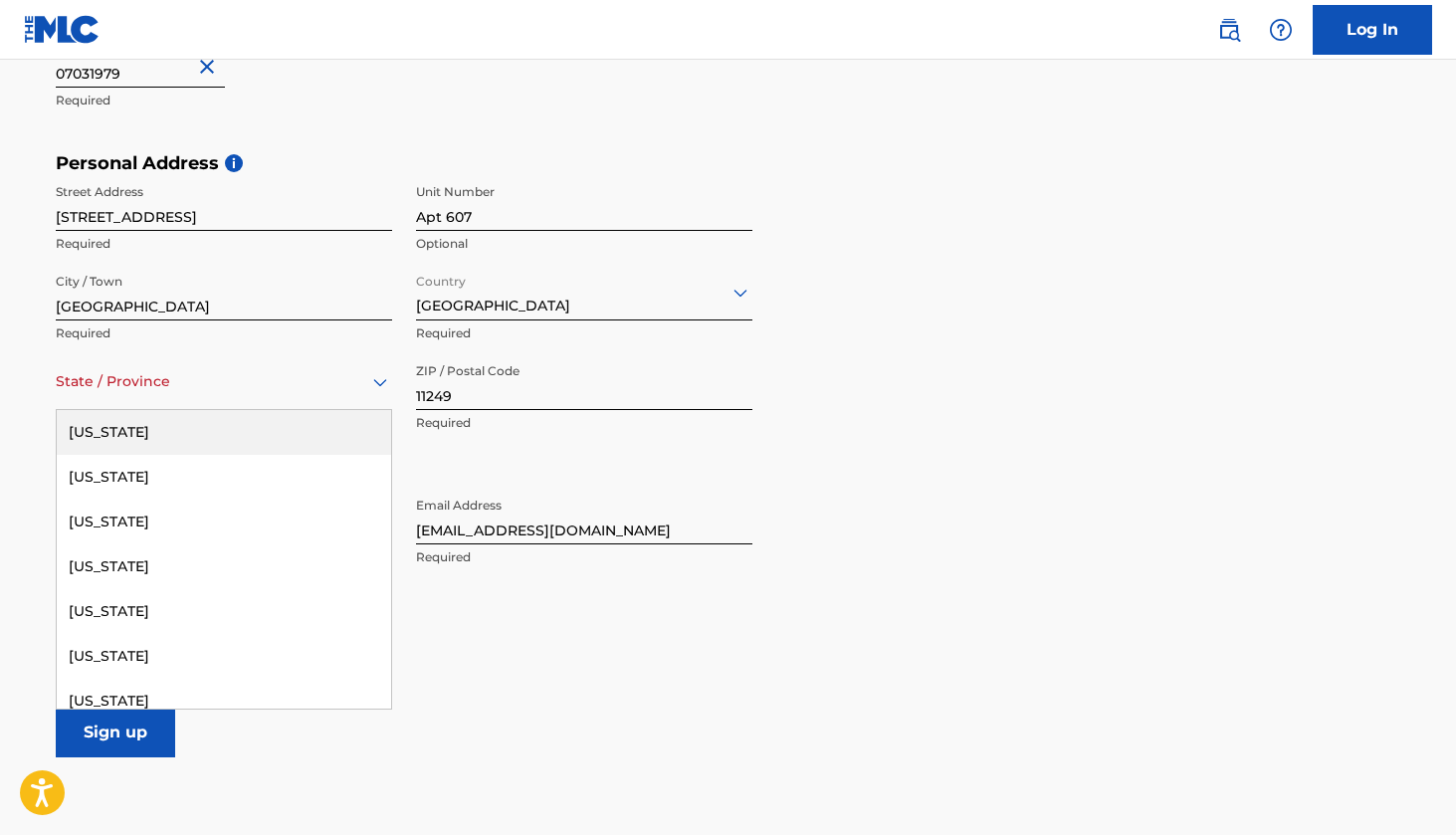 click at bounding box center (224, 381) 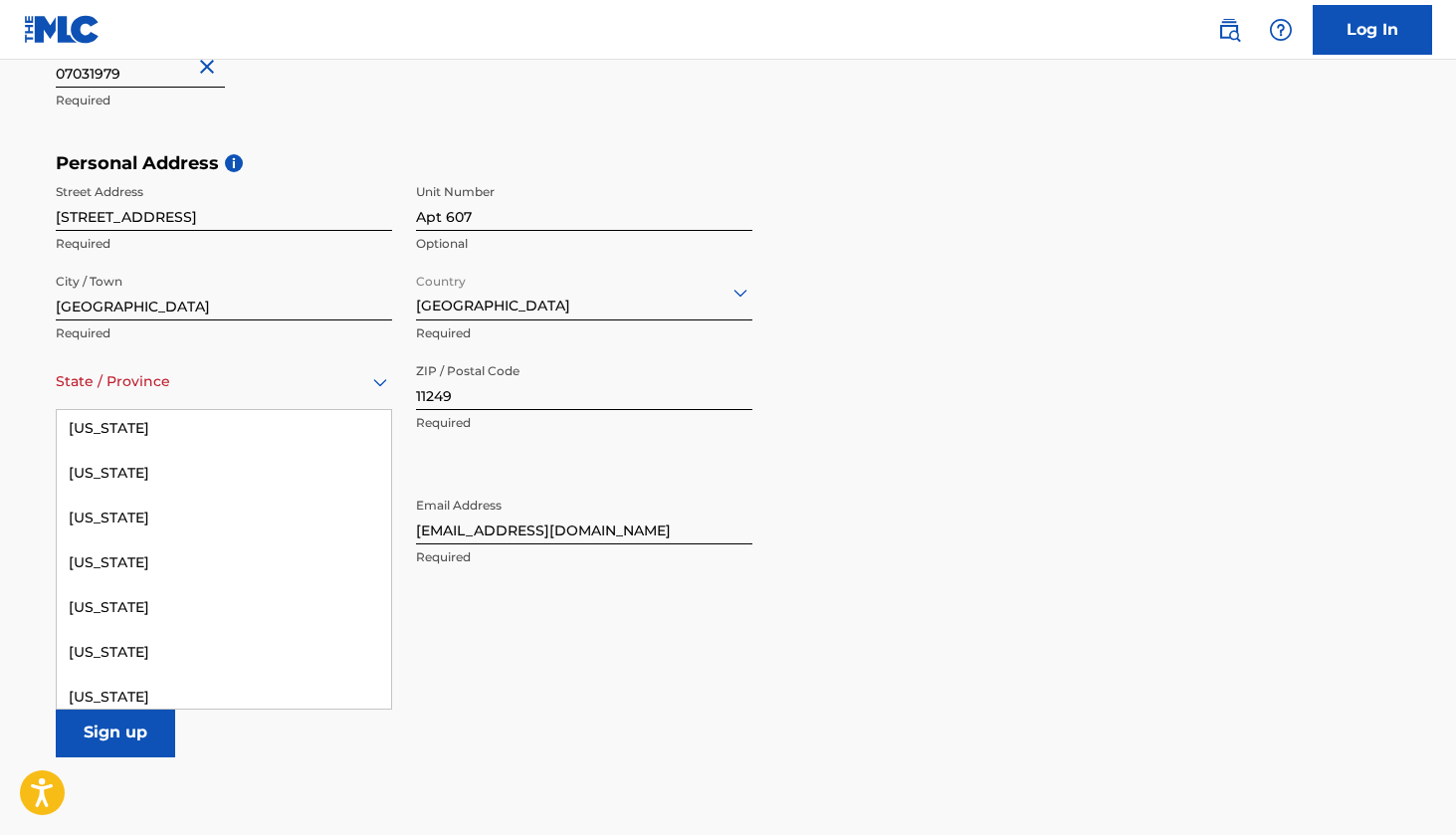 scroll, scrollTop: 1437, scrollLeft: 0, axis: vertical 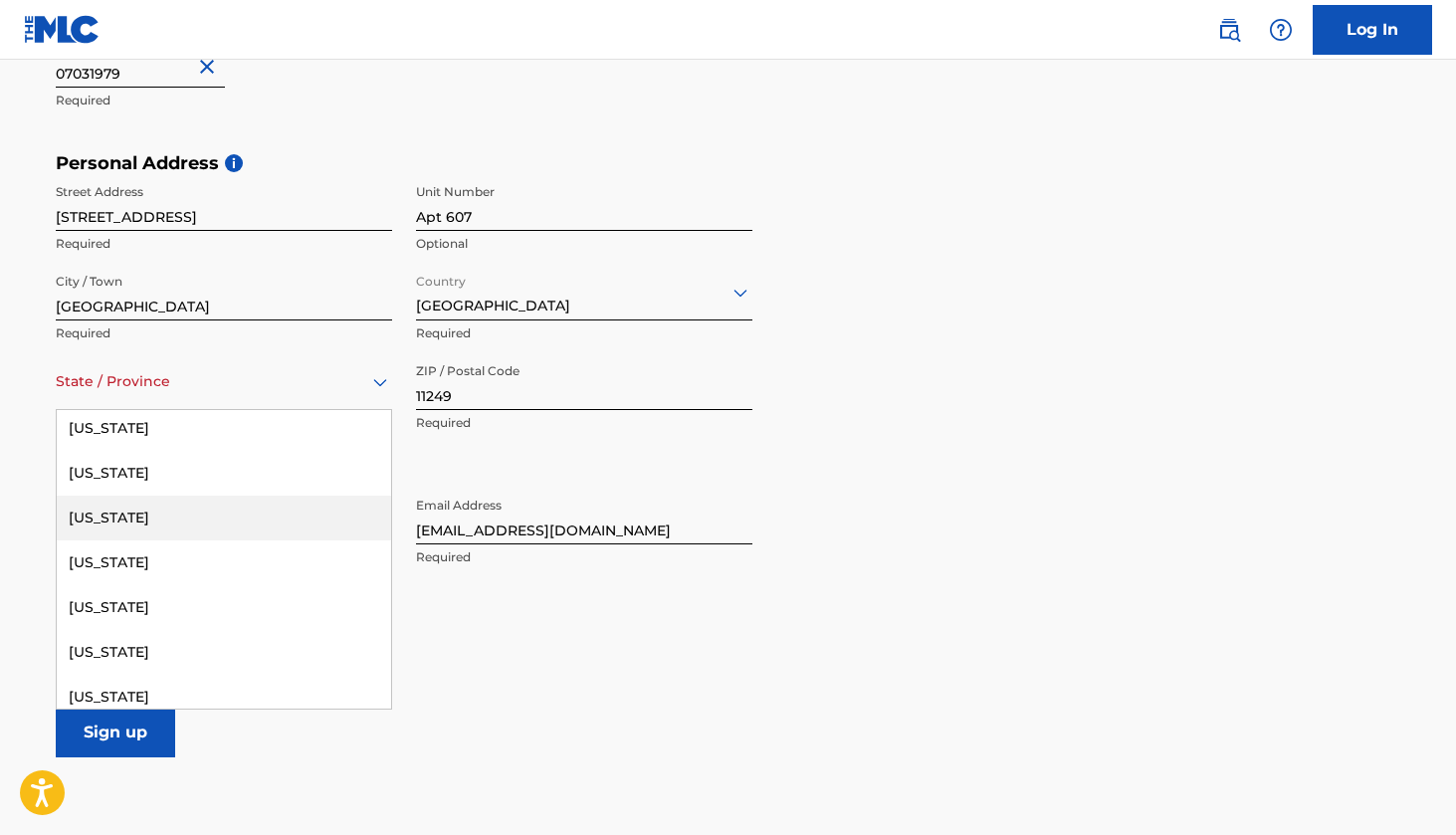 click on "[US_STATE]" at bounding box center [224, 518] 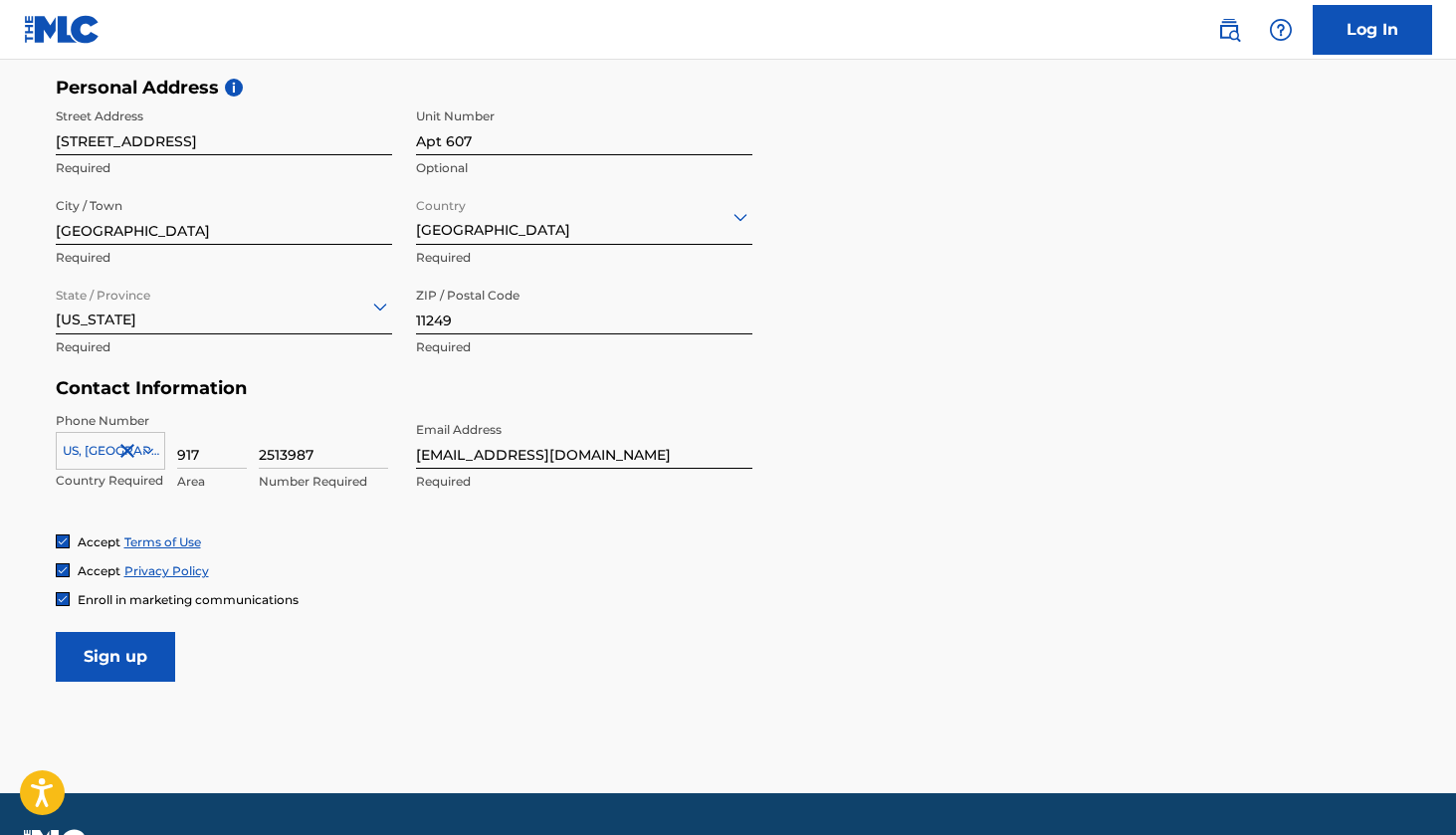 scroll, scrollTop: 670, scrollLeft: 0, axis: vertical 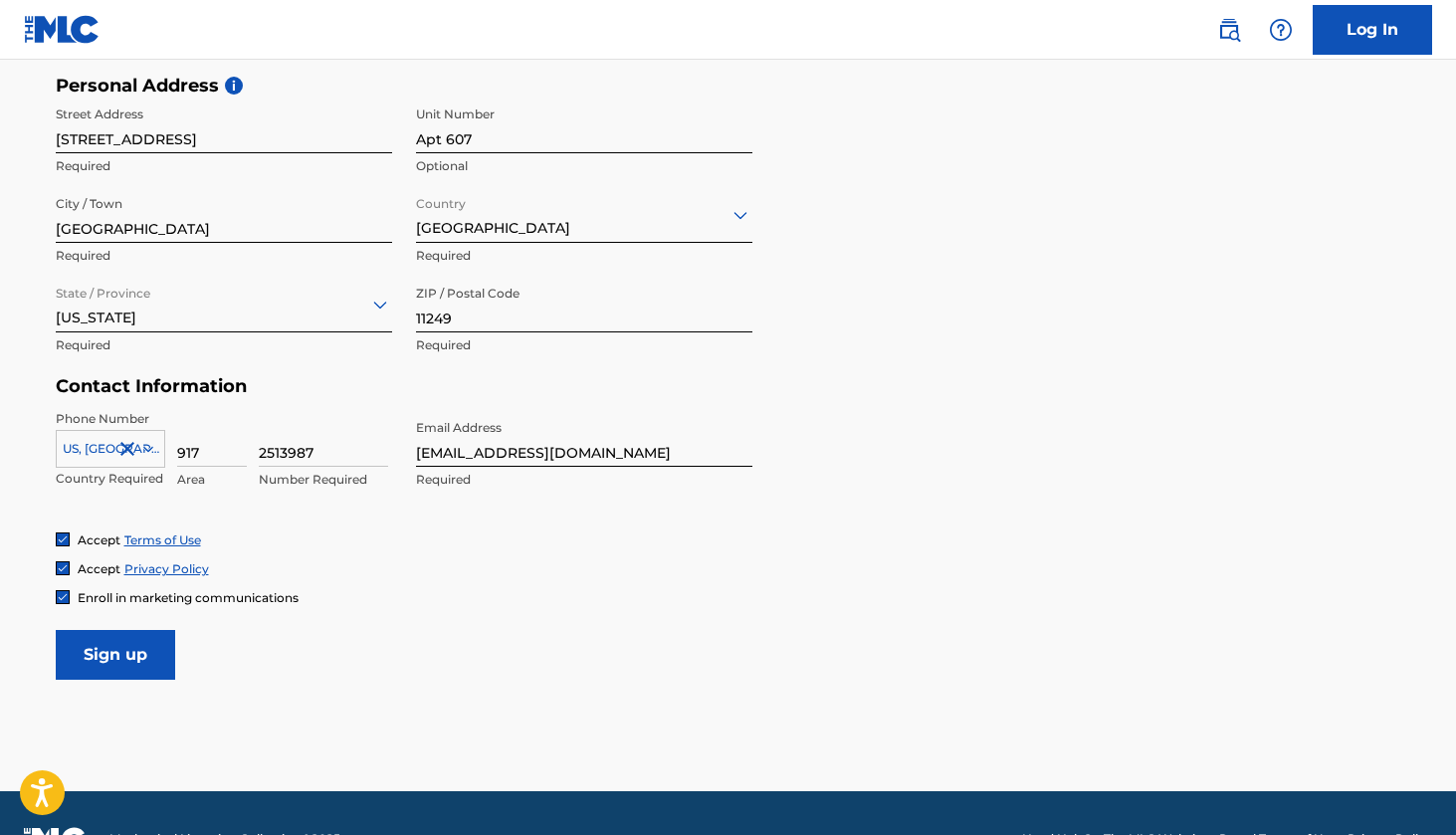 click on "Sign up" at bounding box center (115, 655) 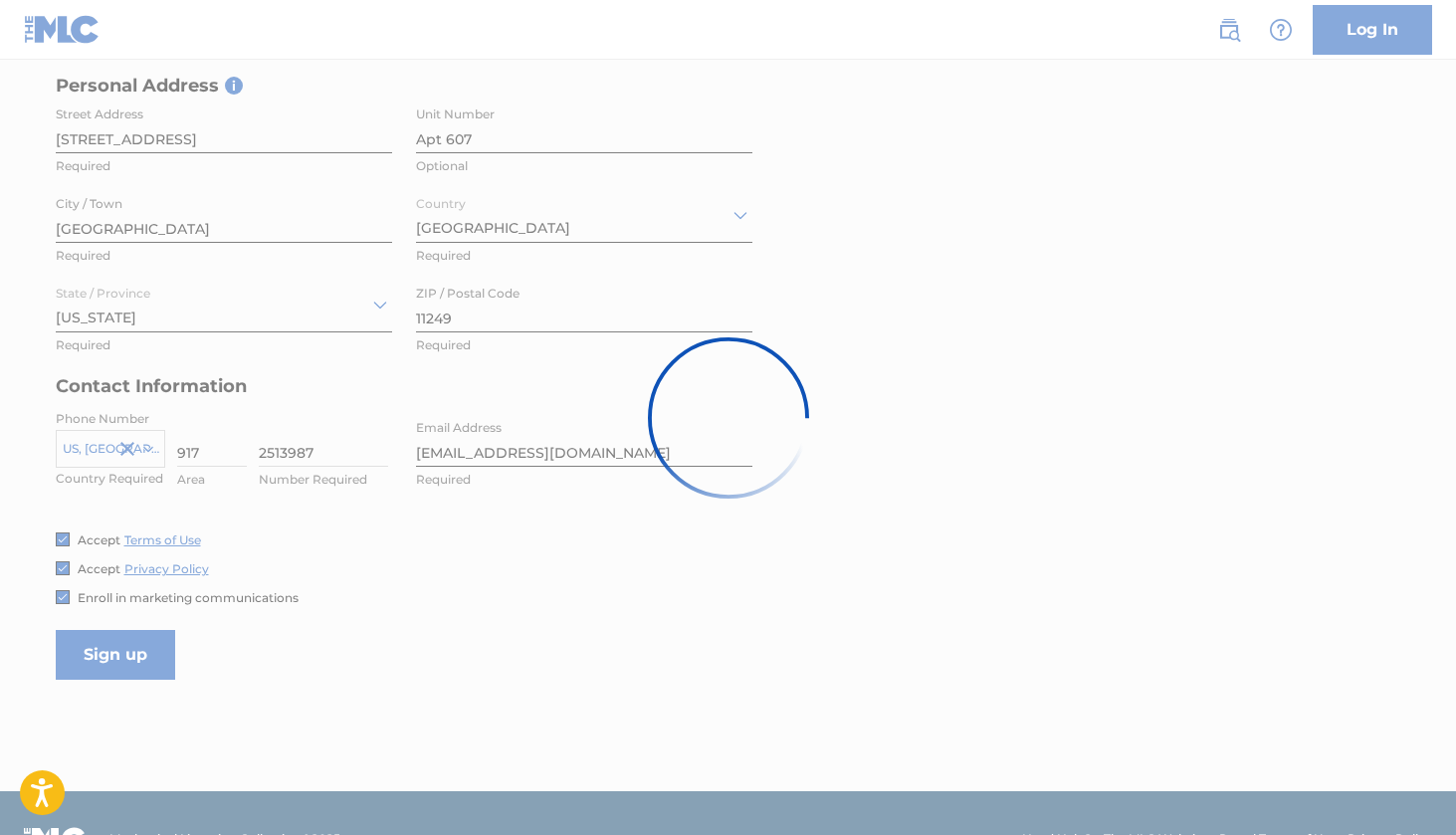 scroll, scrollTop: 0, scrollLeft: 0, axis: both 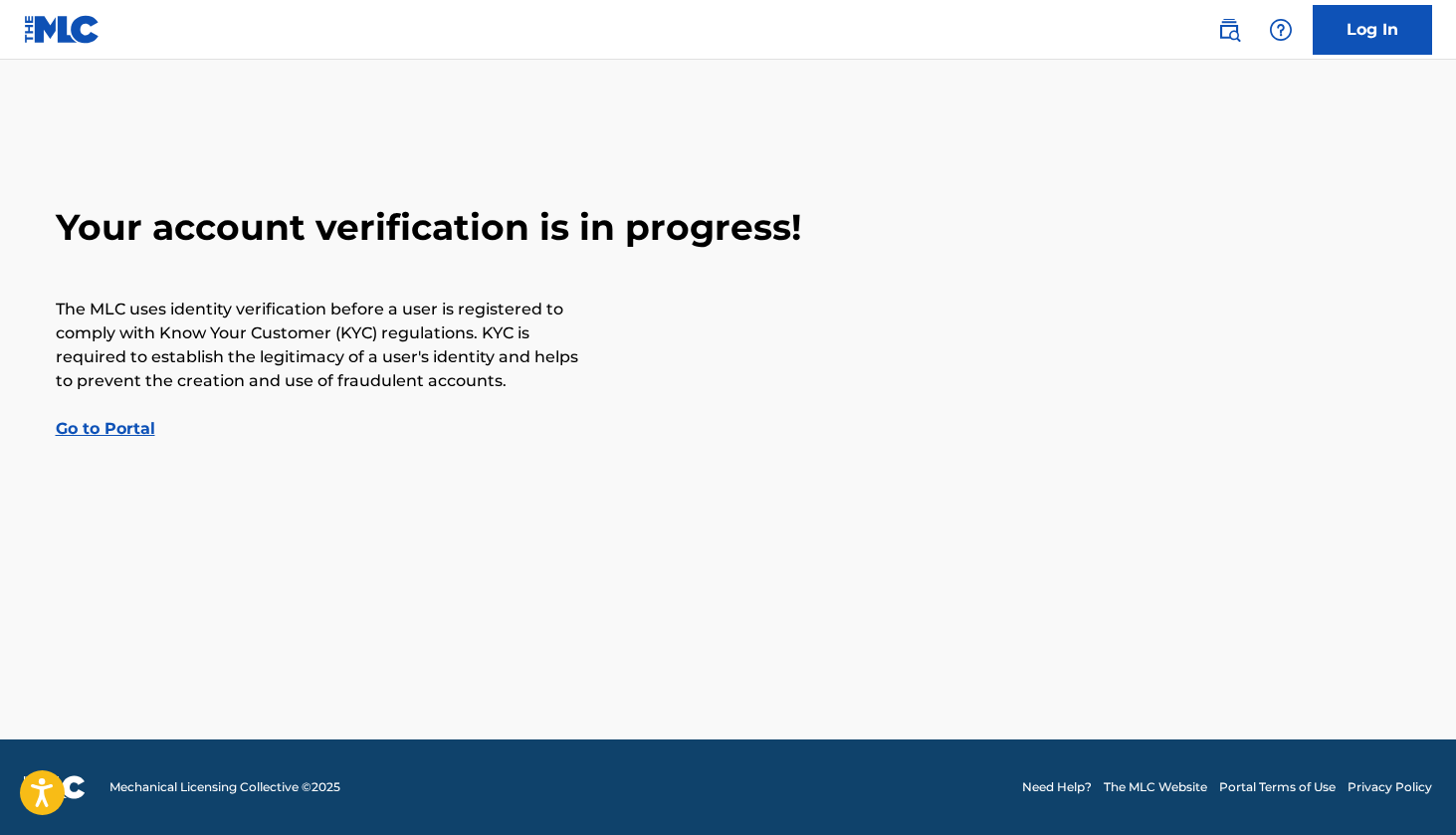 click on "Your account verification is in progress! The MLC uses identity verification before a user is registered to comply with Know Your Customer (KYC) regulations. KYC is required to establish the legitimacy of a user's identity and helps to prevent the creation and use of fraudulent accounts. Go to Portal" at bounding box center (728, 322) 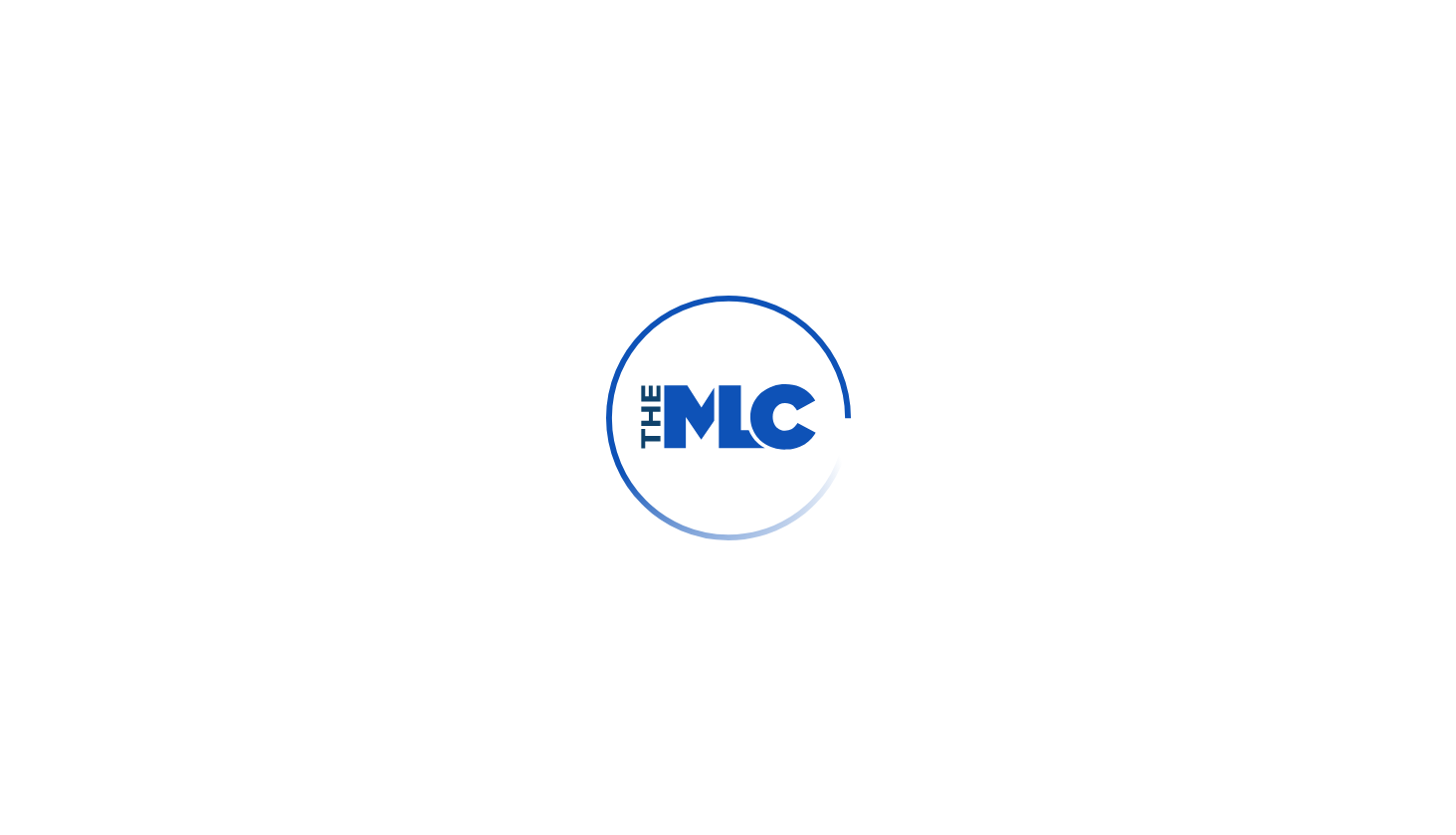scroll, scrollTop: 0, scrollLeft: 0, axis: both 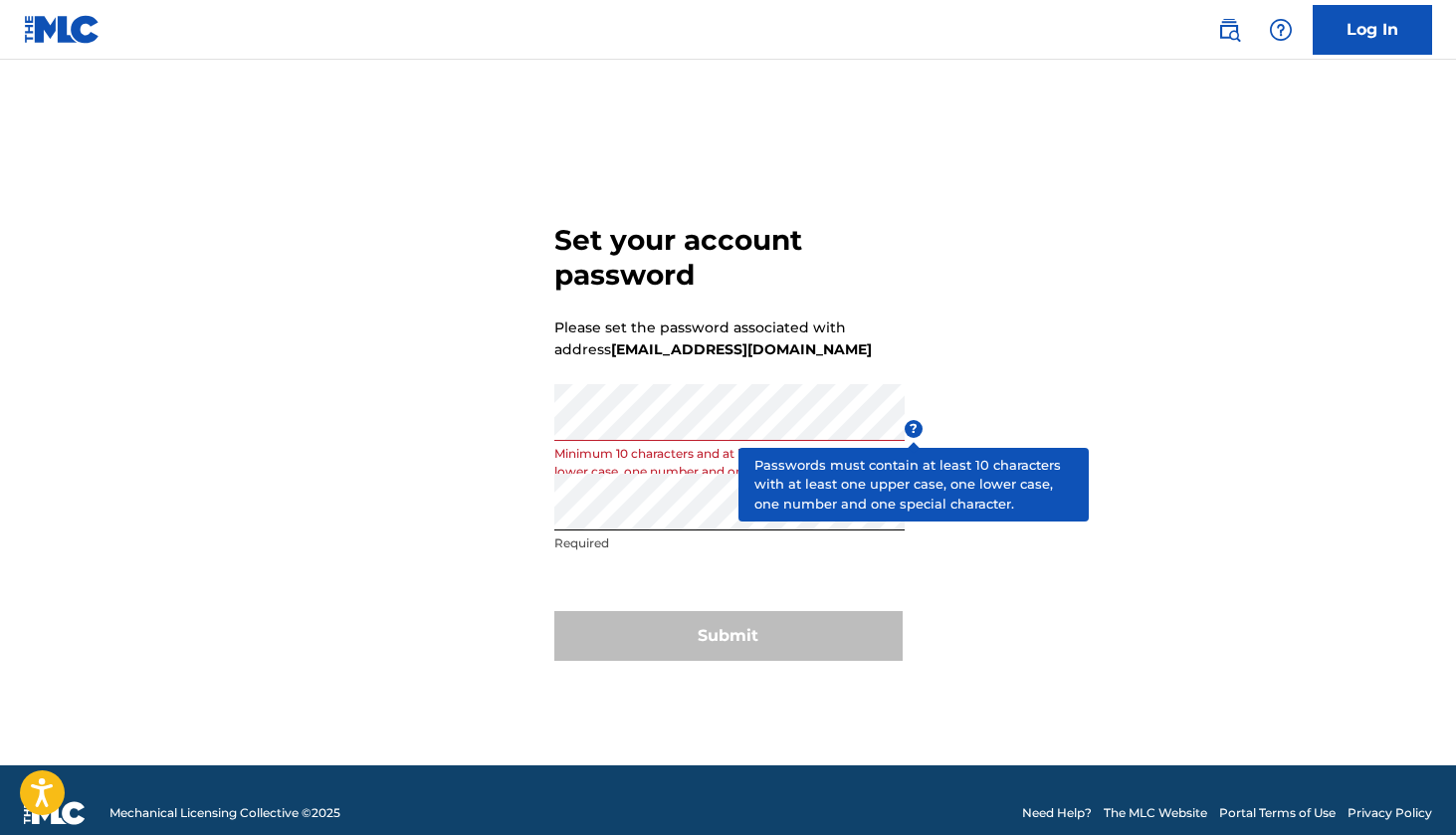 click on "?" at bounding box center [914, 429] 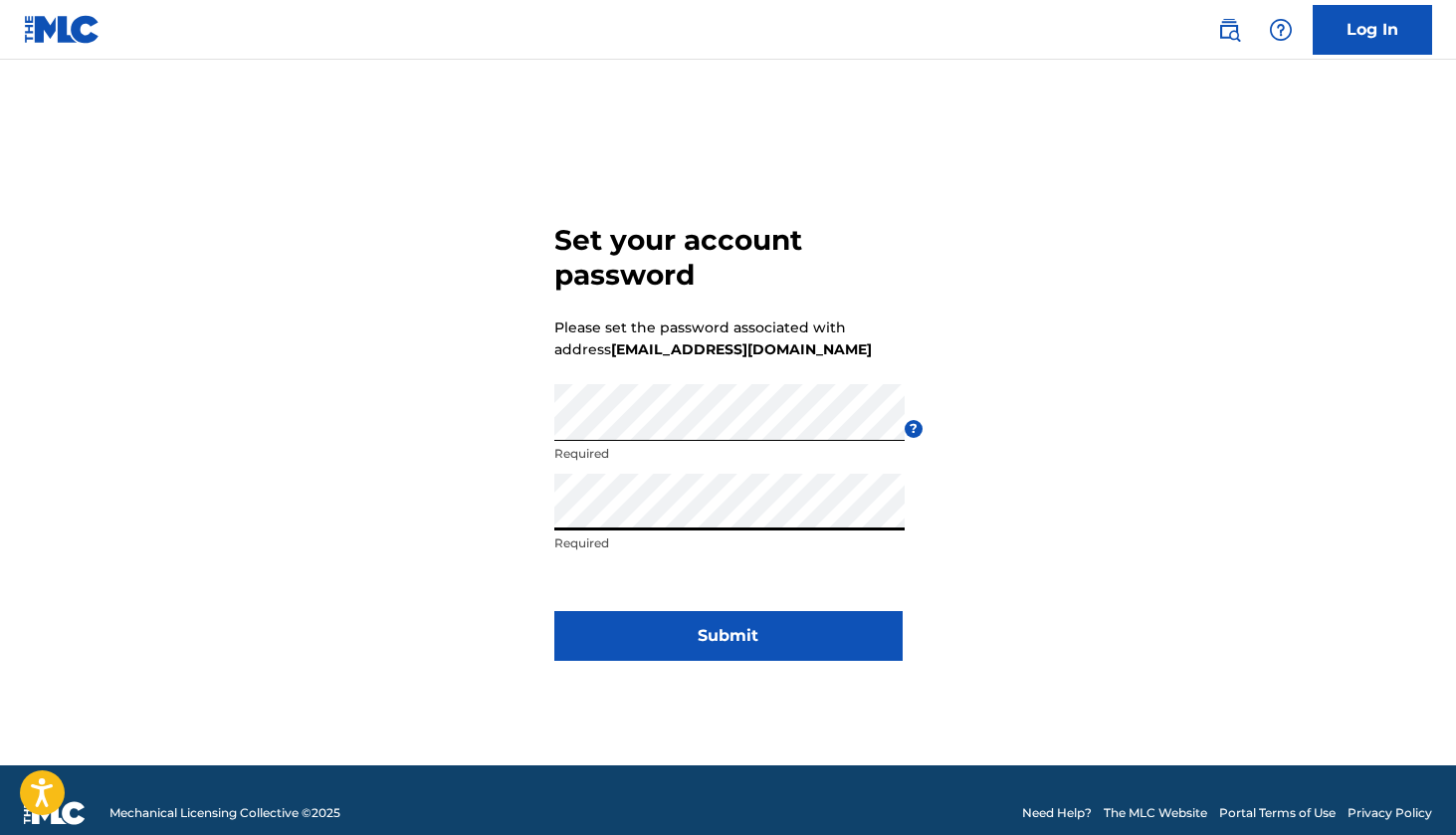 click on "Submit" at bounding box center (728, 636) 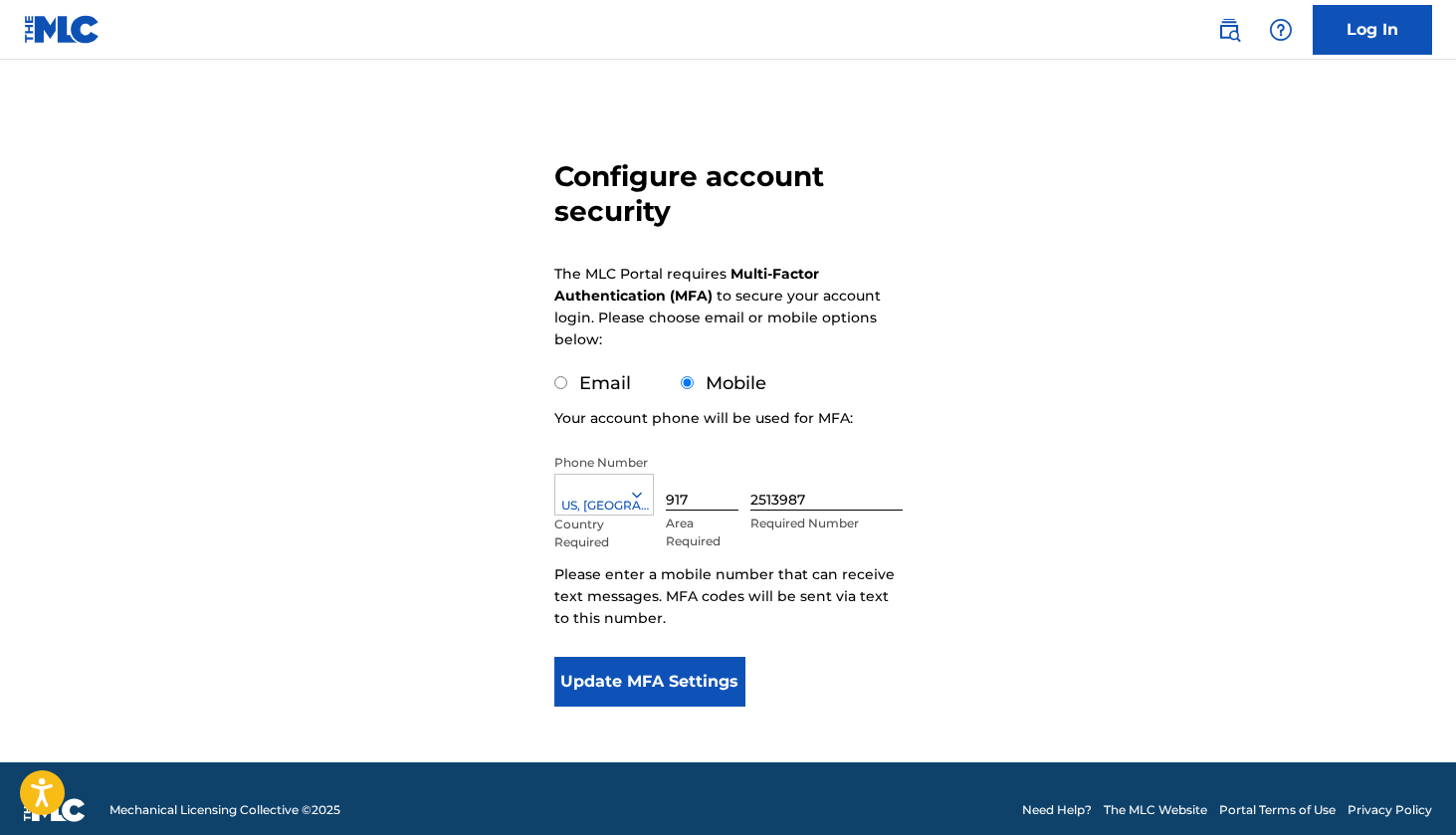 scroll, scrollTop: 122, scrollLeft: 0, axis: vertical 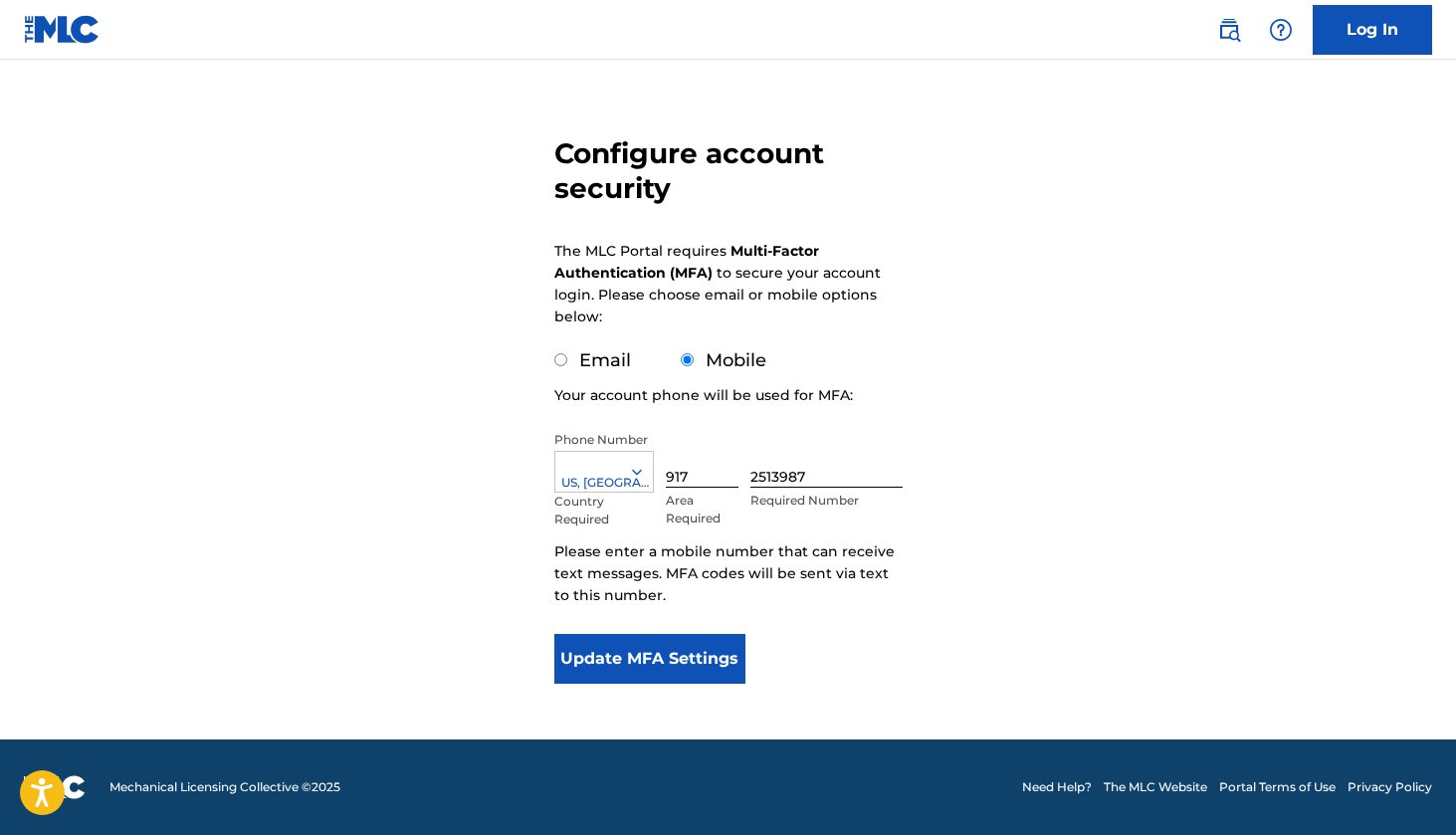 click on "Update MFA Settings" at bounding box center (650, 659) 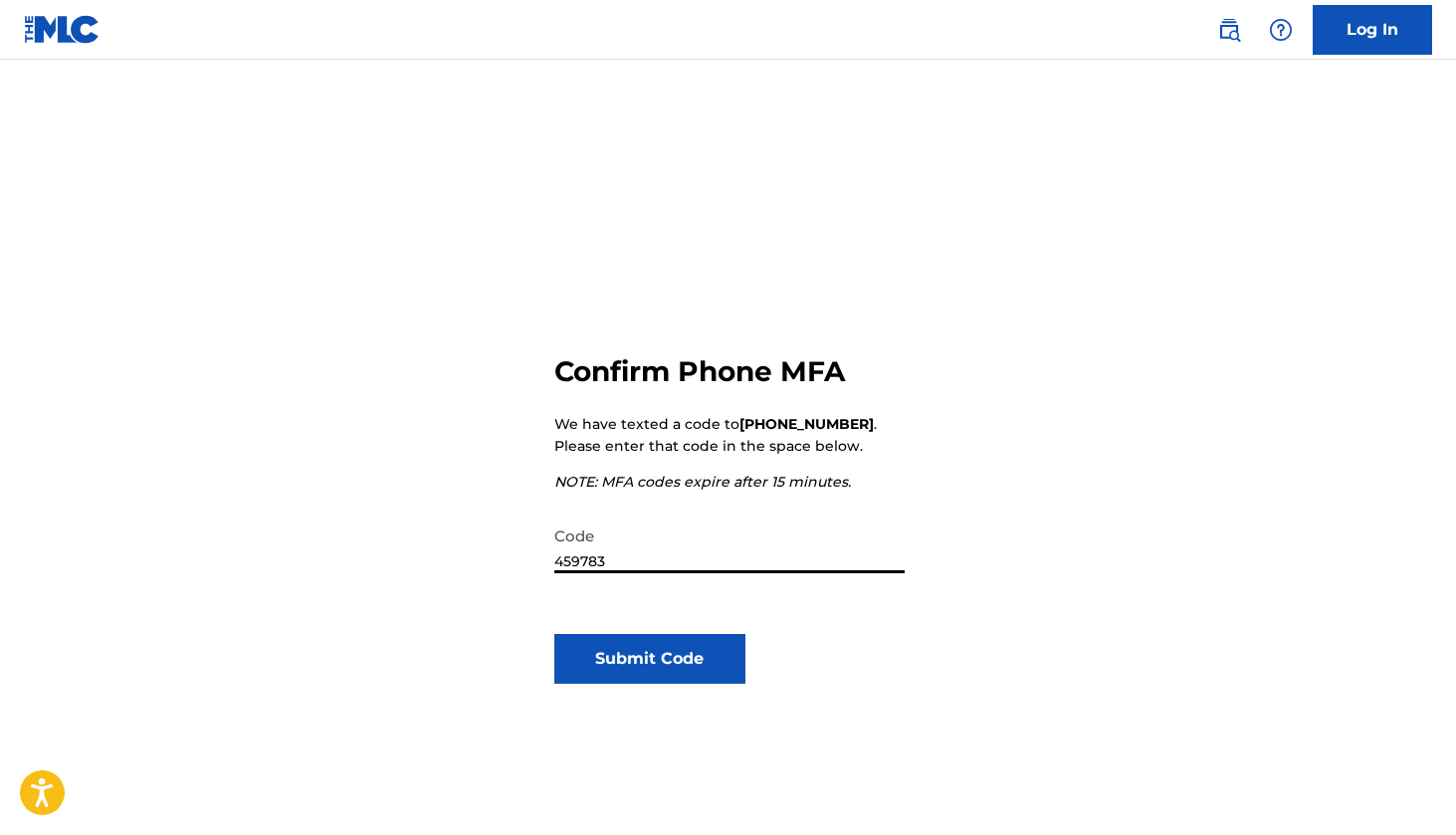 type on "459783" 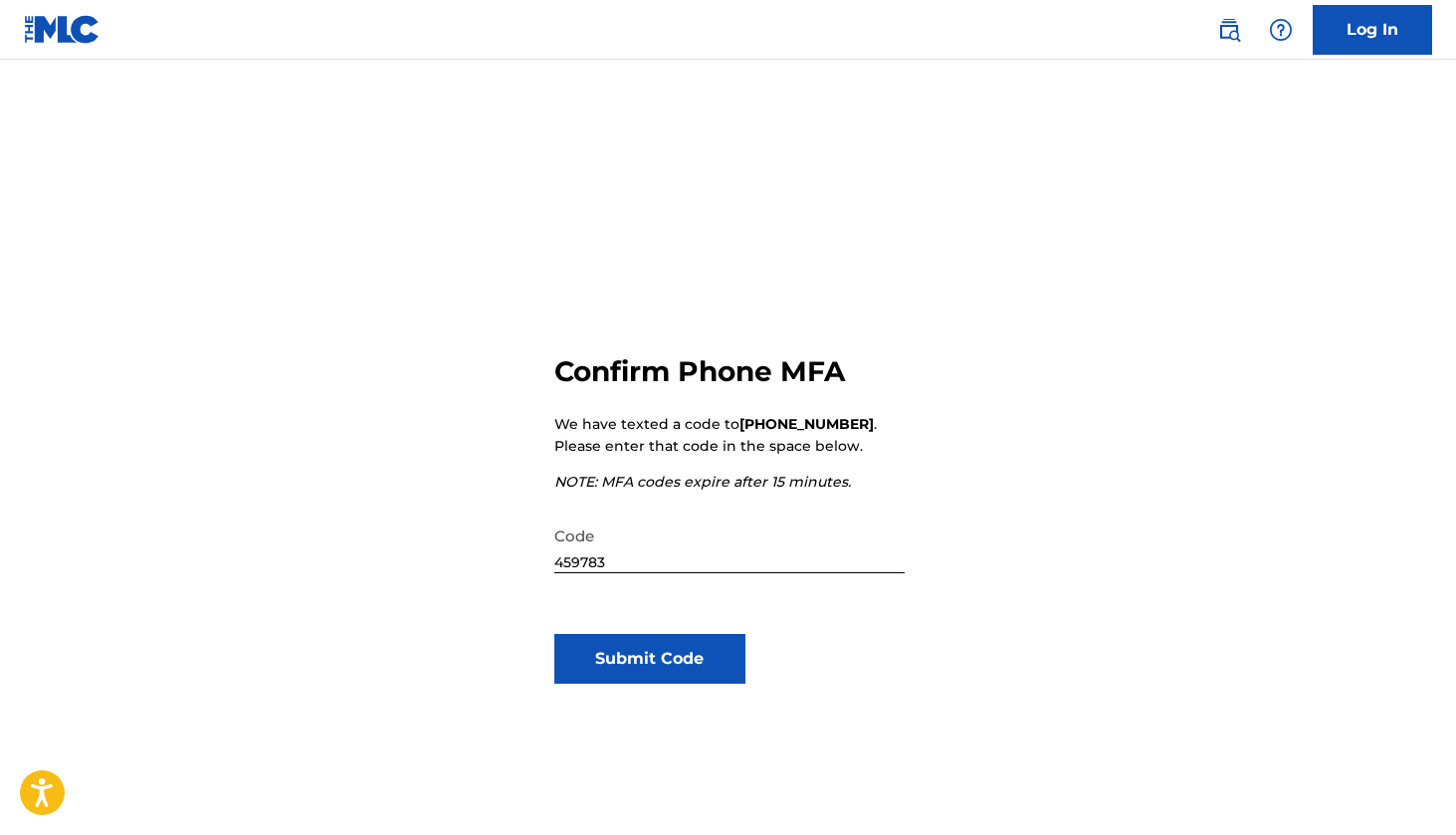 click on "Submit Code" at bounding box center [650, 659] 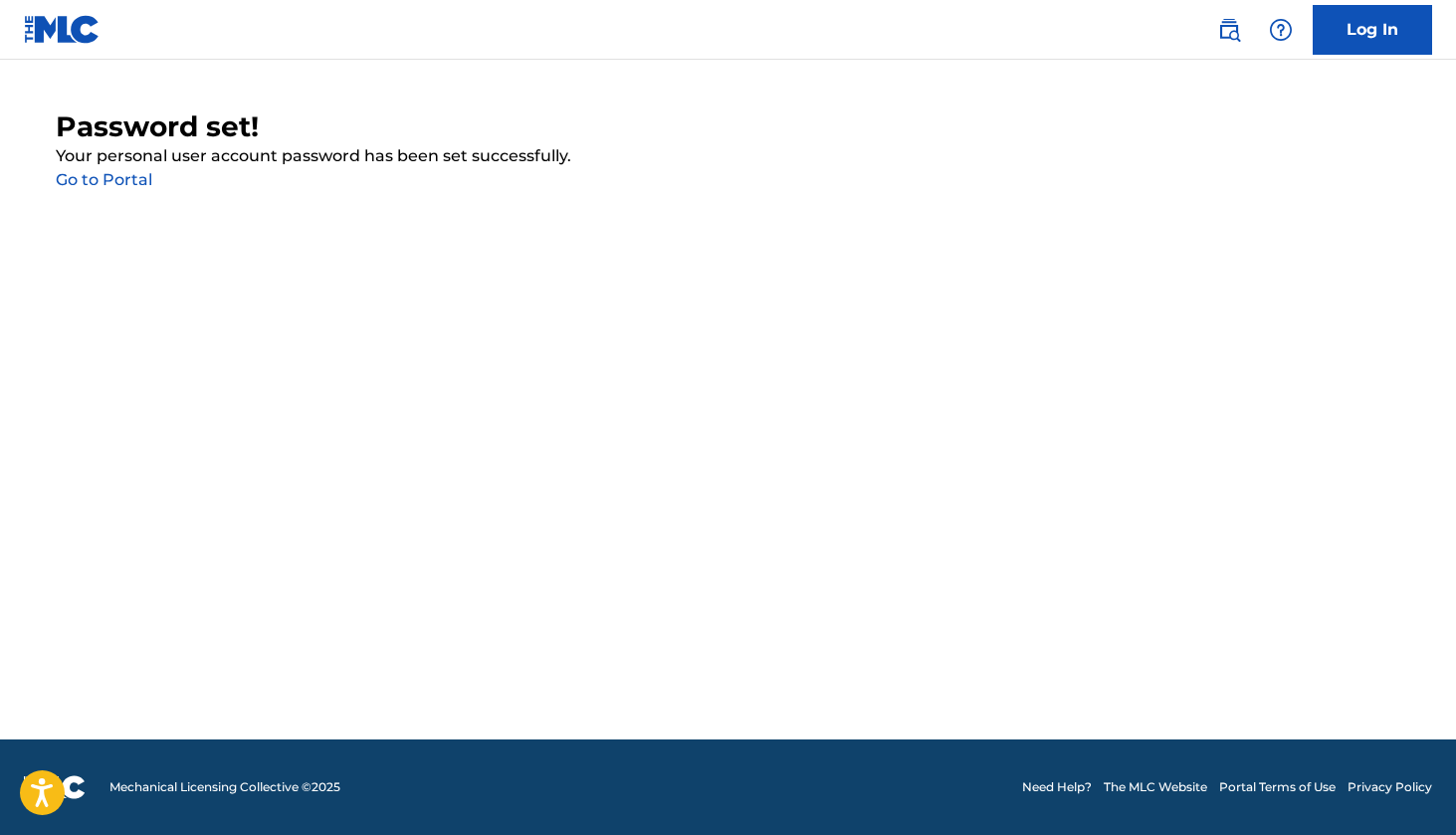 click on "Go to Portal" at bounding box center [104, 179] 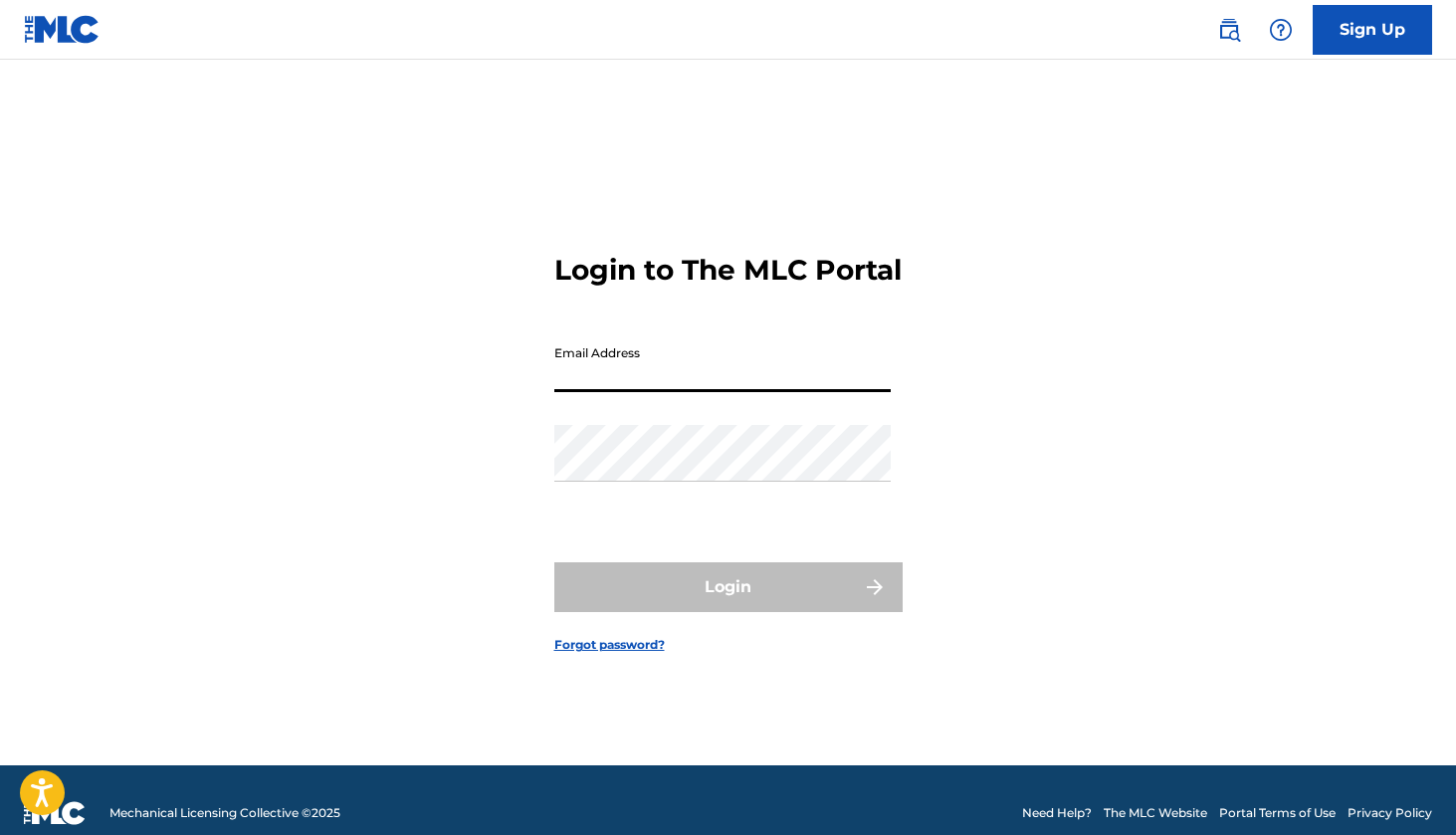 type on "[EMAIL_ADDRESS][DOMAIN_NAME]" 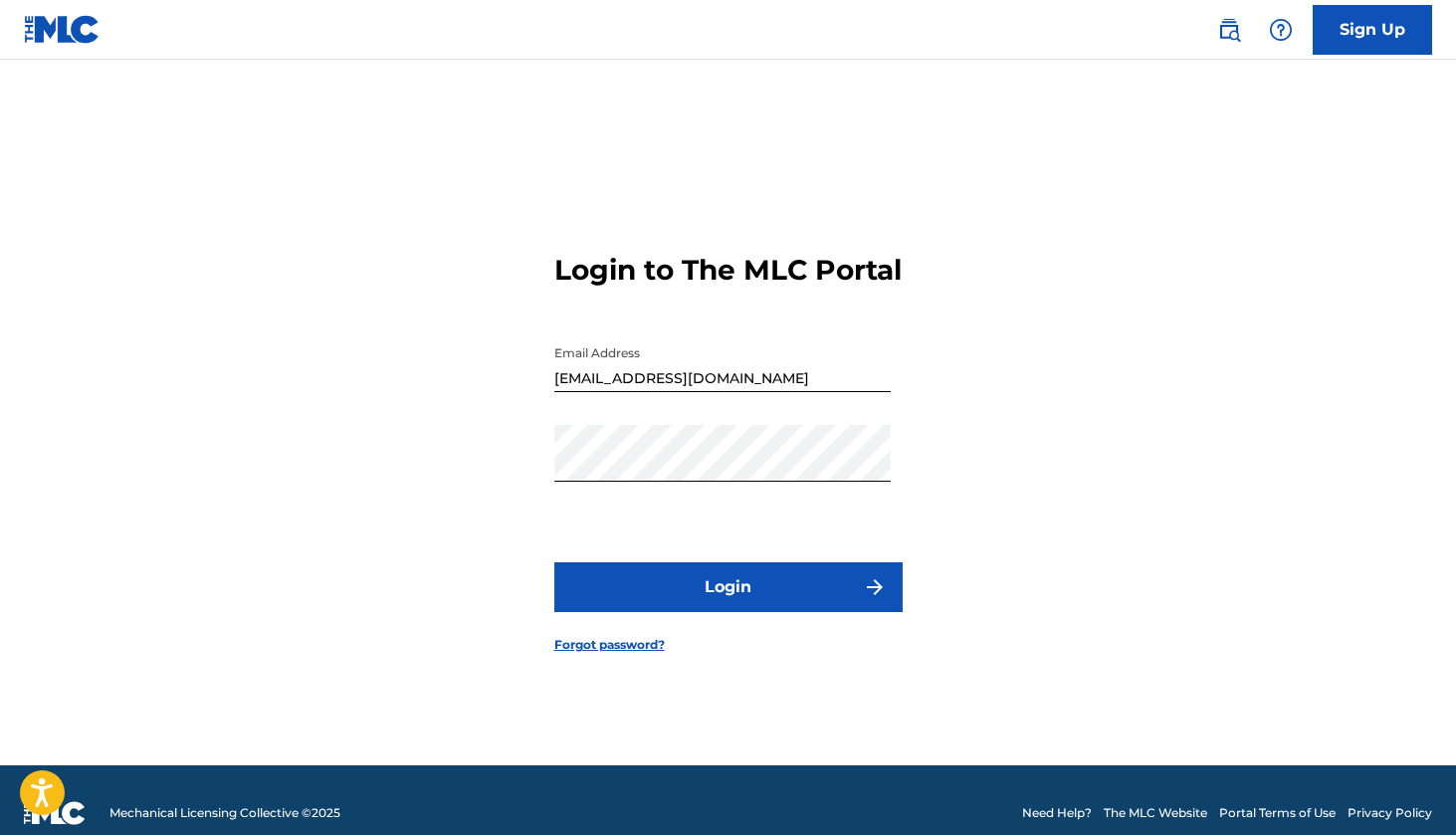 click on "Login" at bounding box center (728, 587) 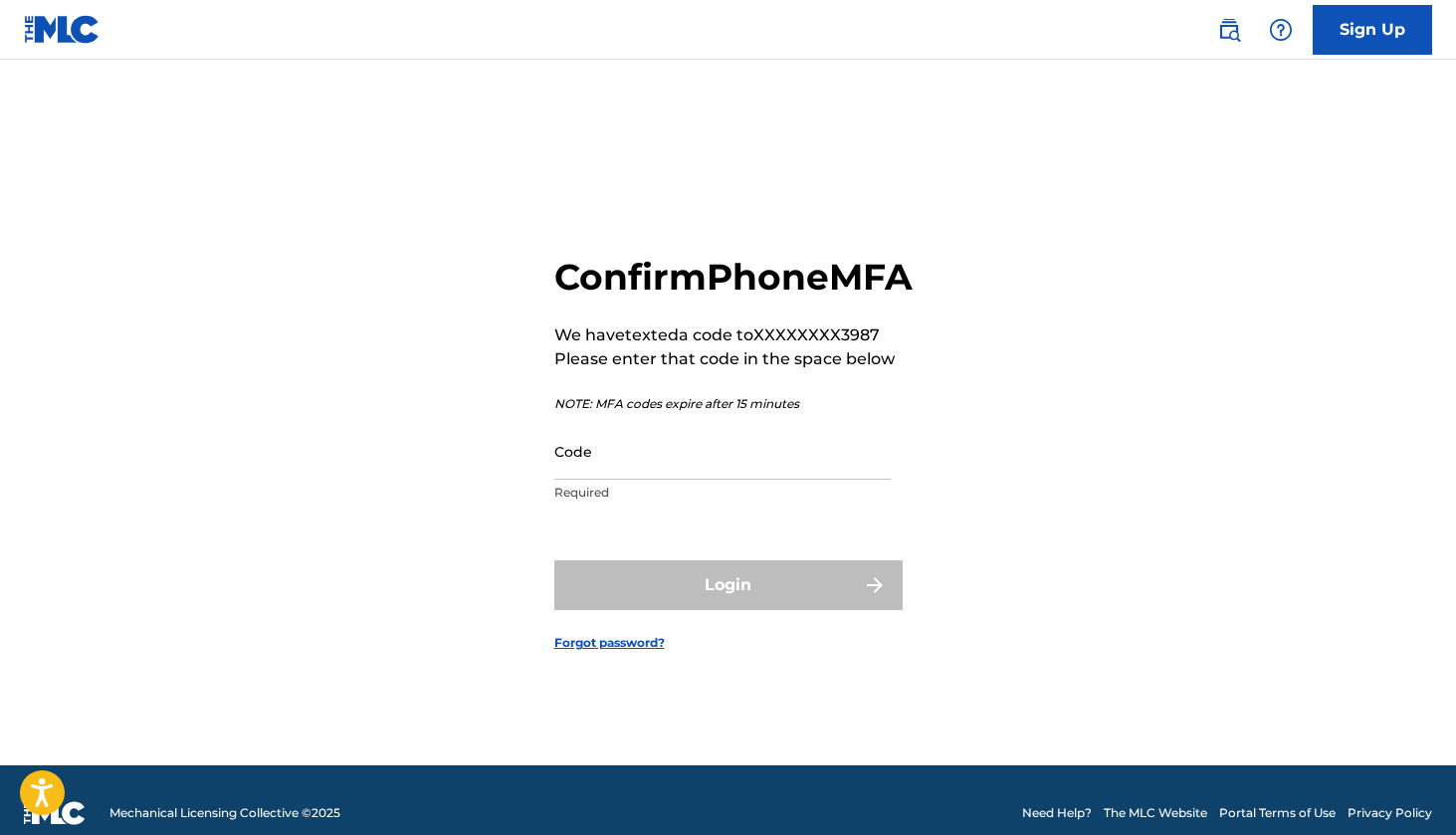 click on "Code" at bounding box center (723, 451) 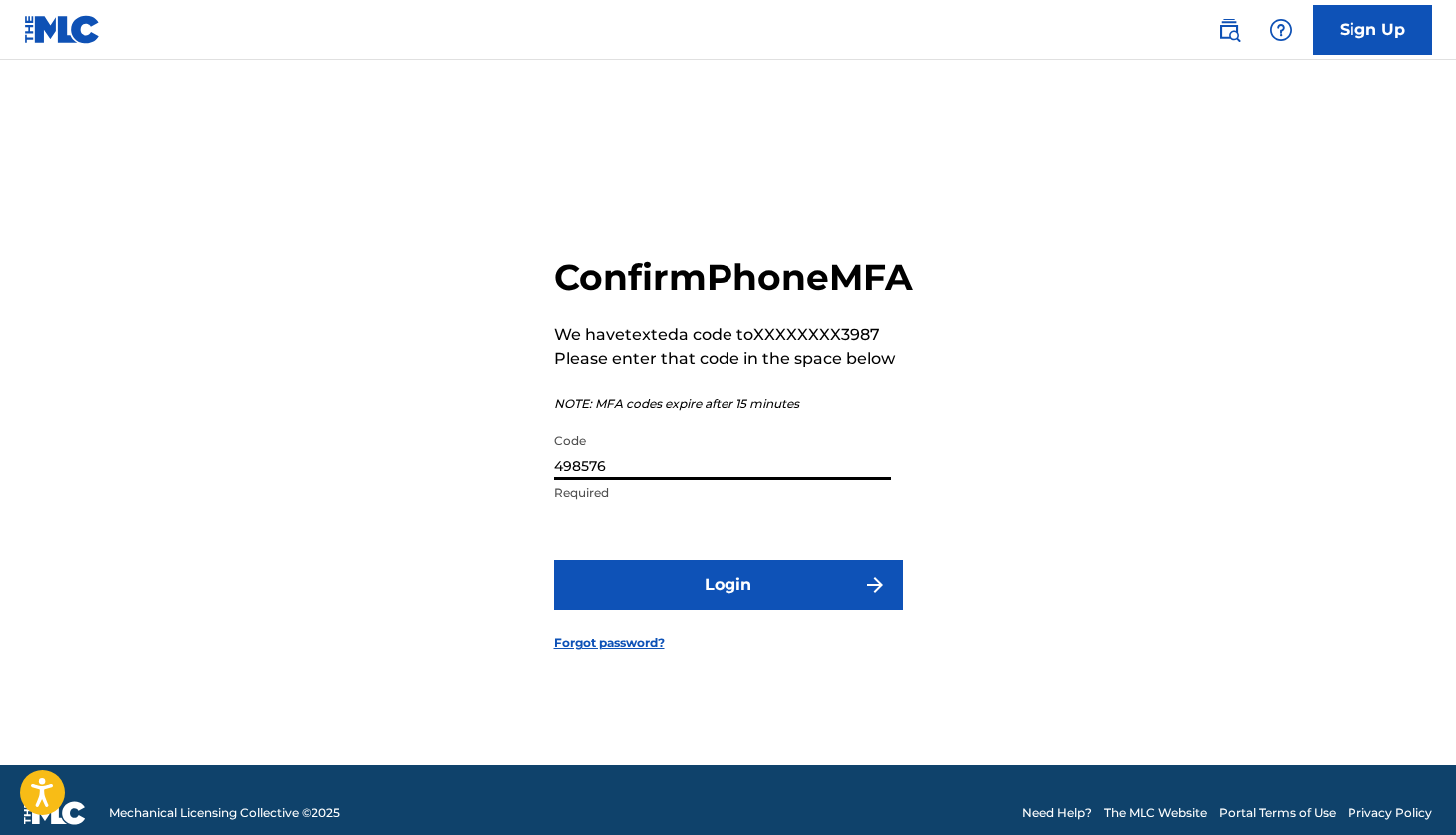 type on "498576" 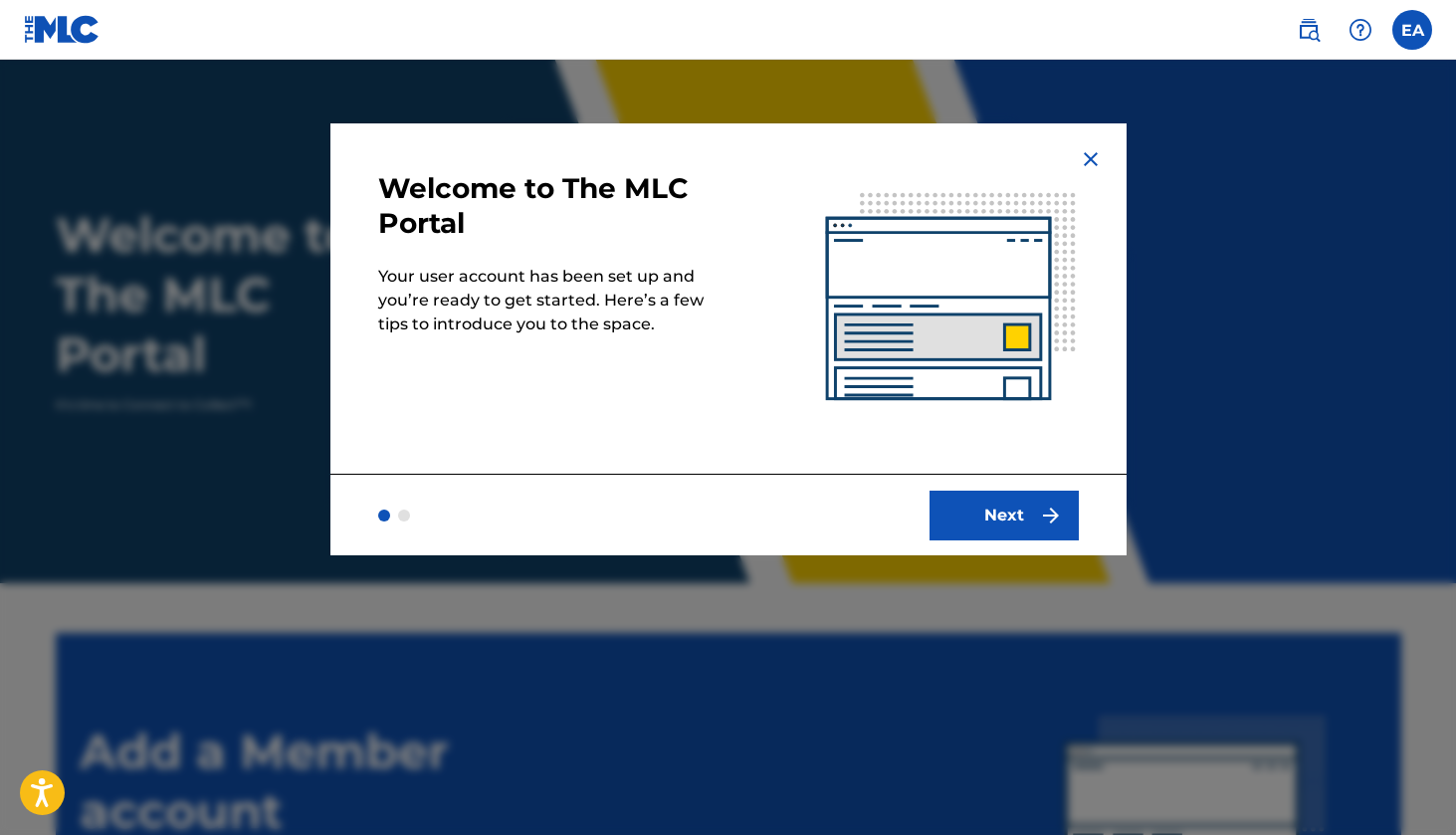 scroll, scrollTop: 0, scrollLeft: 0, axis: both 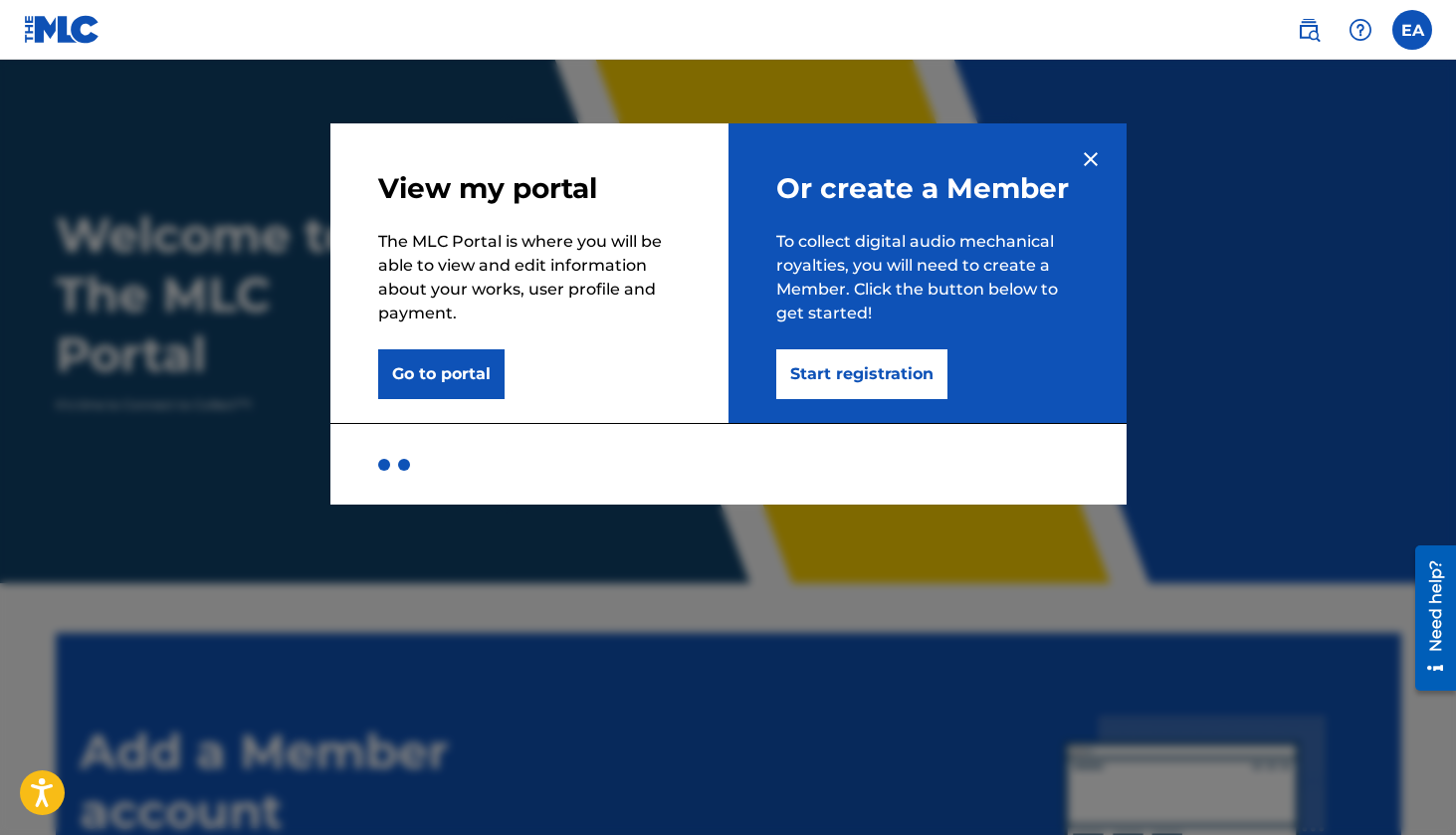 click on "Go to portal" at bounding box center (441, 374) 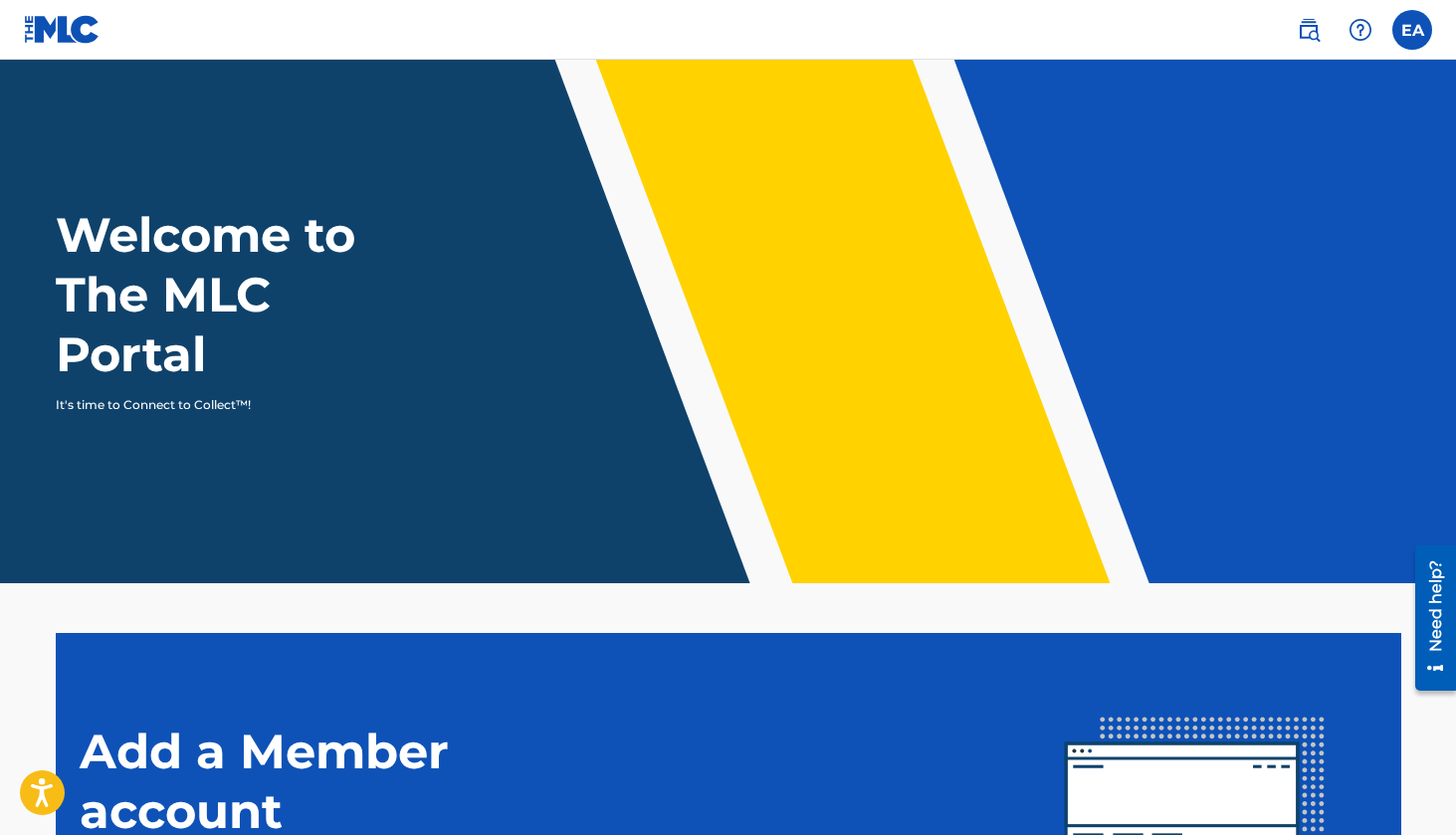 click at bounding box center (1412, 30) 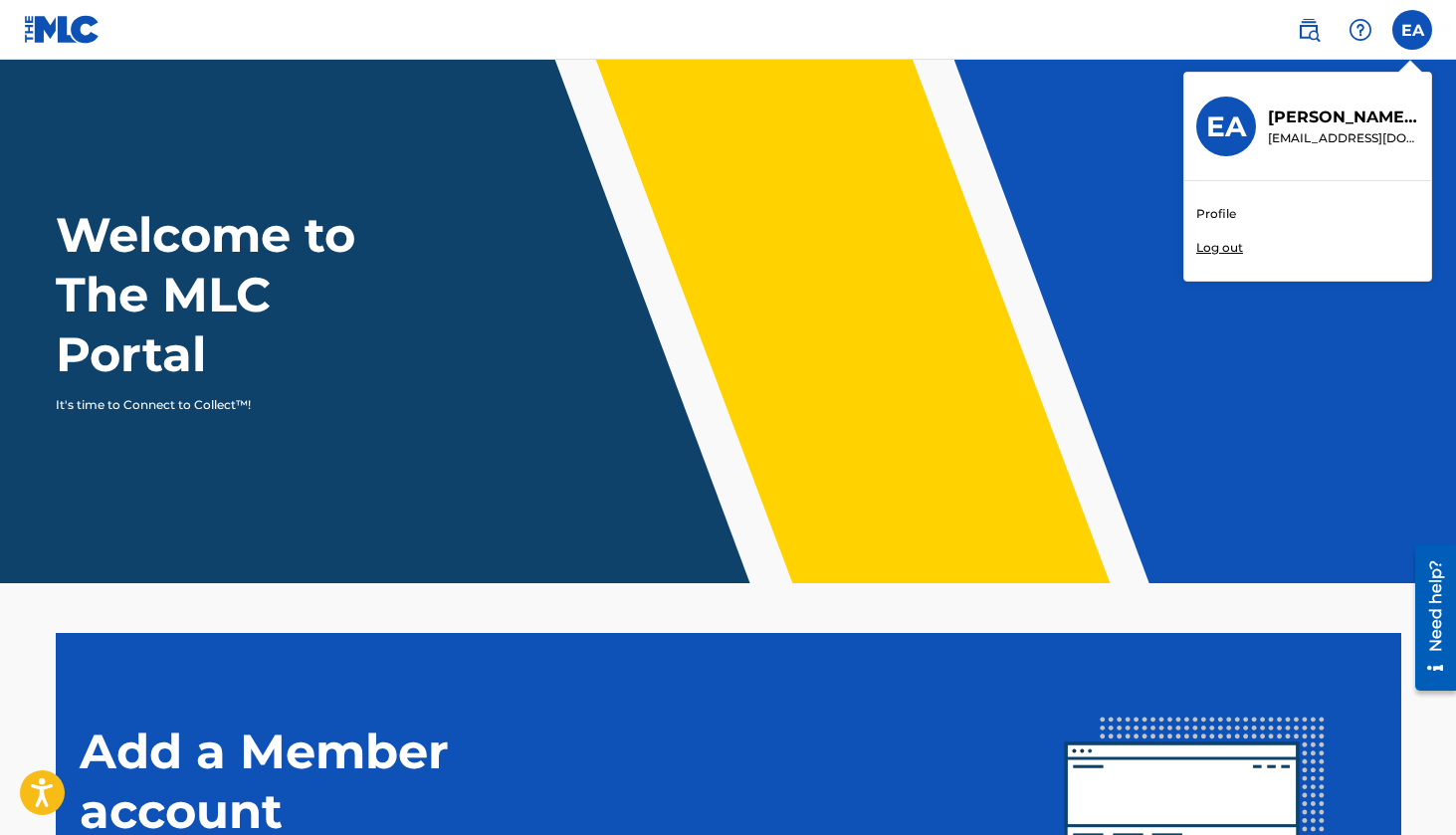 click on "Profile Log out" at bounding box center [1308, 231] 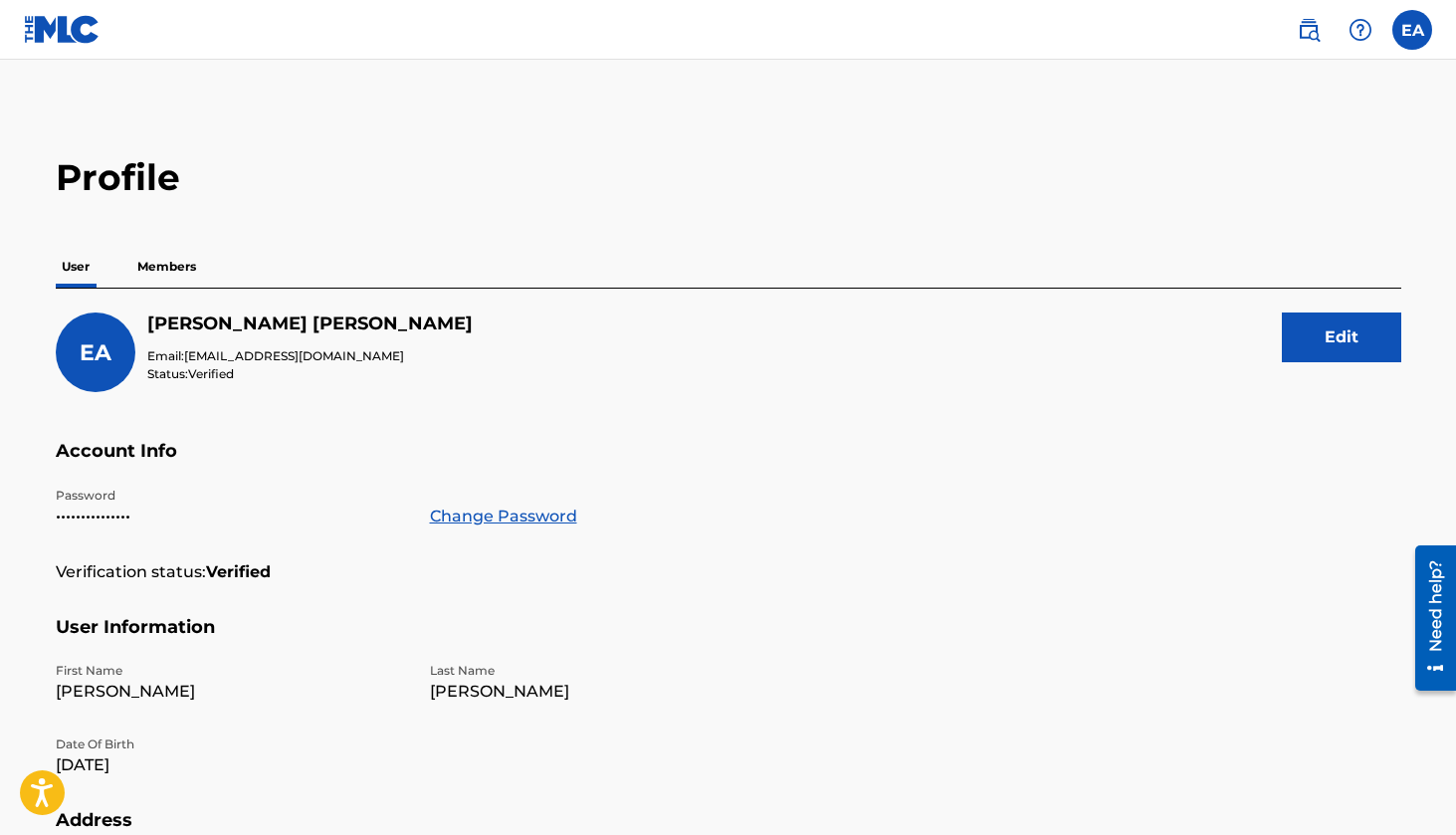 click on "Edit" at bounding box center (1342, 337) 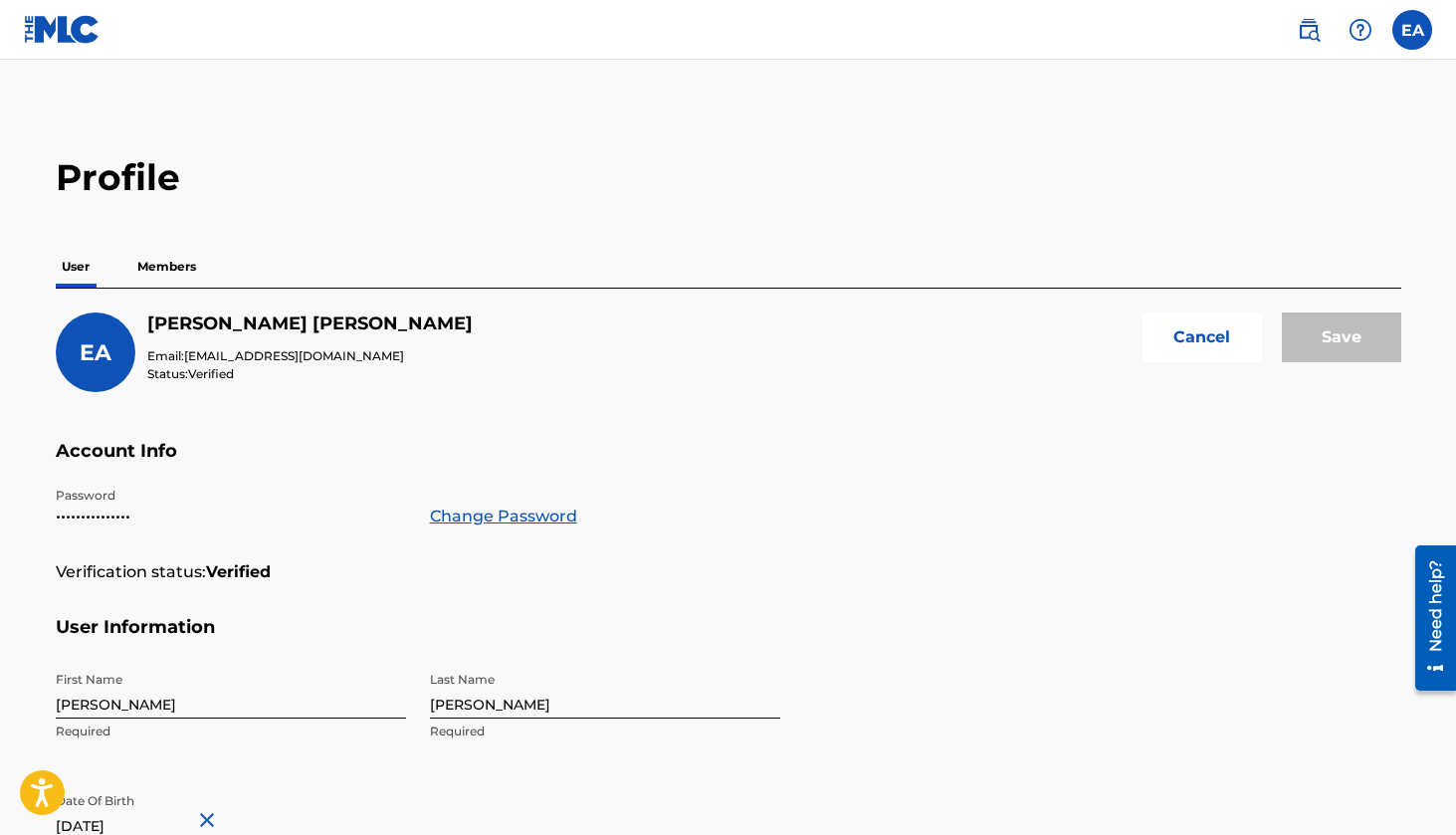 click on "EA" at bounding box center (96, 352) 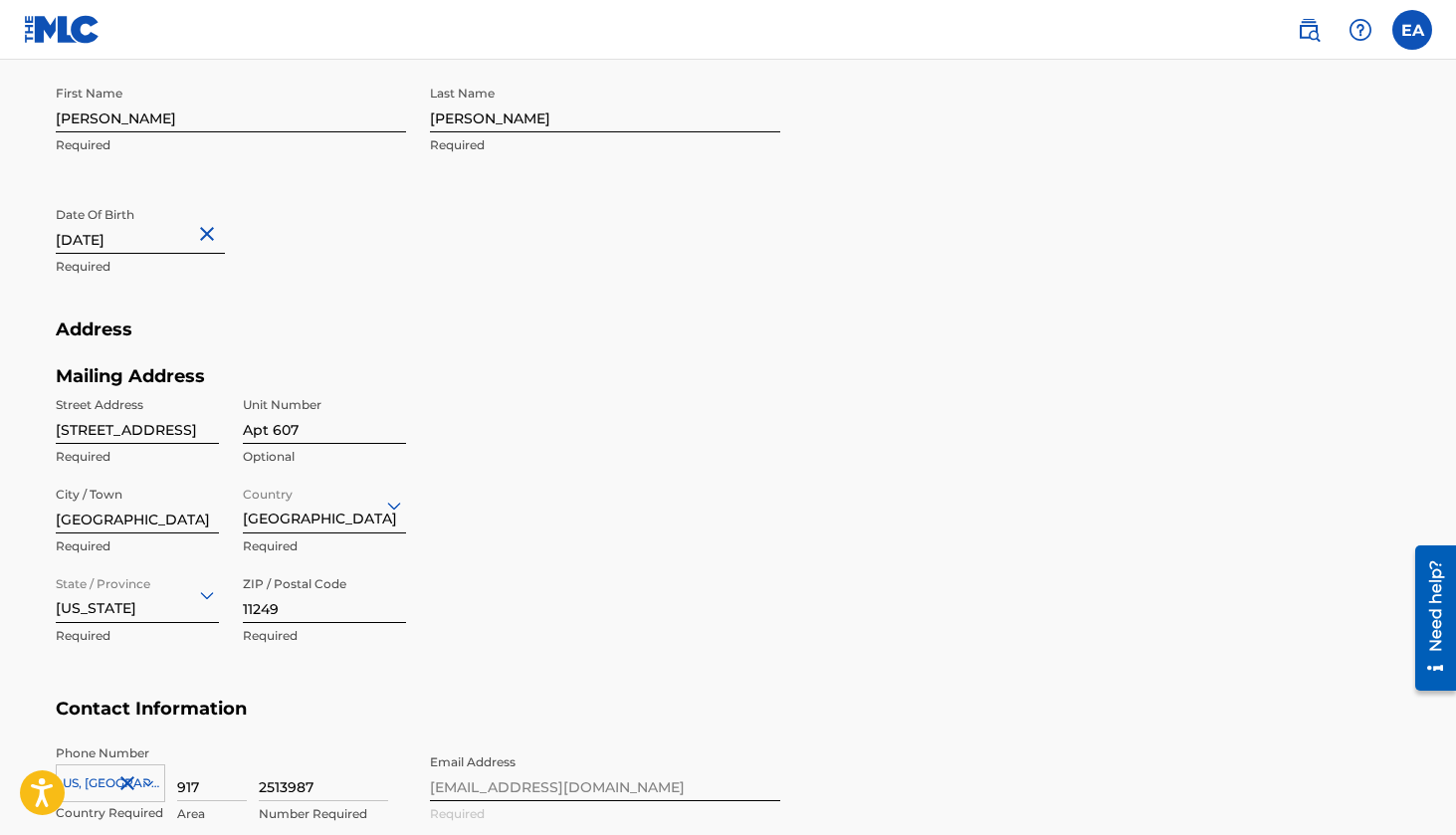 scroll, scrollTop: 590, scrollLeft: 0, axis: vertical 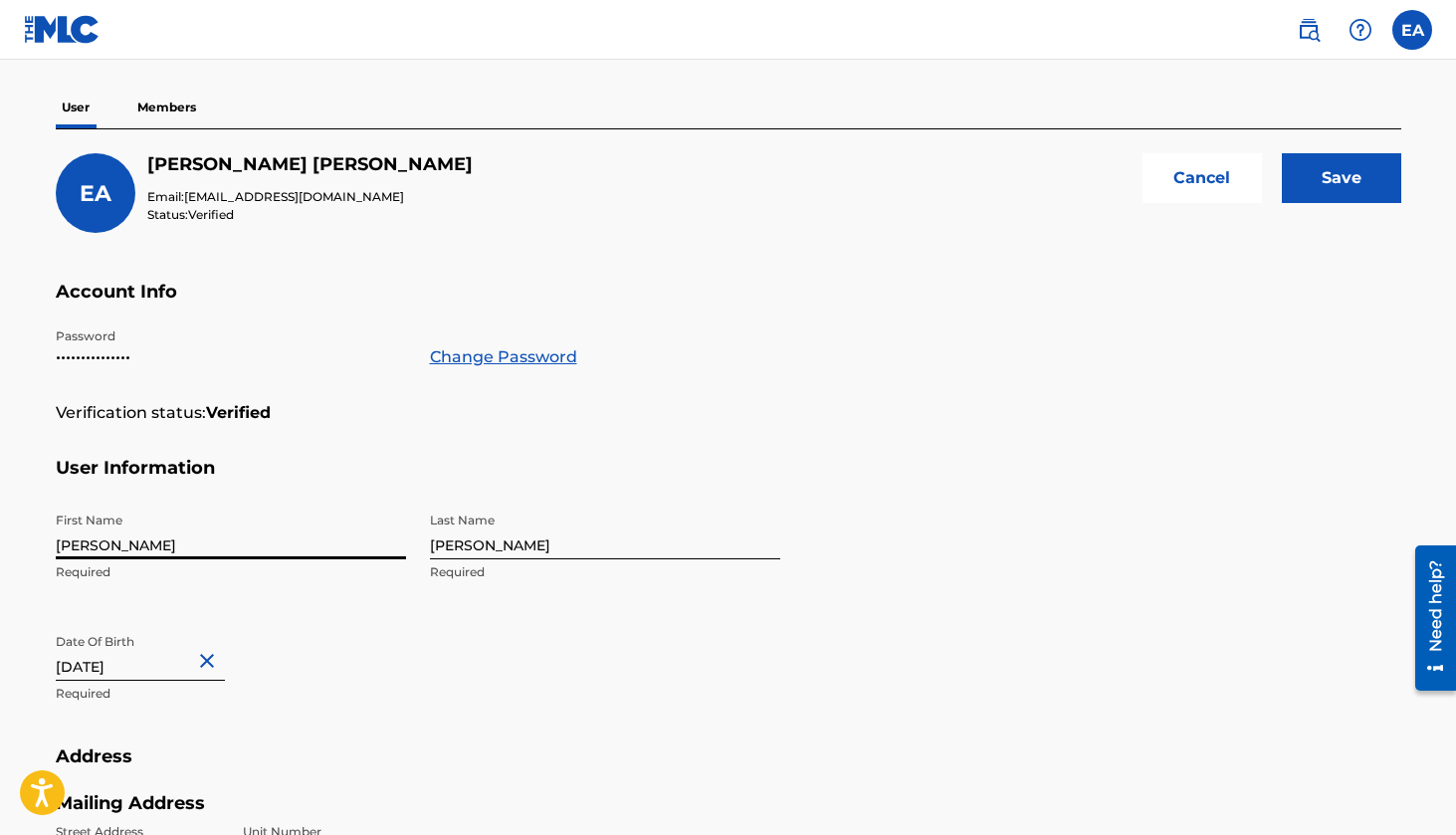 type on "Estella Luna" 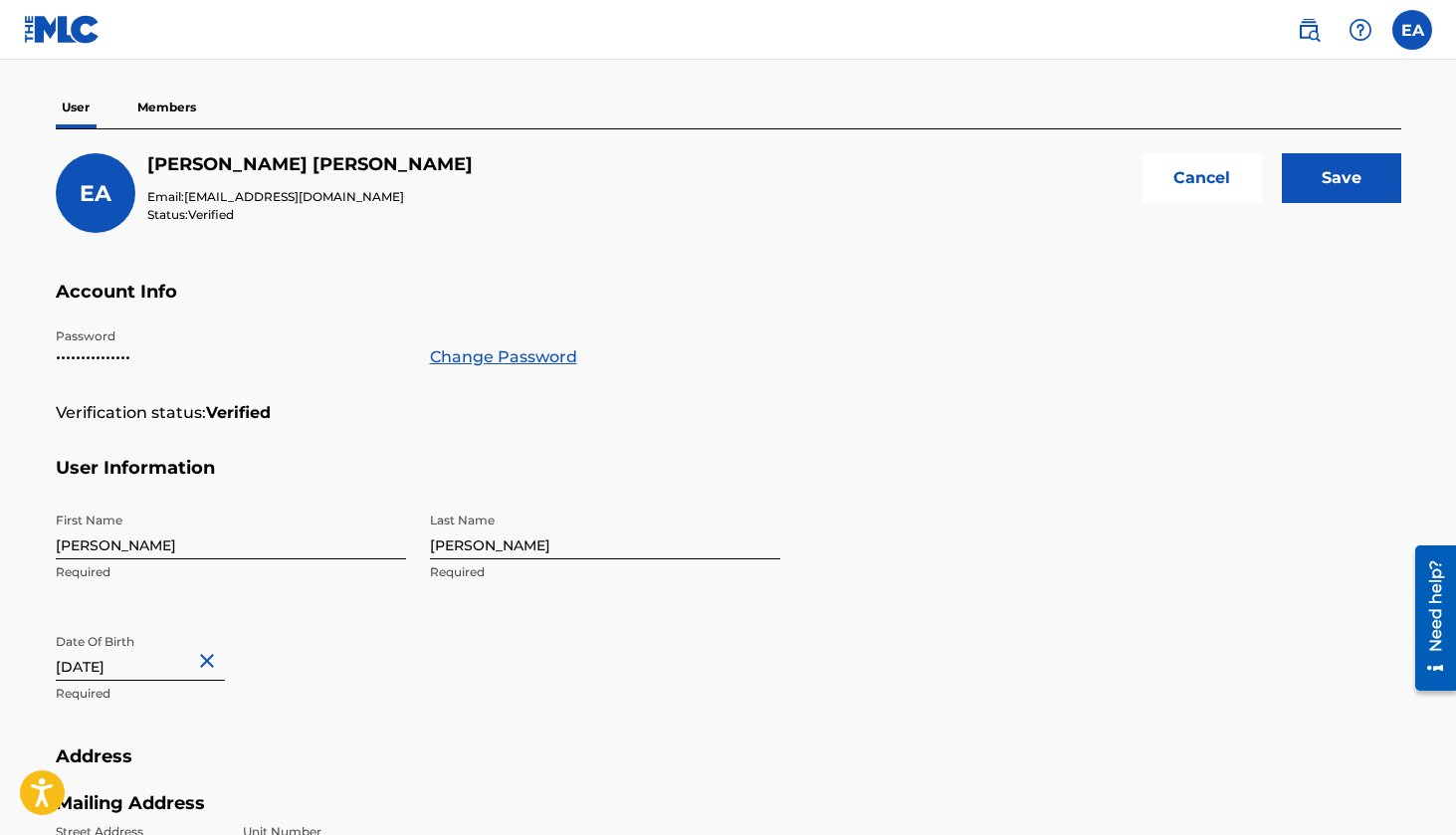 click on "EA Estella   Aquino Email:  stellarisentertainmentllc@gmail.com Status:  Verified Cancel Save Account Info Password ••••••••••••••• Change Password Verification status:   Verified User Information First Name Estella Luna Required Last Name Aquino Required Date Of Birth July 3 1979 Required Address Mailing Address Street Address 416 Kent Avenue Required Unit Number Apt 607 Optional City / Town Brooklyn Required Country United States Required State / Province New York Required ZIP / Postal Code 11249 Required Contact Information Phone Number US, CA +1 Country Required 917 Area 2513987 Number Required Email Address stellarisentertainmentllc@gmail.com Required" at bounding box center (728, 711) 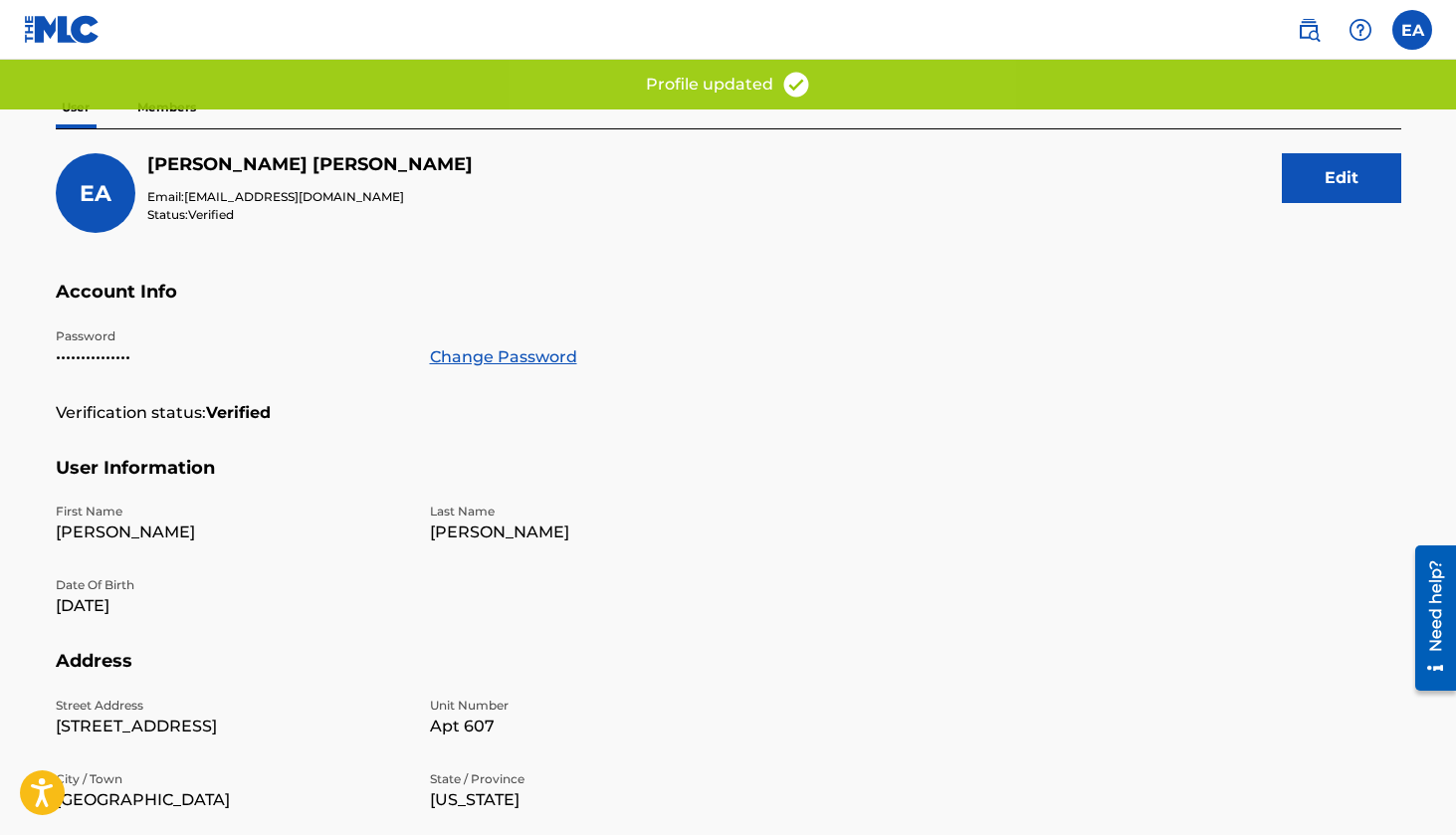 click at bounding box center (1412, 30) 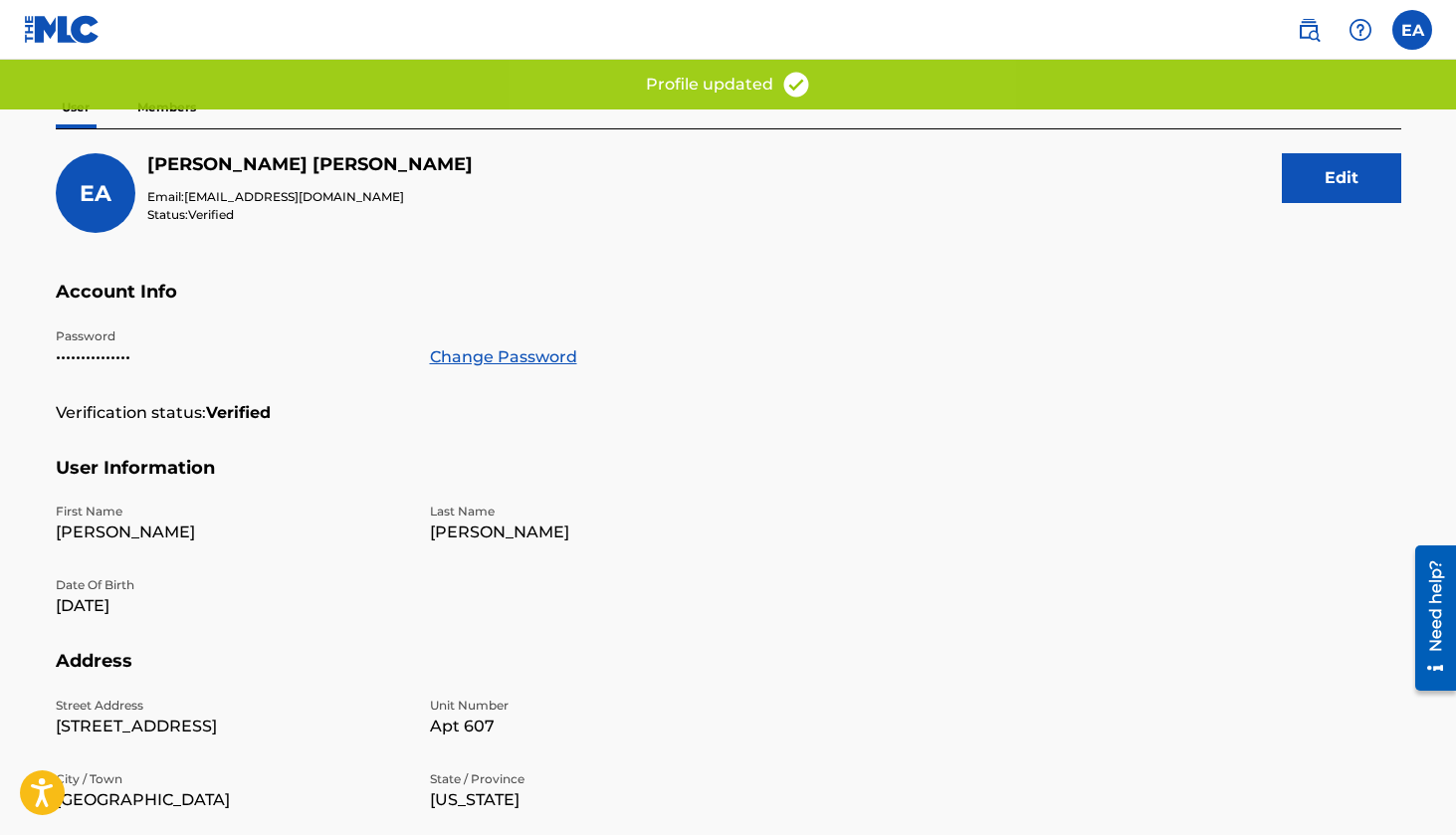 click at bounding box center [62, 29] 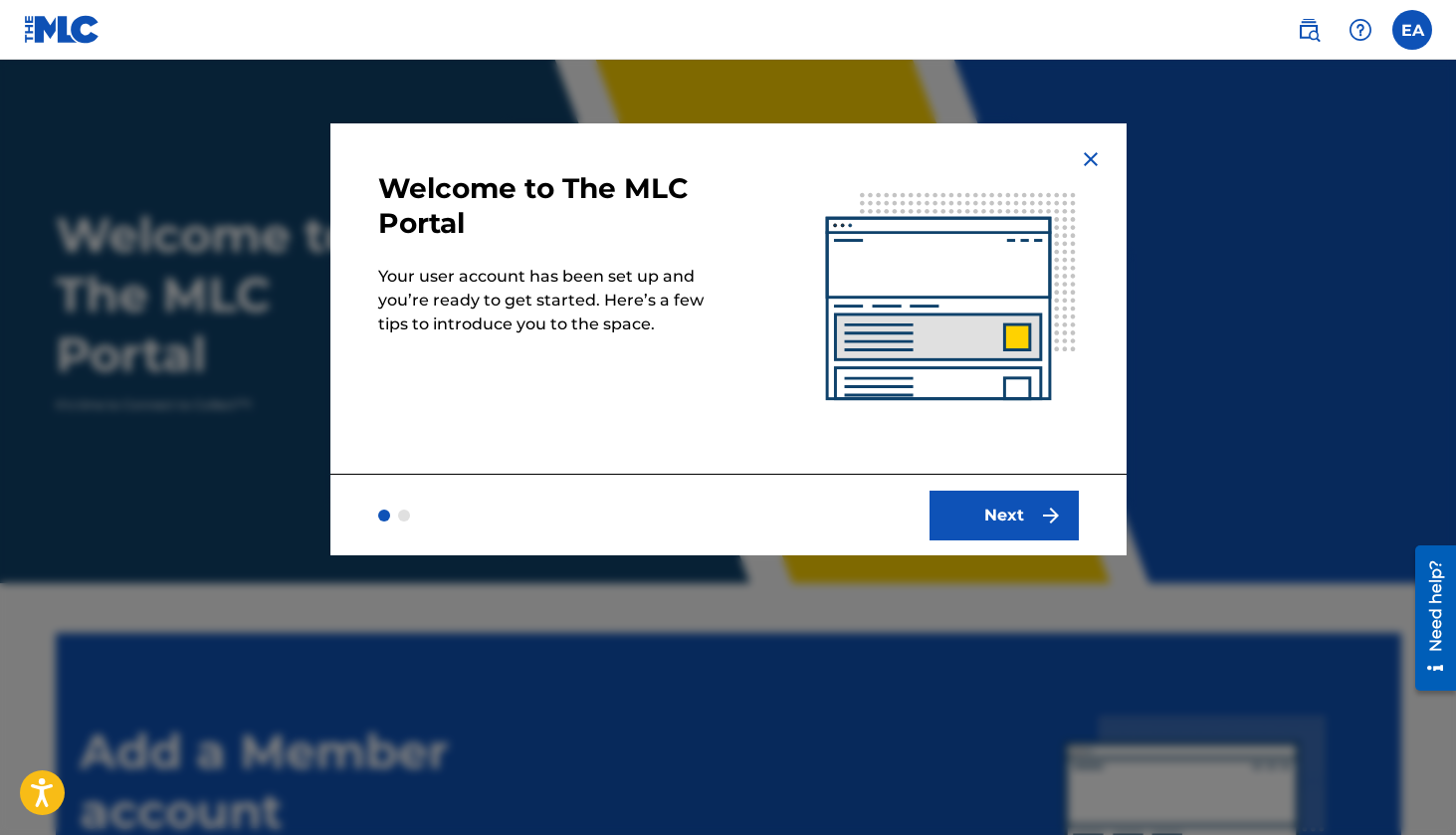 click on "Next" at bounding box center (1004, 516) 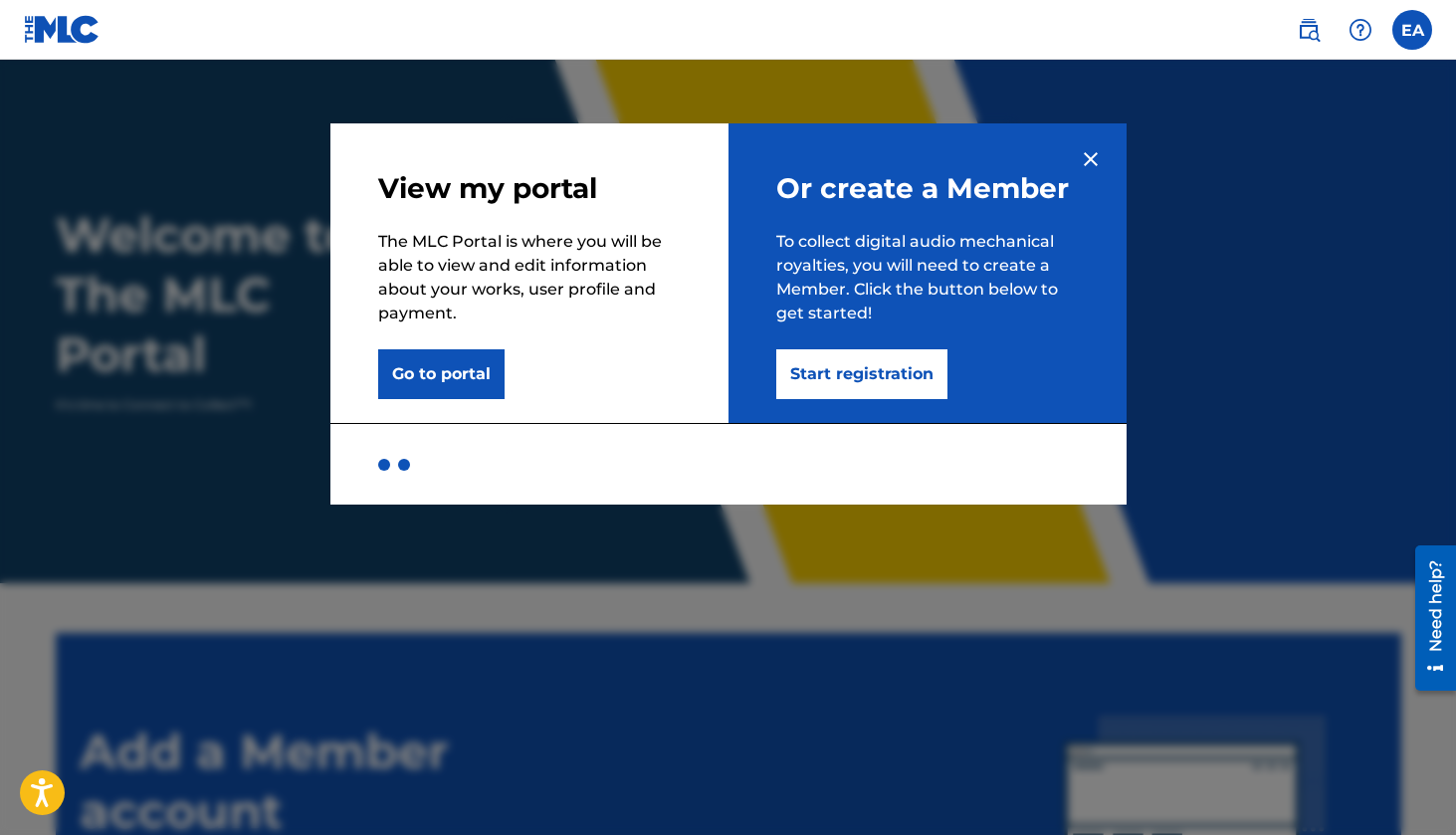 click on "Start registration" at bounding box center [862, 374] 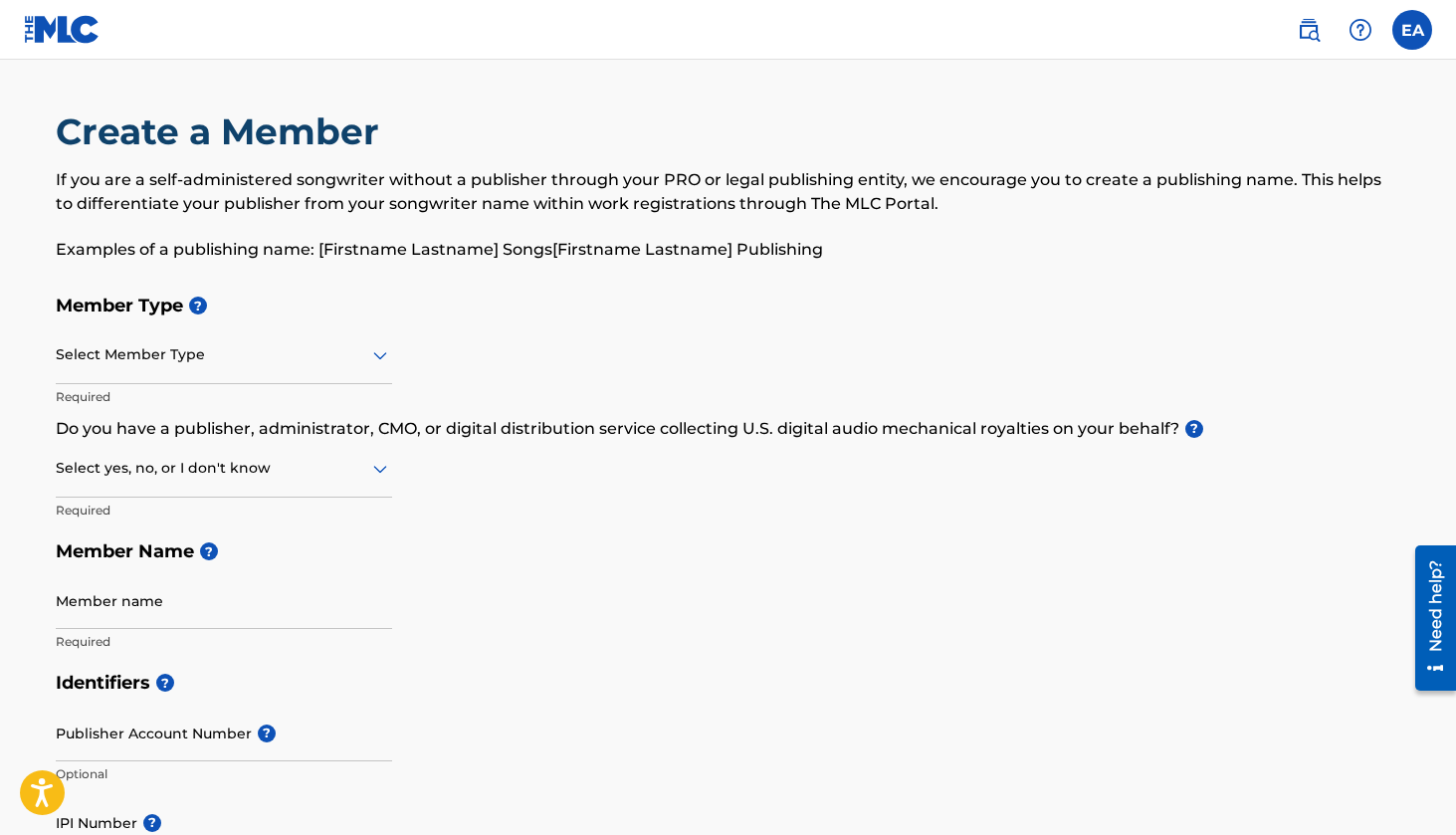 click at bounding box center (224, 354) 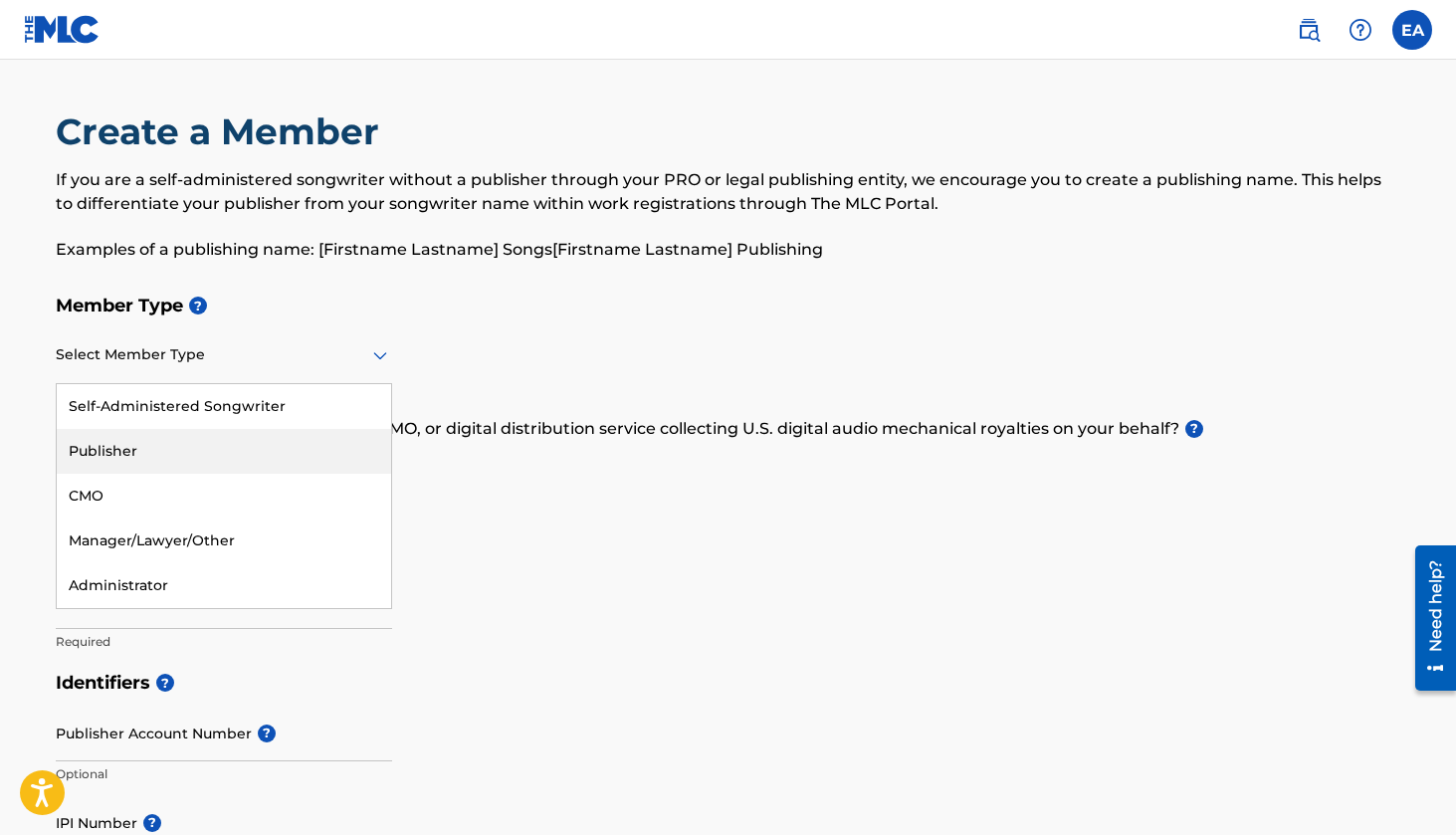 click on "Publisher" at bounding box center (224, 451) 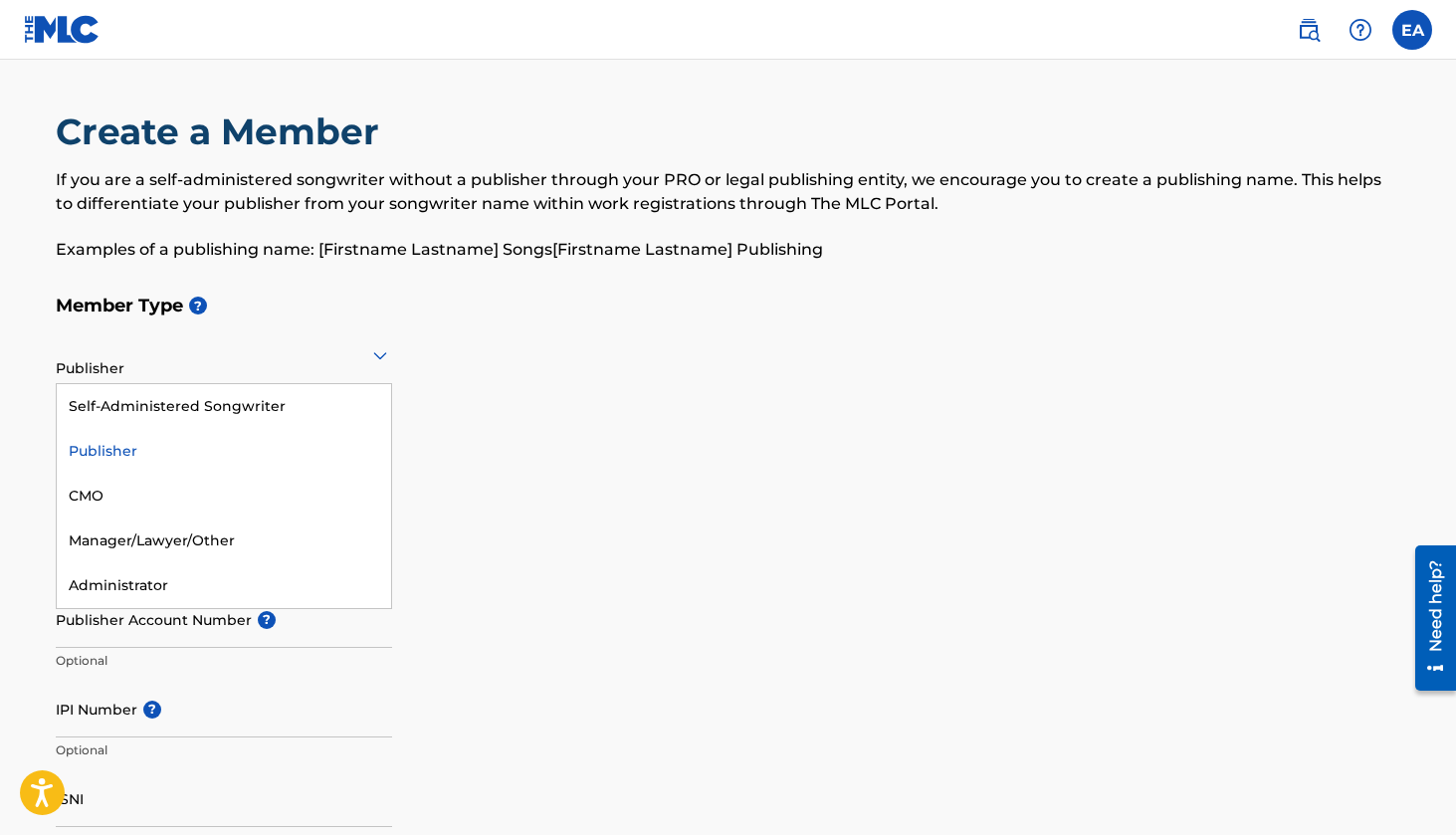 click at bounding box center (224, 354) 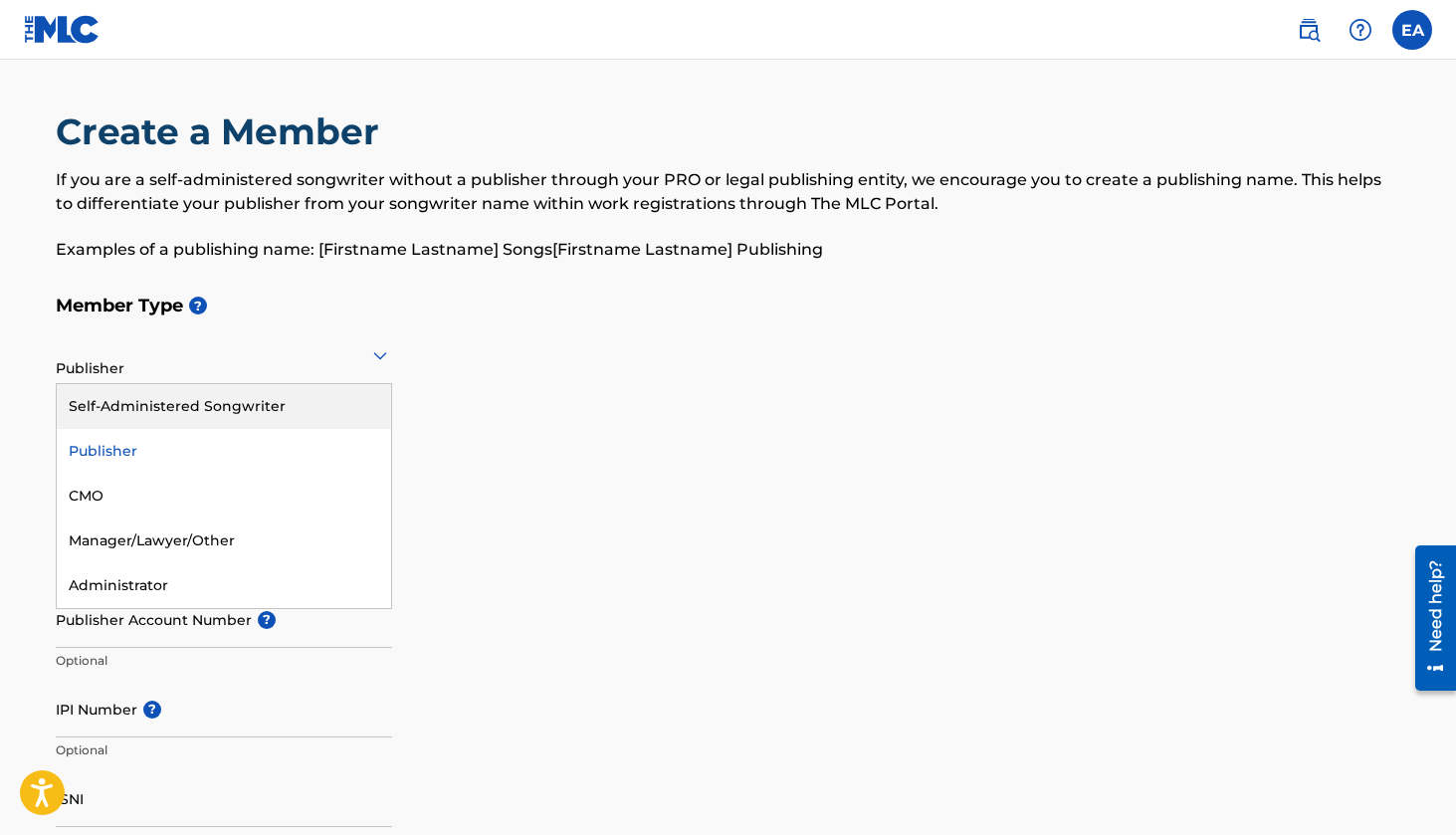 click on "Self-Administered Songwriter" at bounding box center (224, 406) 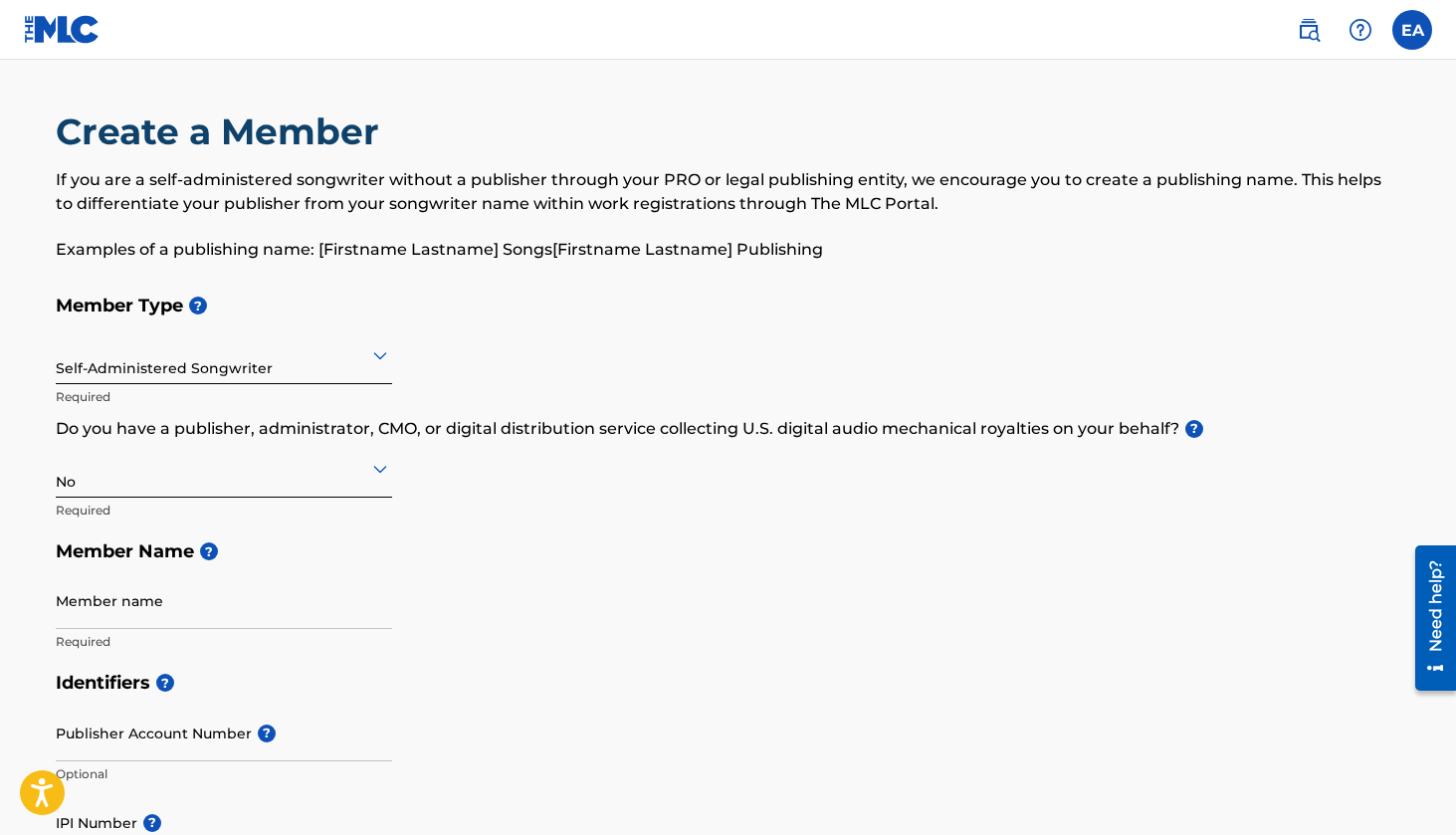 click at bounding box center [224, 468] 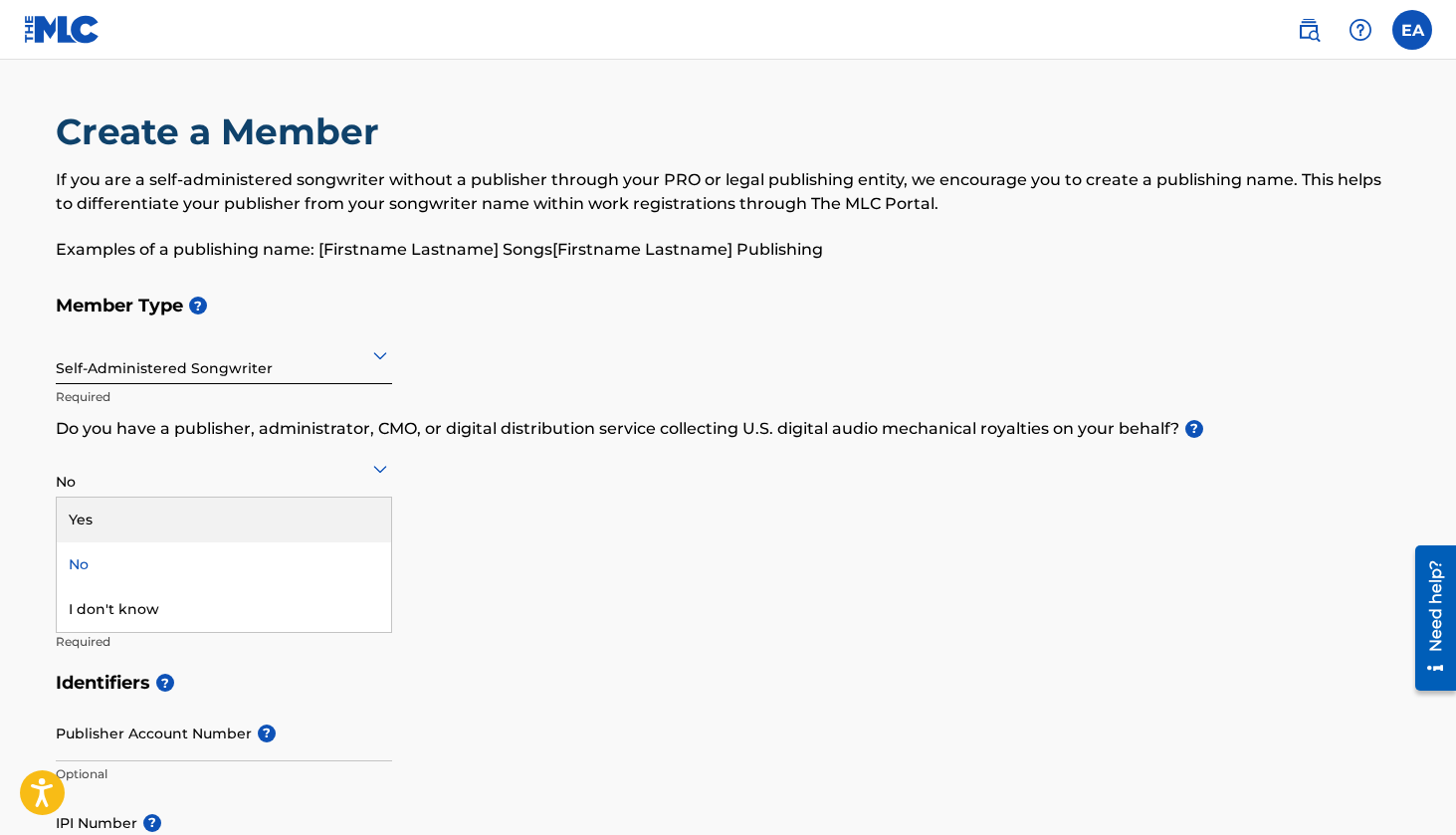 click on "Yes" at bounding box center [224, 520] 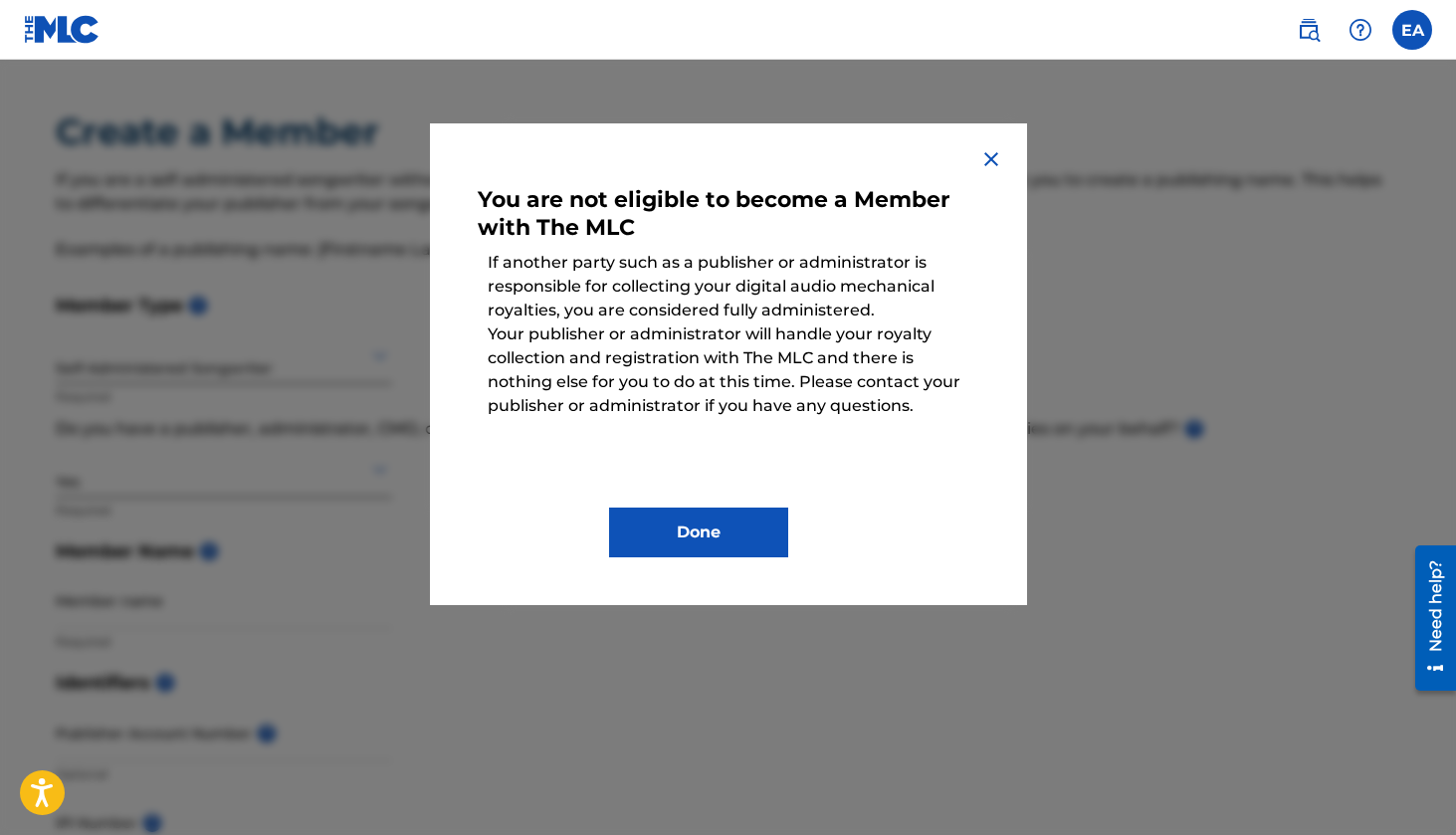 click at bounding box center (991, 159) 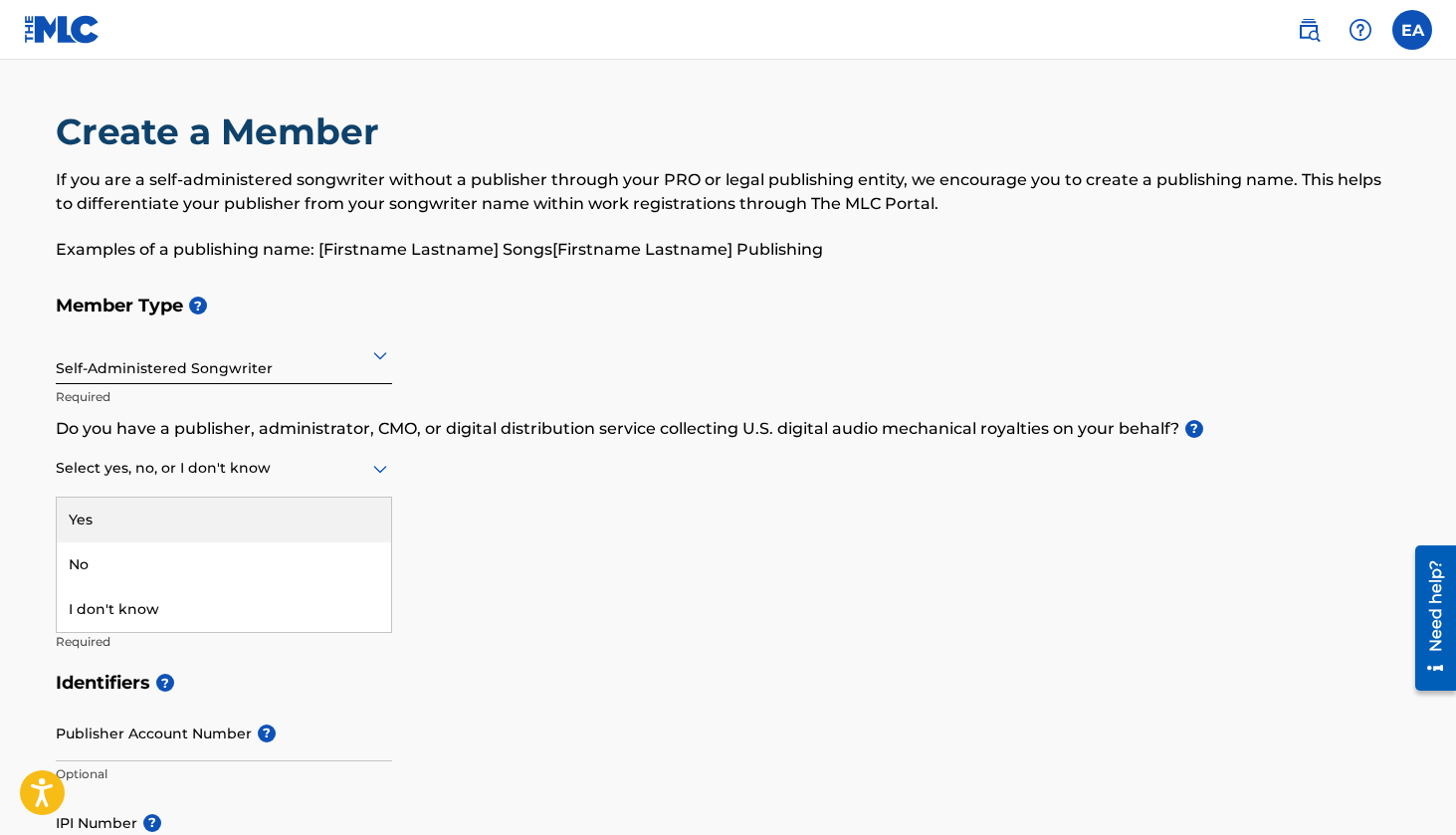 click at bounding box center [224, 468] 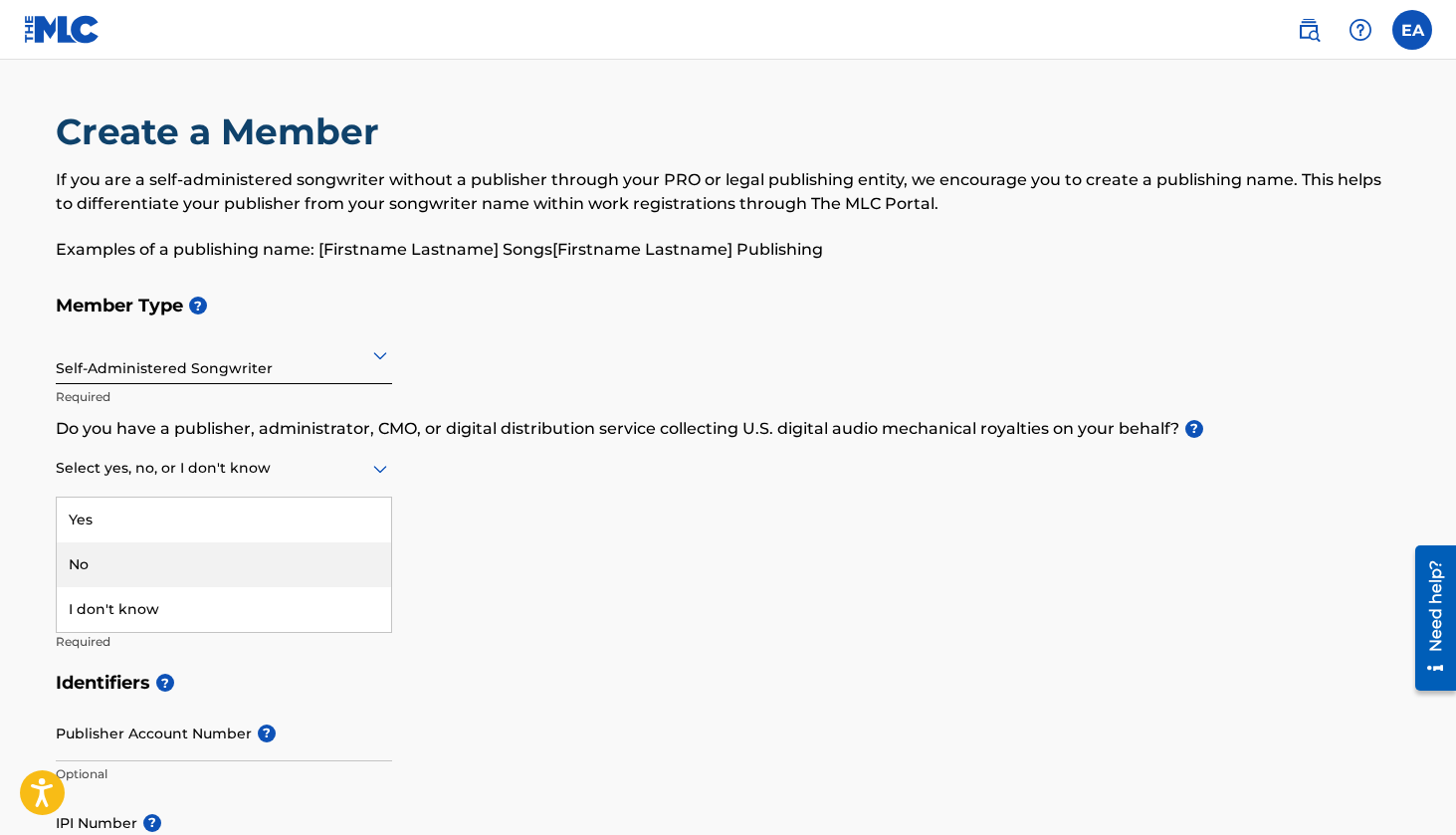 click on "No" at bounding box center [224, 564] 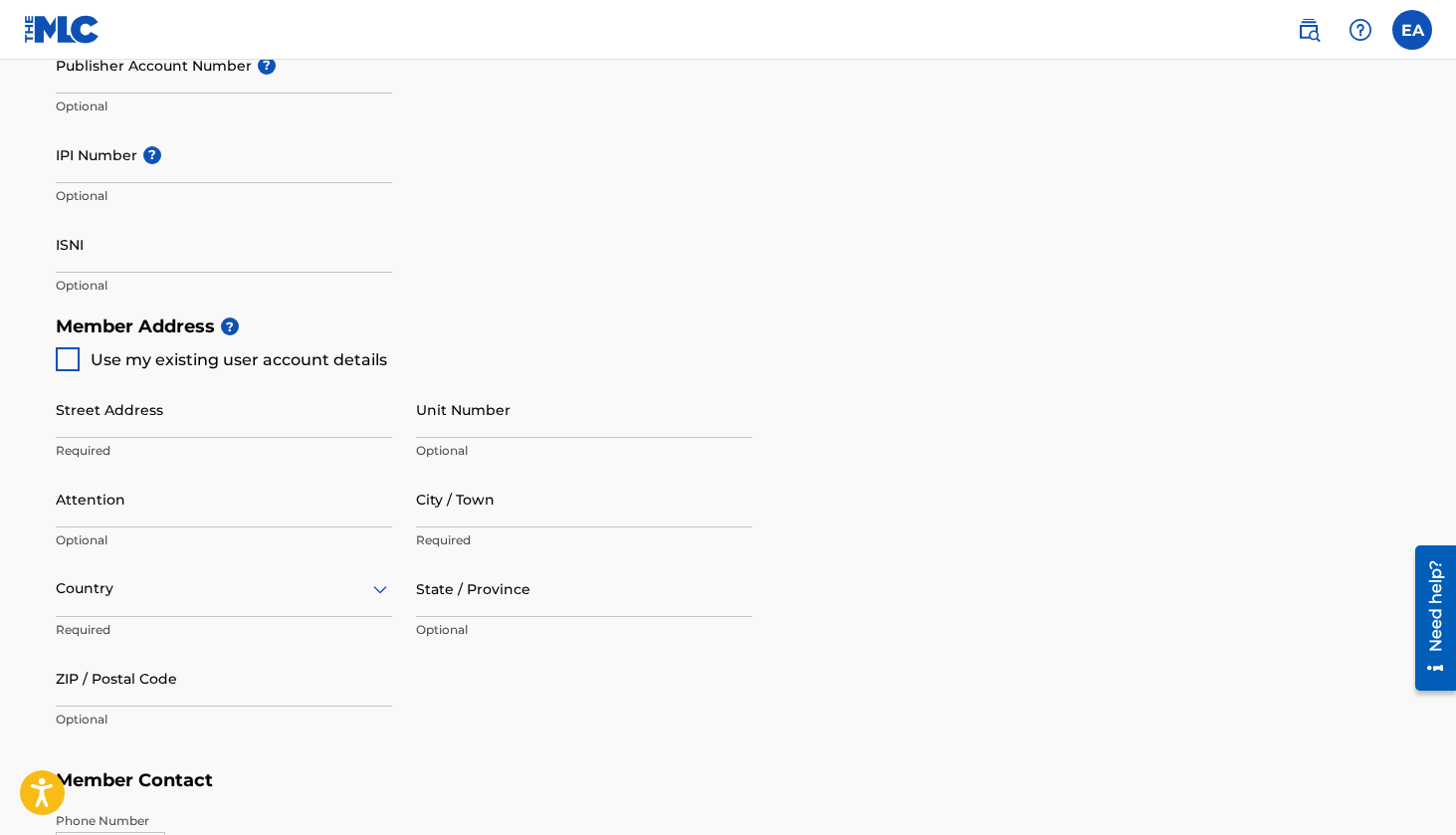 scroll, scrollTop: 670, scrollLeft: 0, axis: vertical 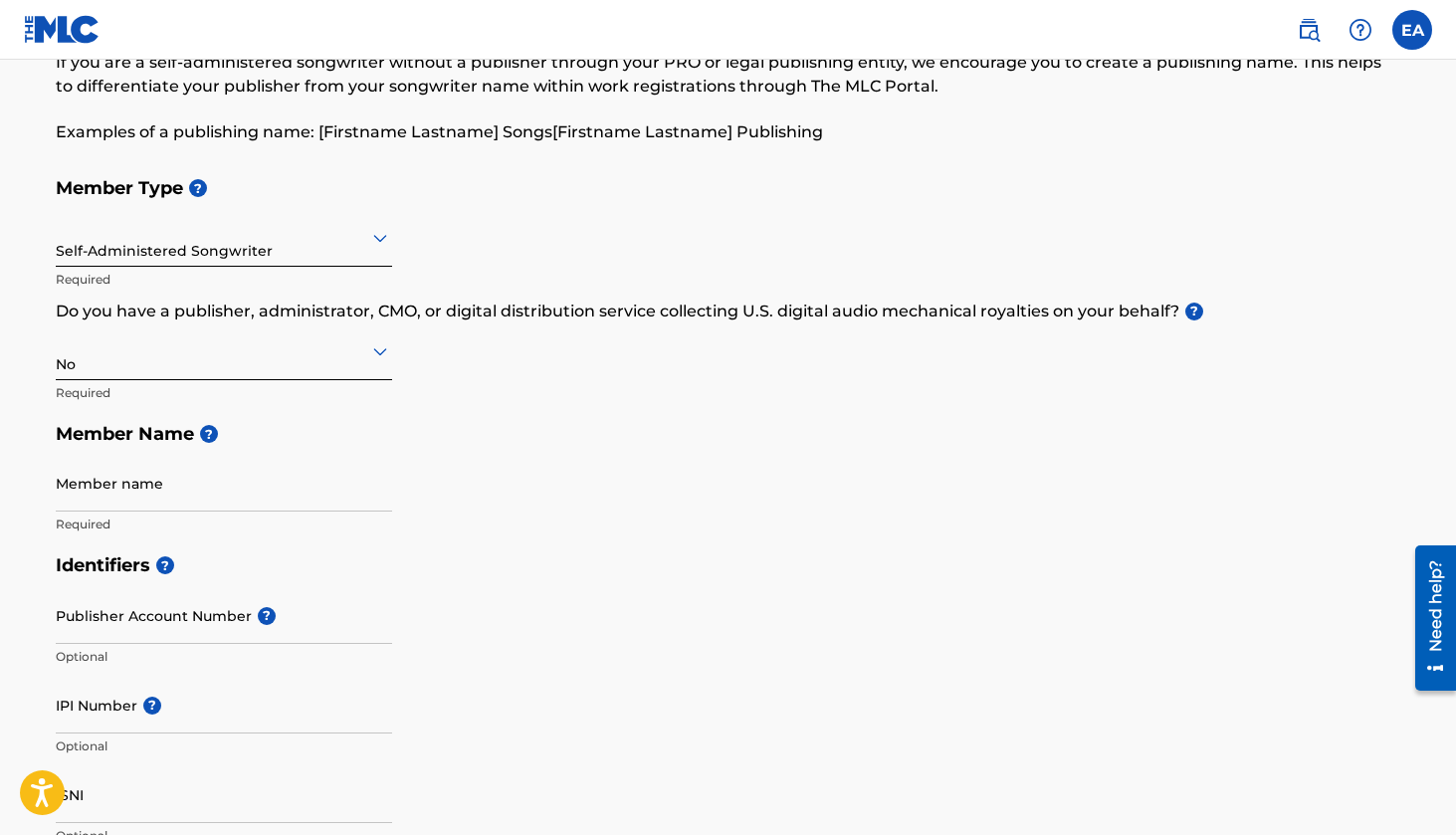 click at bounding box center (62, 29) 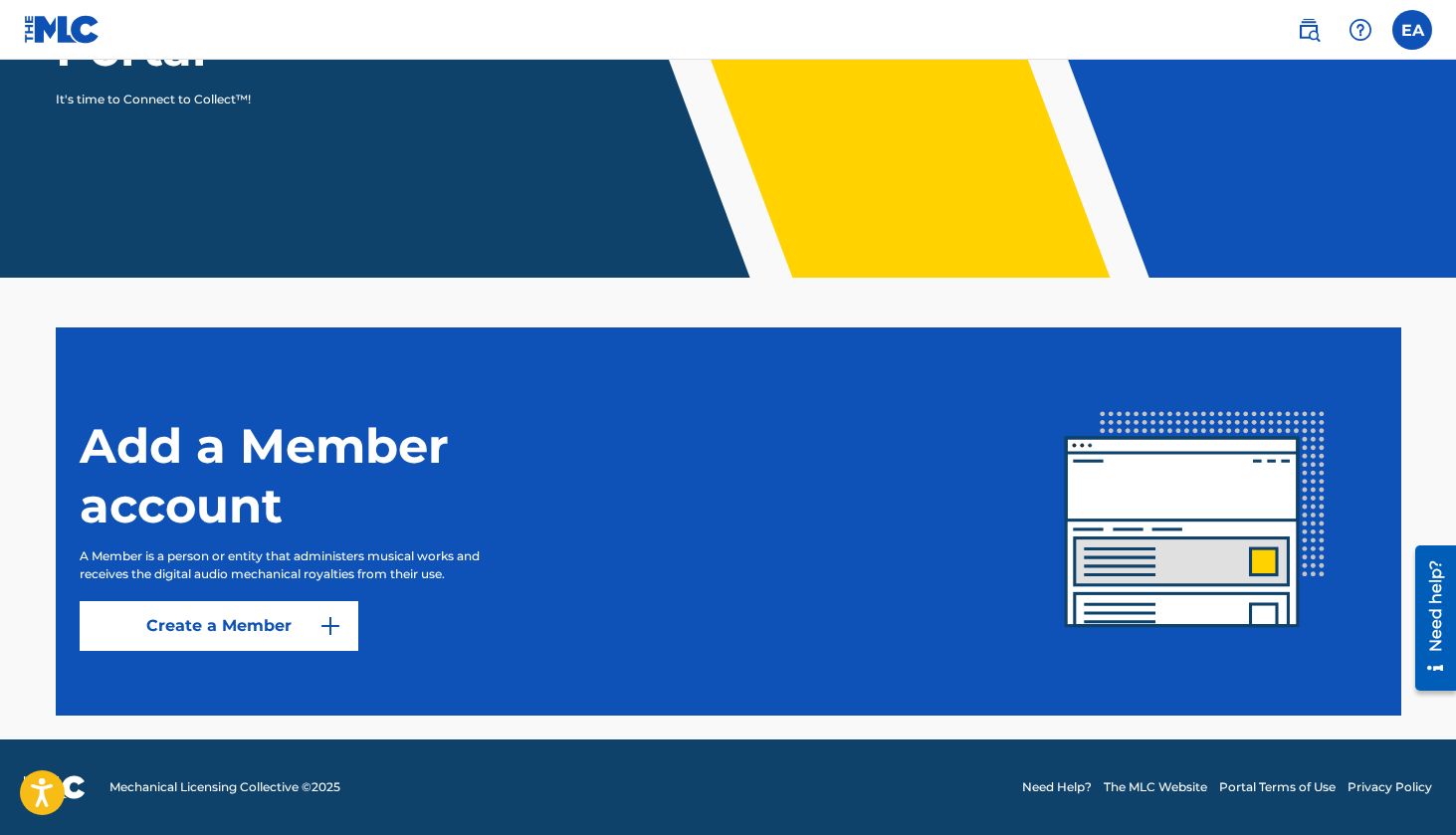 scroll, scrollTop: 306, scrollLeft: 0, axis: vertical 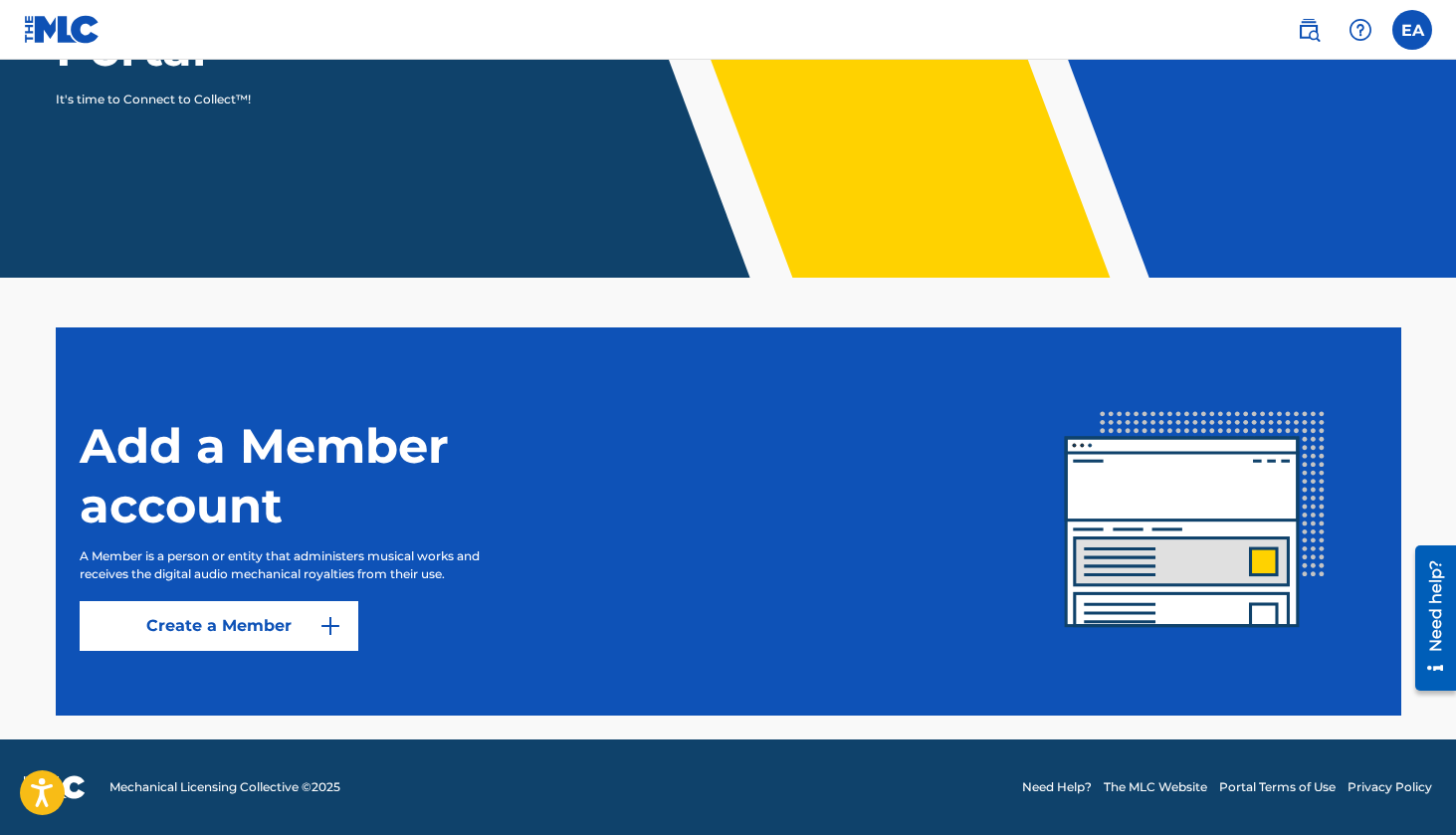 click on "Need Help?" at bounding box center [1057, 787] 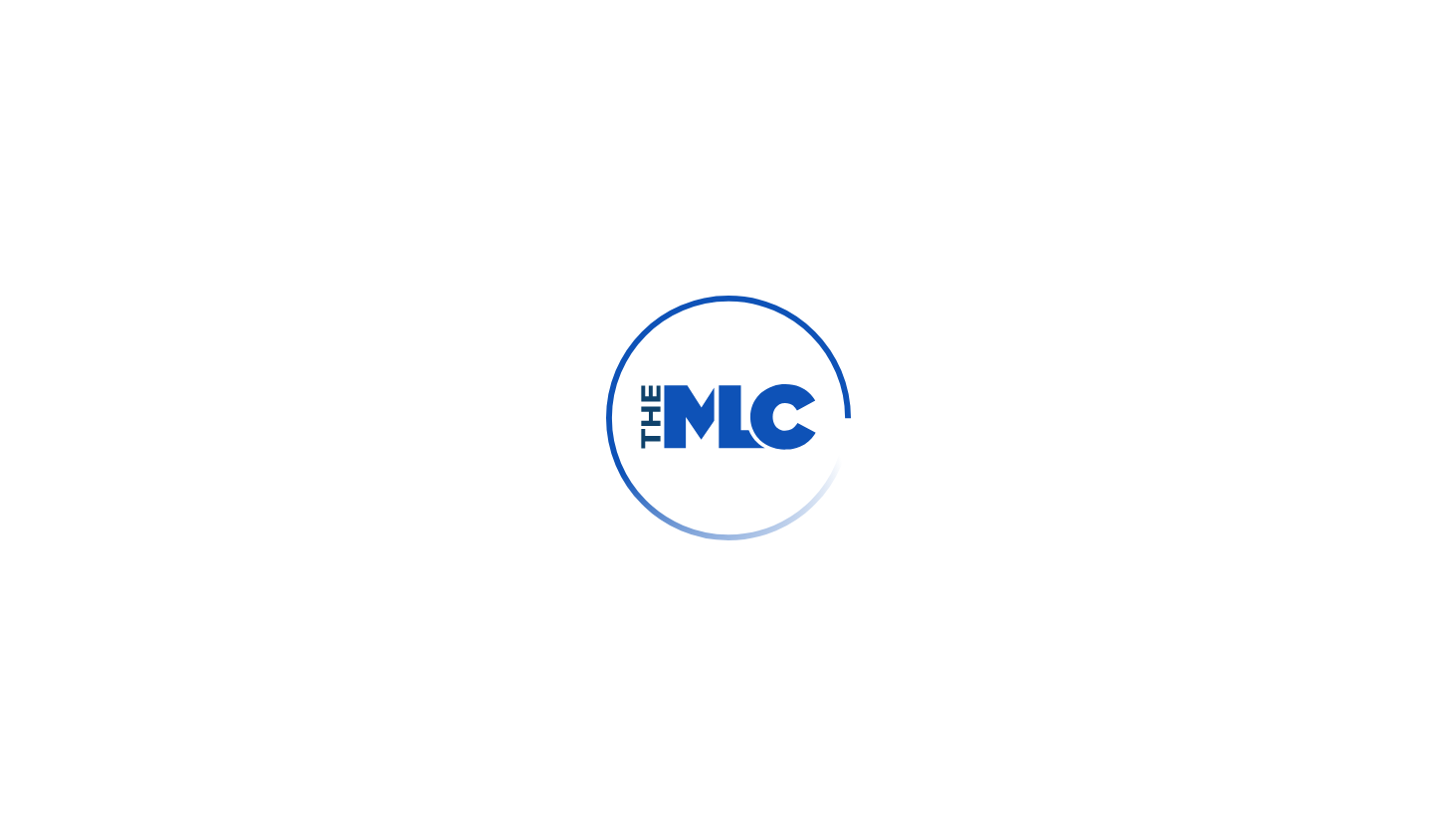 scroll, scrollTop: 0, scrollLeft: 0, axis: both 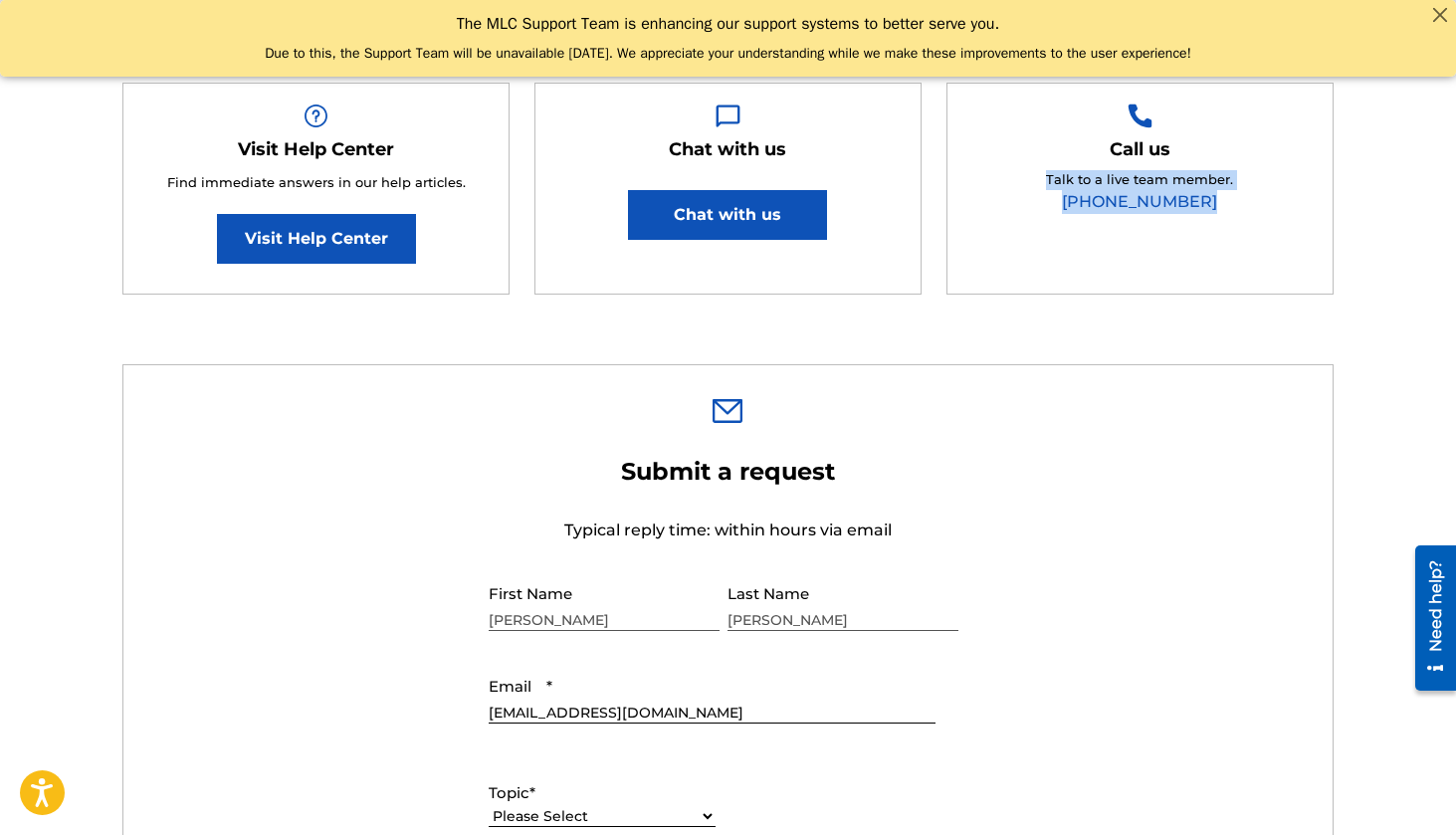 drag, startPoint x: 1452, startPoint y: 352, endPoint x: 1459, endPoint y: 145, distance: 207.11832 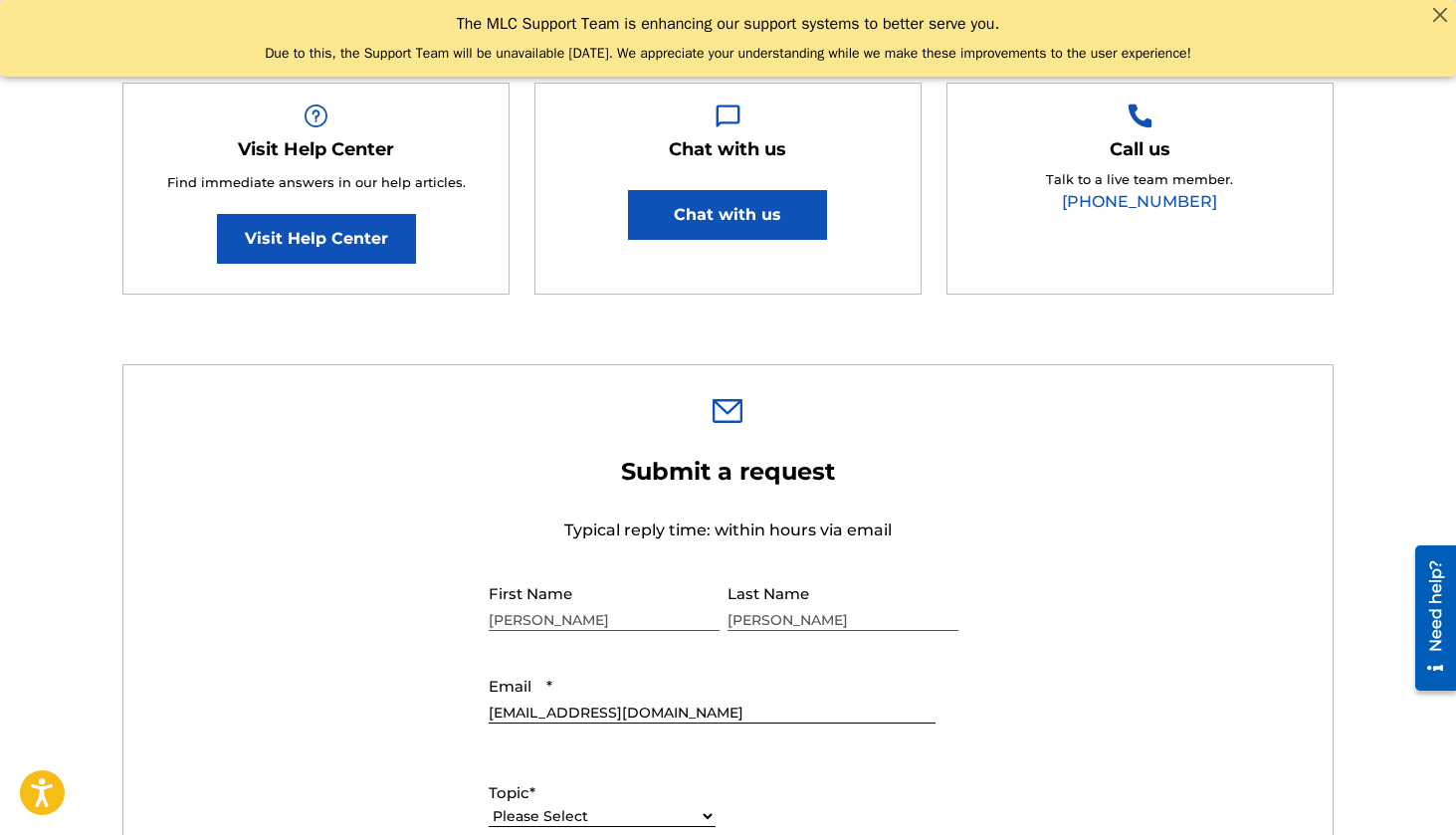 click on "Need Help? You've come to the right place! Check out our   Help Center   or   FAQ page   - the answer you're looking for might be there already! If you need additional help, send us an email, chat, or give us a call. The MLC Support Team is available Monday-Friday, 8am-6pm CT. Visit Help Center Find immediate answers in our help articles. Visit Help Center Chat with us Chat with us Call us Talk to a live team member. (615) 488-3653 Submit a request Typical reply time: within hours via email First Name Estella Luna Last Name Aquino Email * stellarisentertainmentllc@gmail.com Topic * Please Select I need help with my account I need help with managing my catalog I need help with the Public Search I need help with information about The MLC I need help with payment I need help with DQI Below, please describe your question or issue in as much detail as possible so we can assist you effectively. * Below, please attach any images or screenshots that would help the Support Team in resolving your issue. Ticket Name" at bounding box center [728, 732] 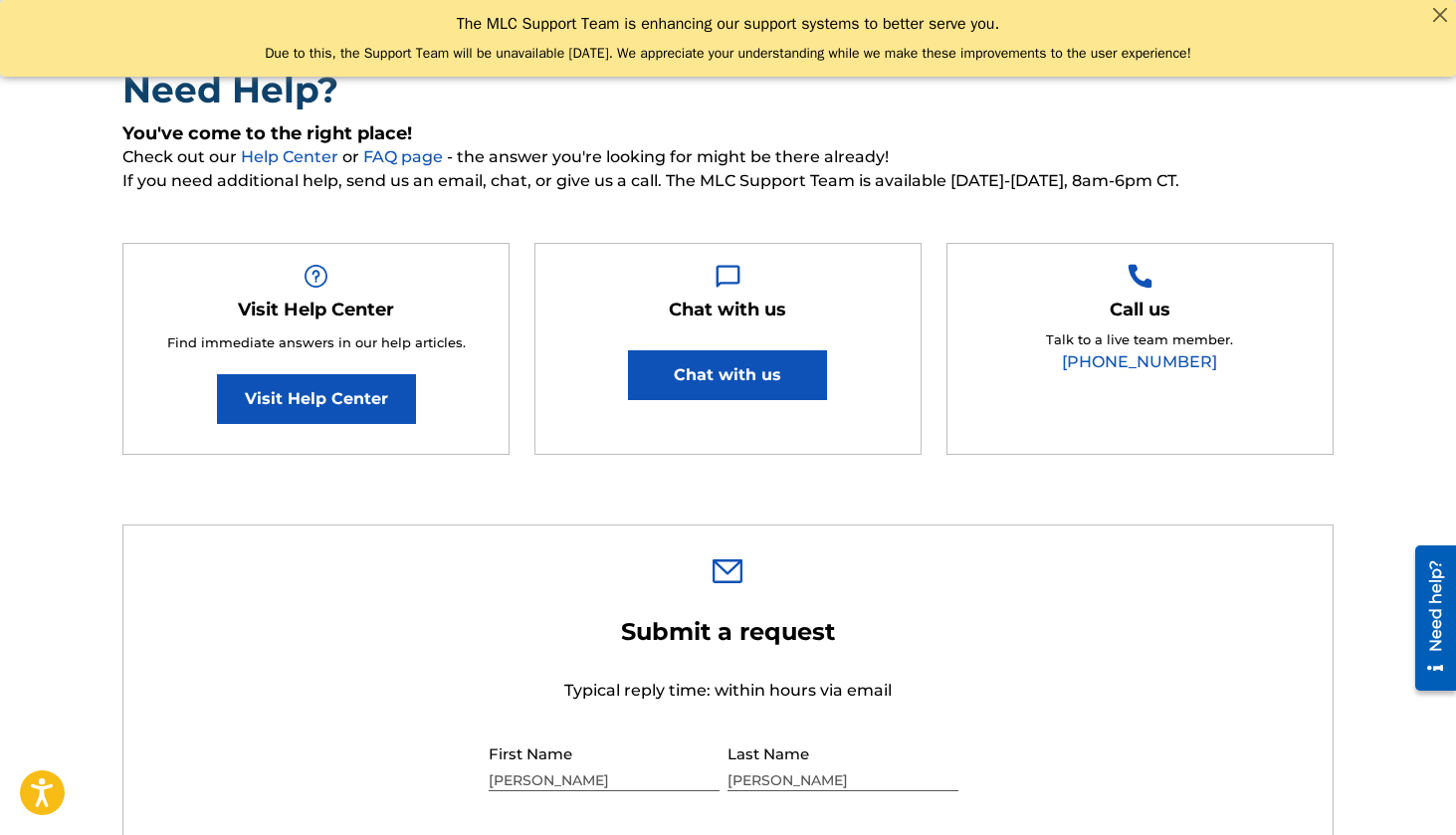 scroll, scrollTop: 0, scrollLeft: 0, axis: both 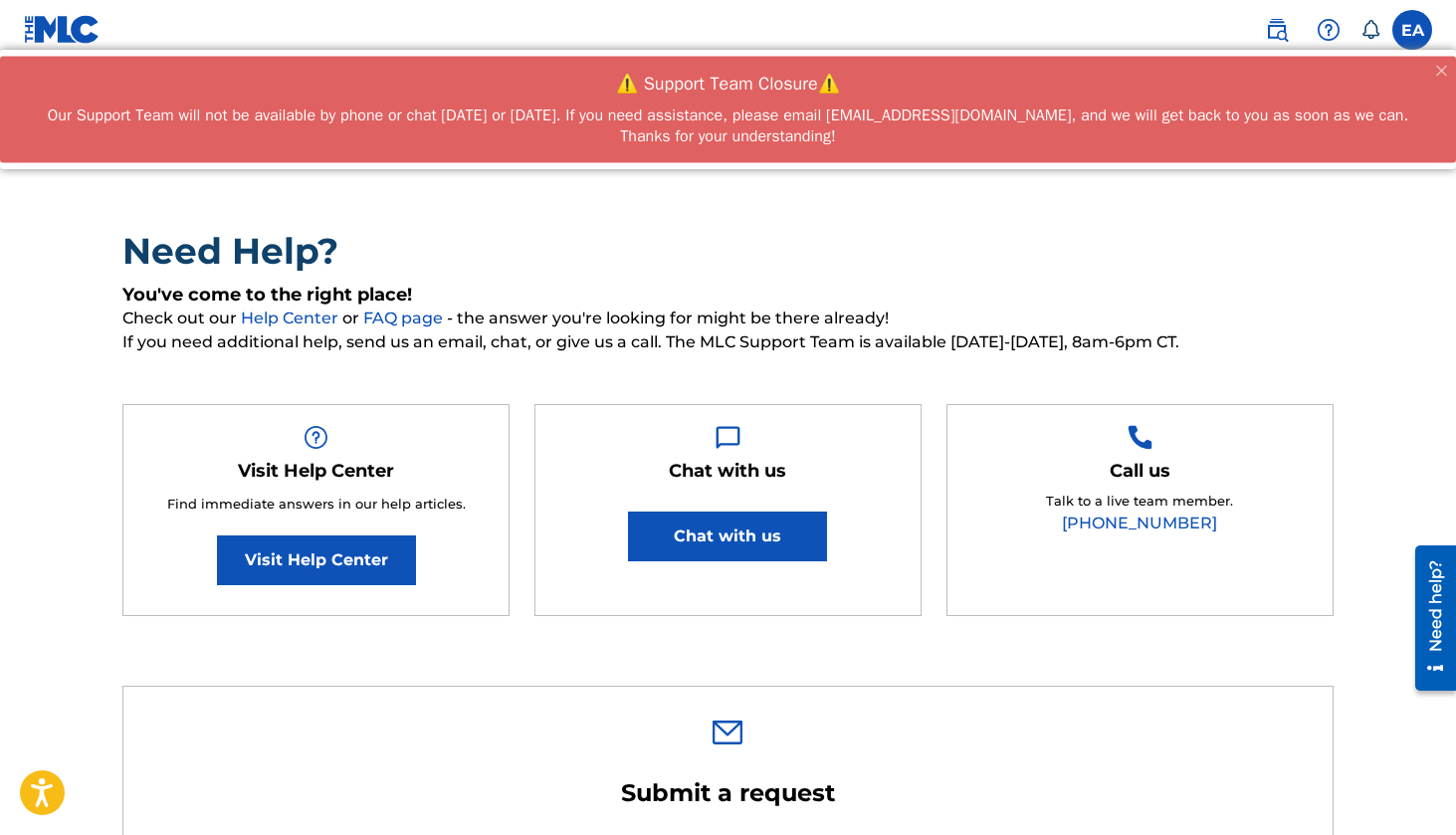 click at bounding box center [1329, 30] 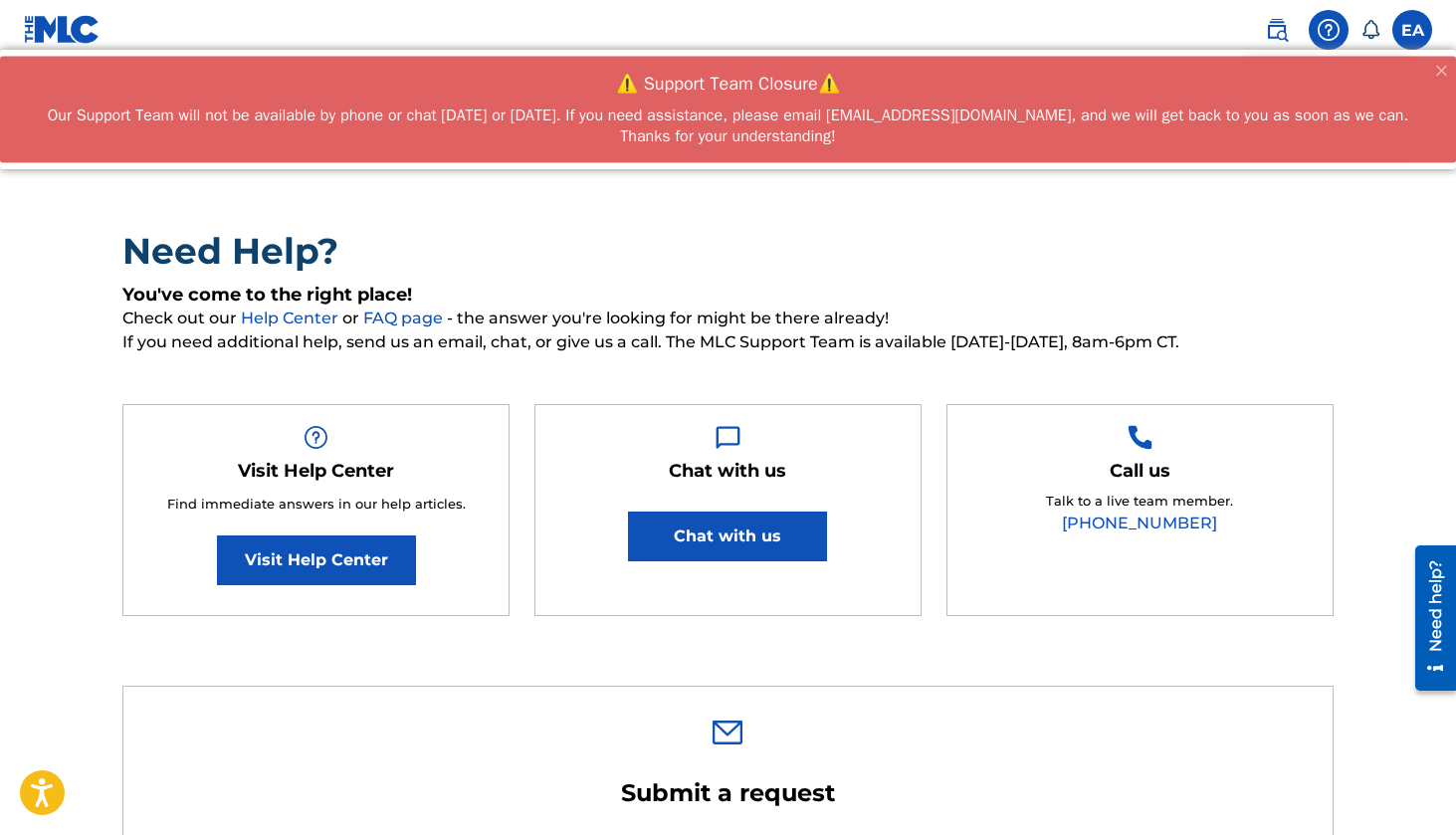 click on "⚠️ Support Team Closure⚠️
Our Support Team will not be available by phone or chat Friday, July 18th or Monday, July 21st. If you need assistance, please email support@themlc.com, and we will get back to you as soon as we can.  Thanks for your understanding!" at bounding box center [728, 109] 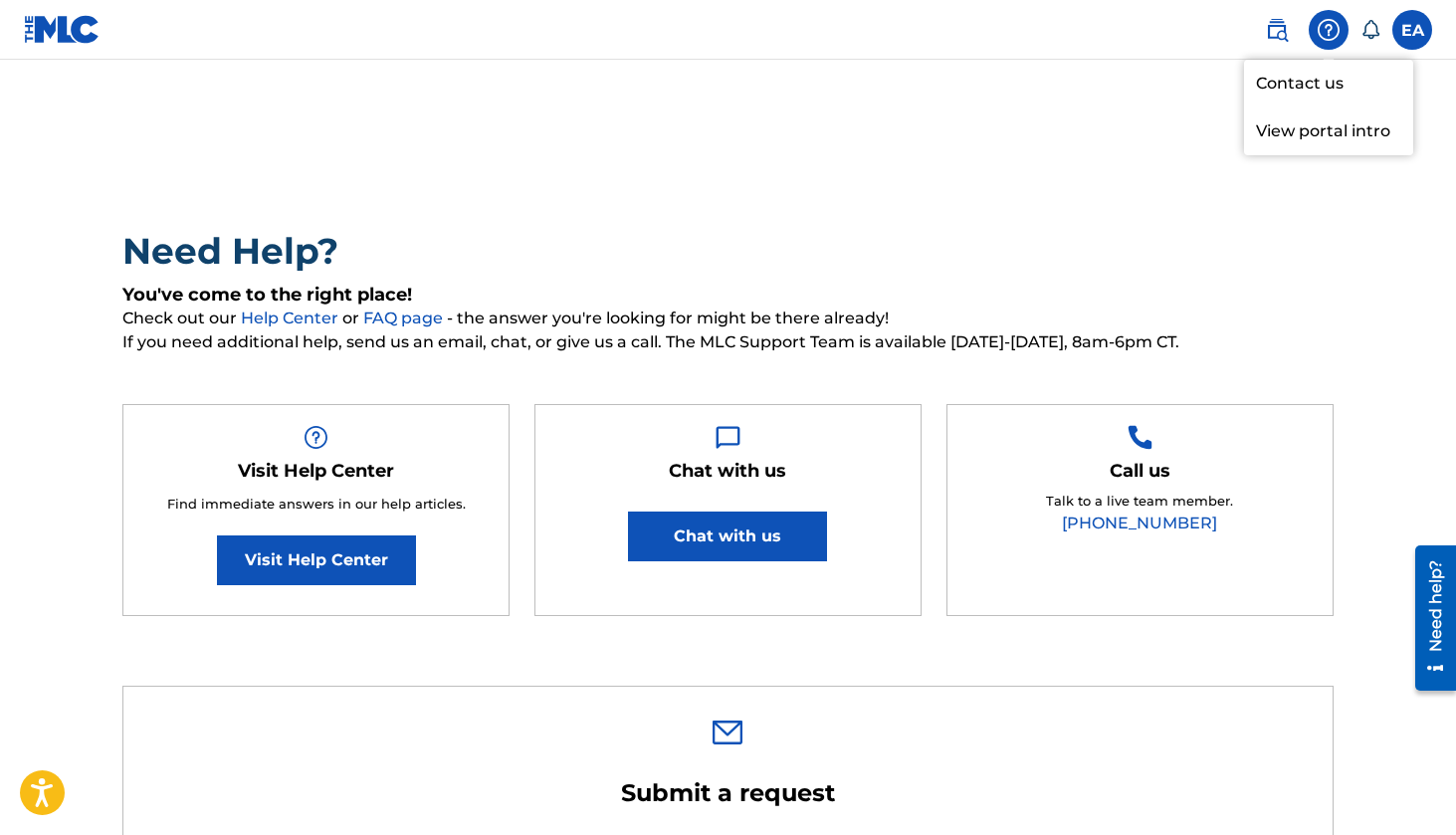 scroll, scrollTop: 0, scrollLeft: 0, axis: both 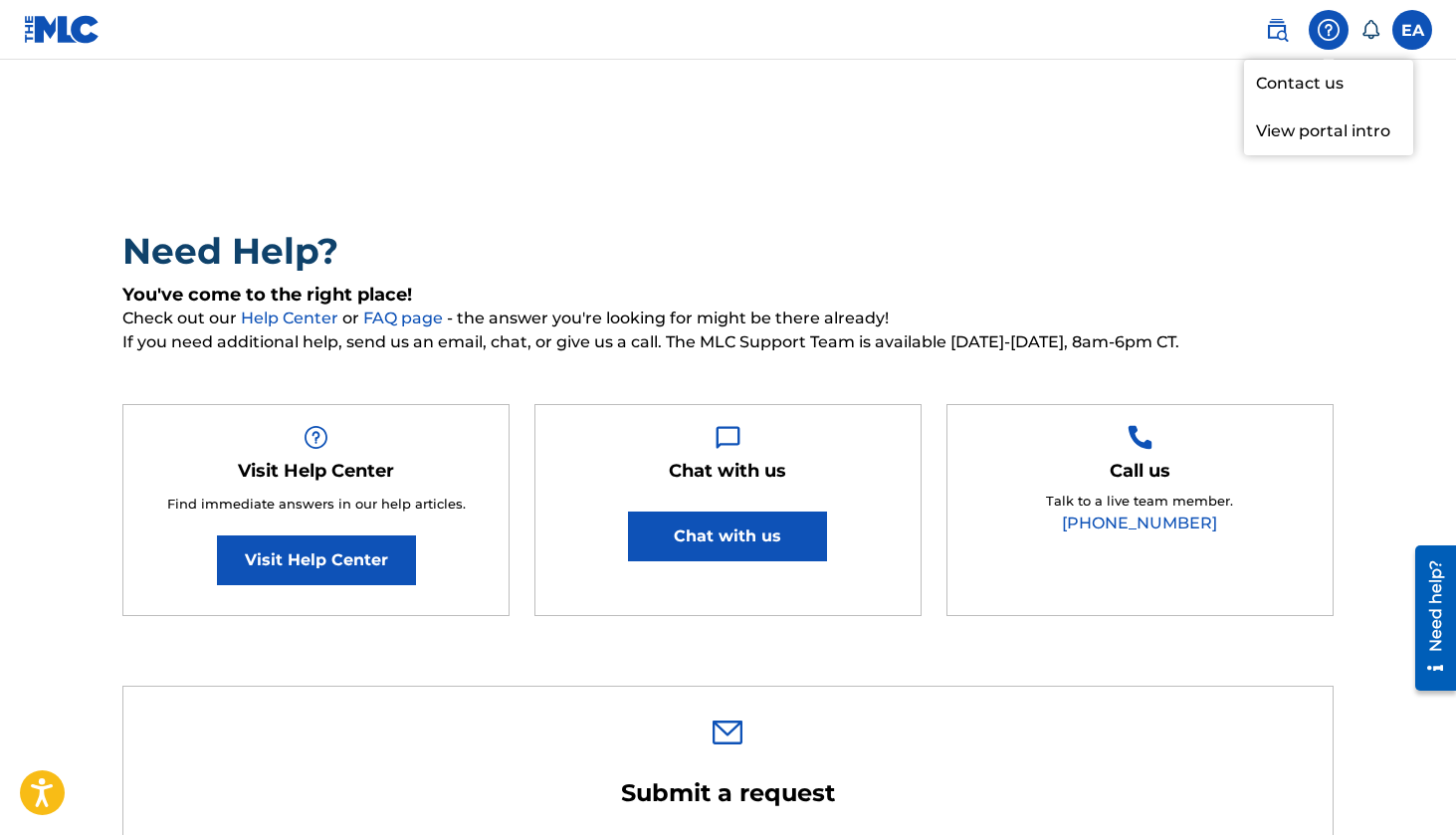 click 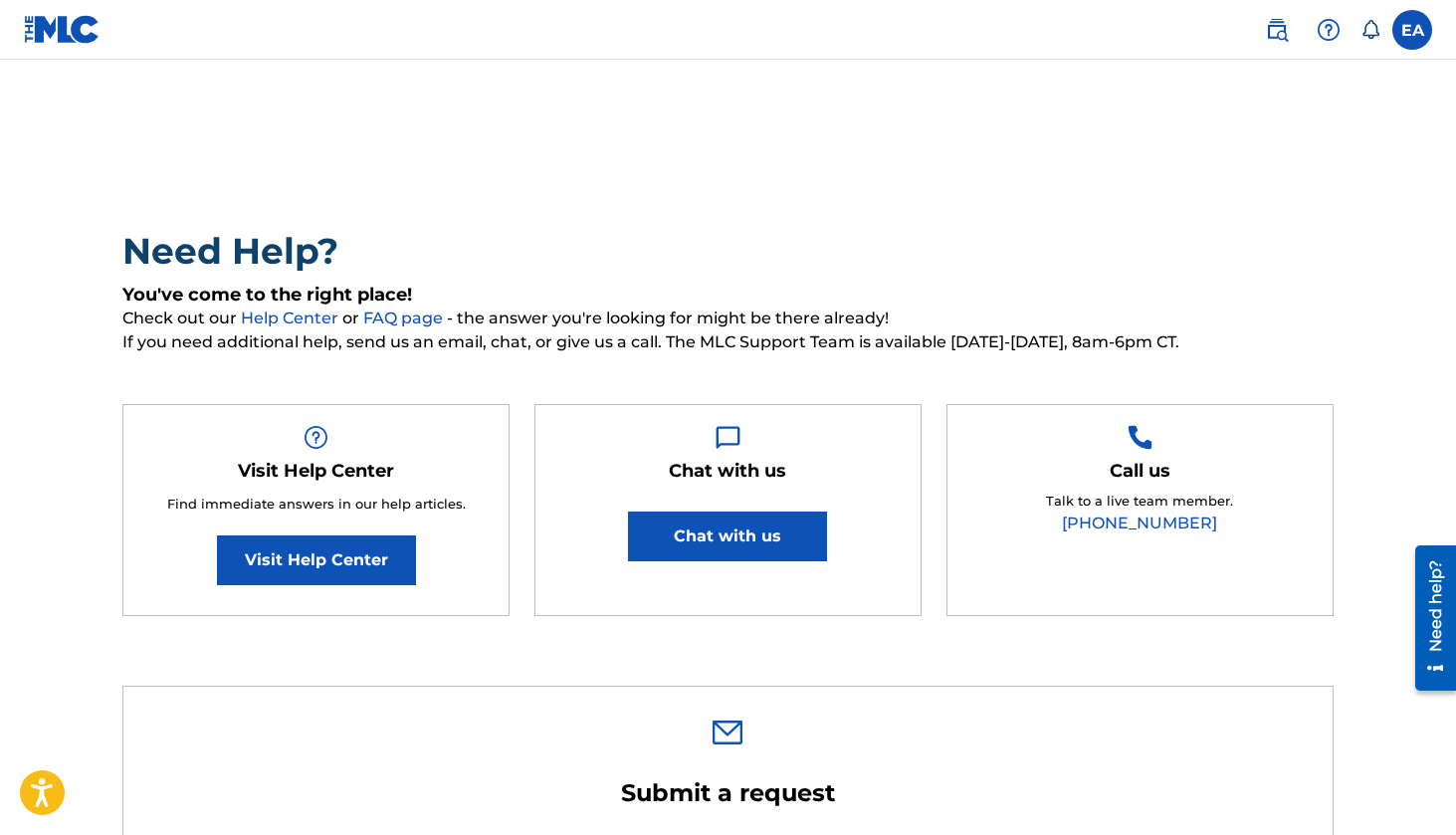 click at bounding box center [1329, 30] 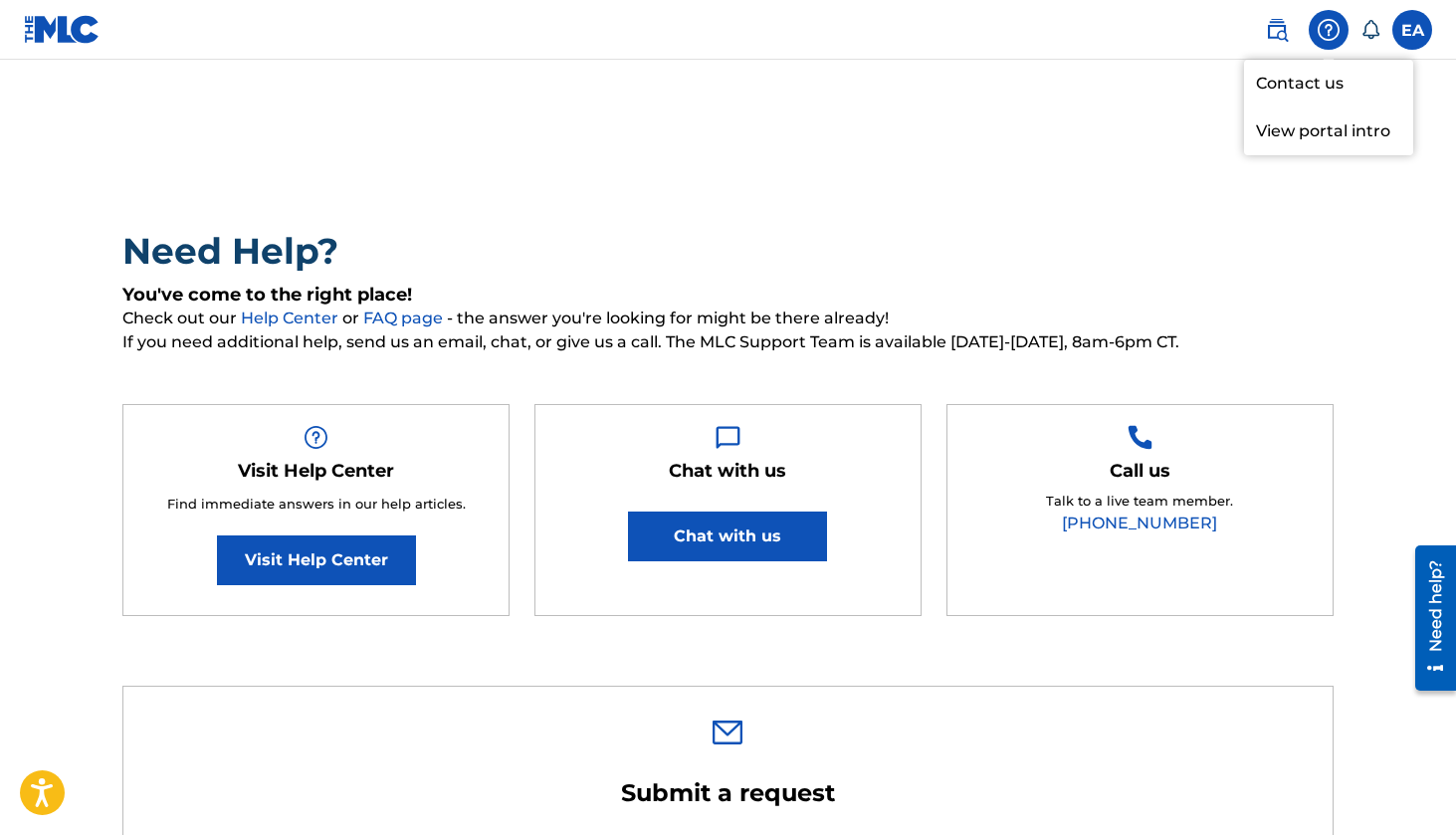 click on "View portal intro" at bounding box center (1329, 131) 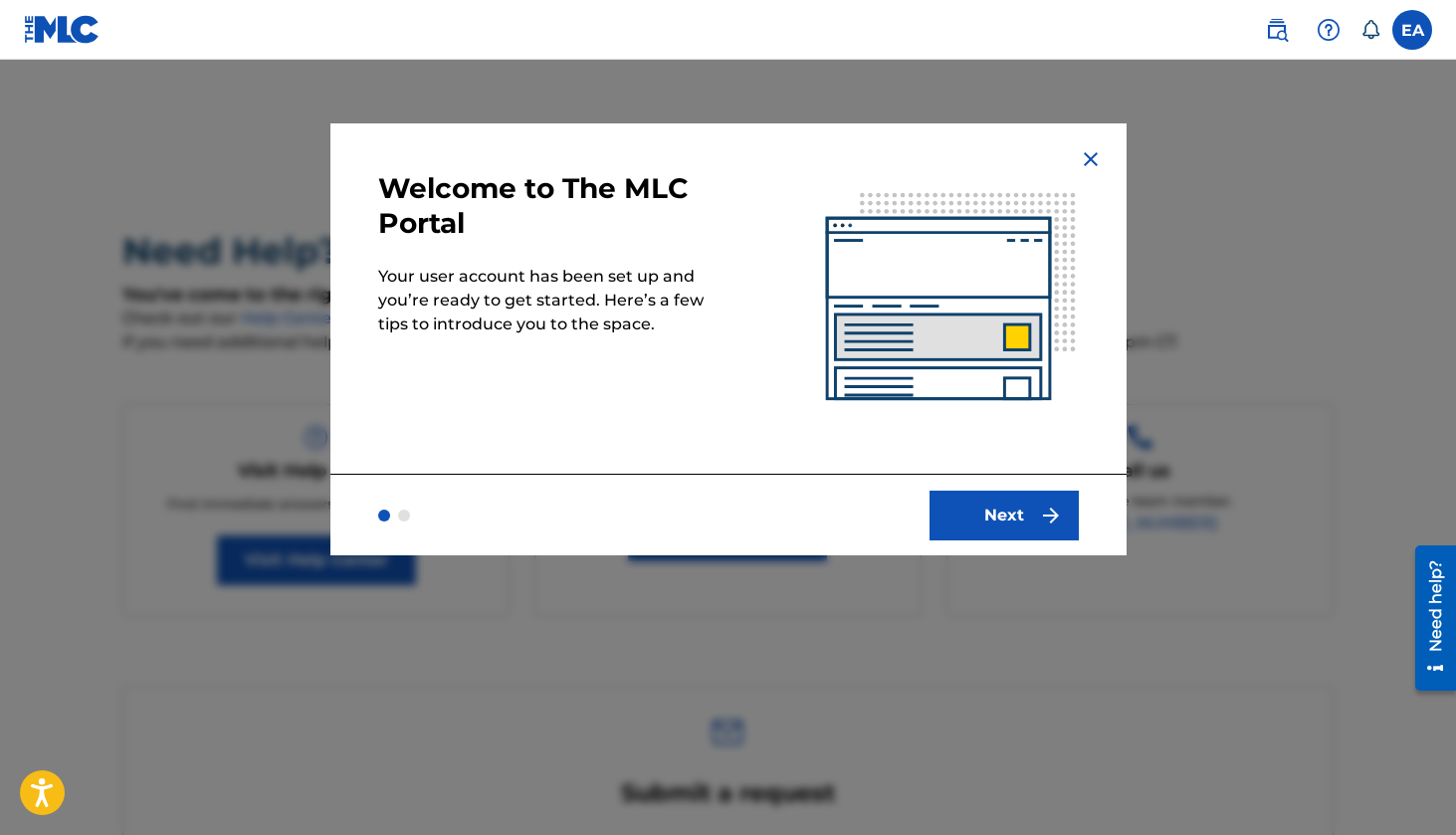click on "Next" at bounding box center (1004, 516) 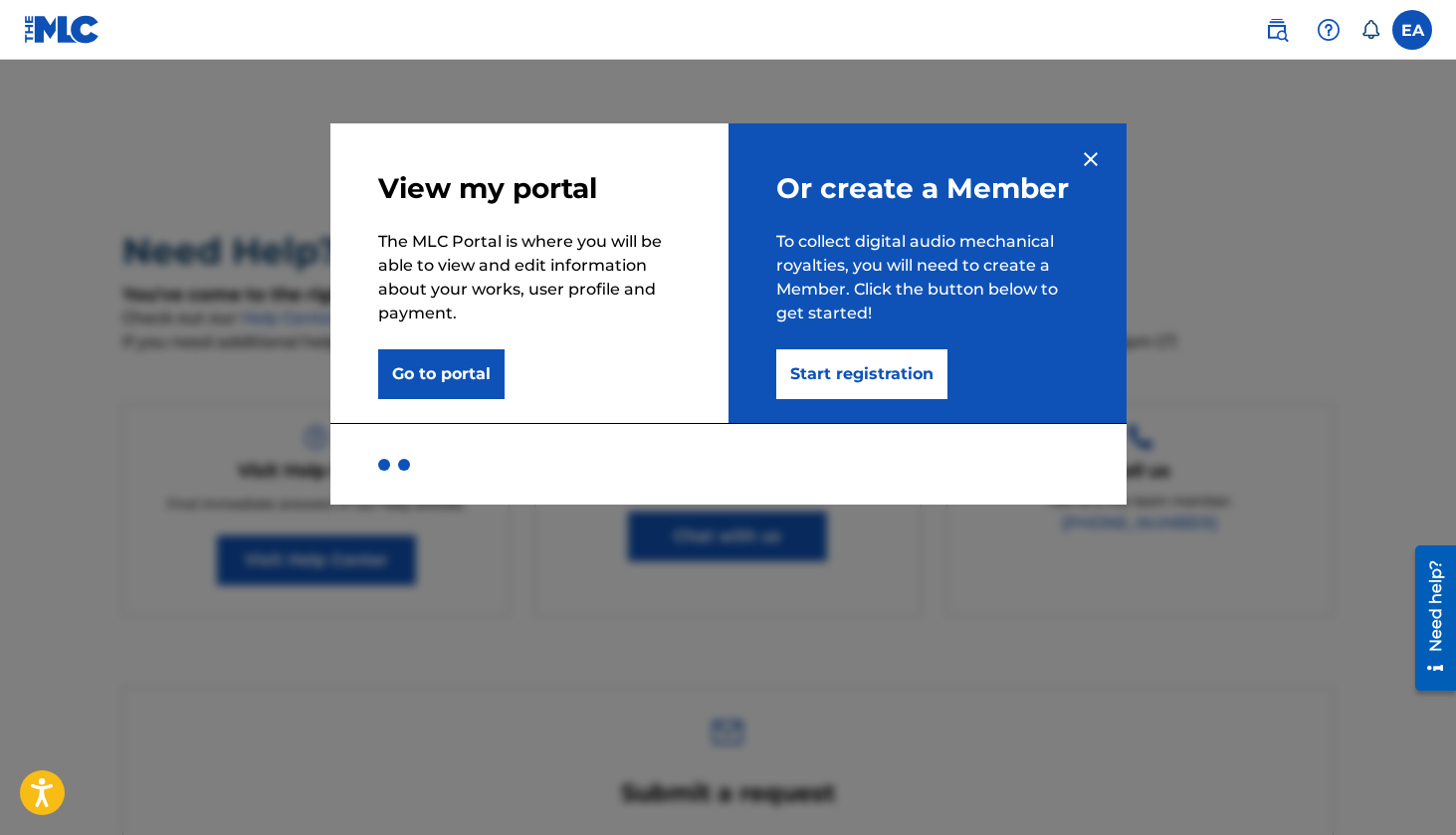 click on "Go to portal" at bounding box center [441, 374] 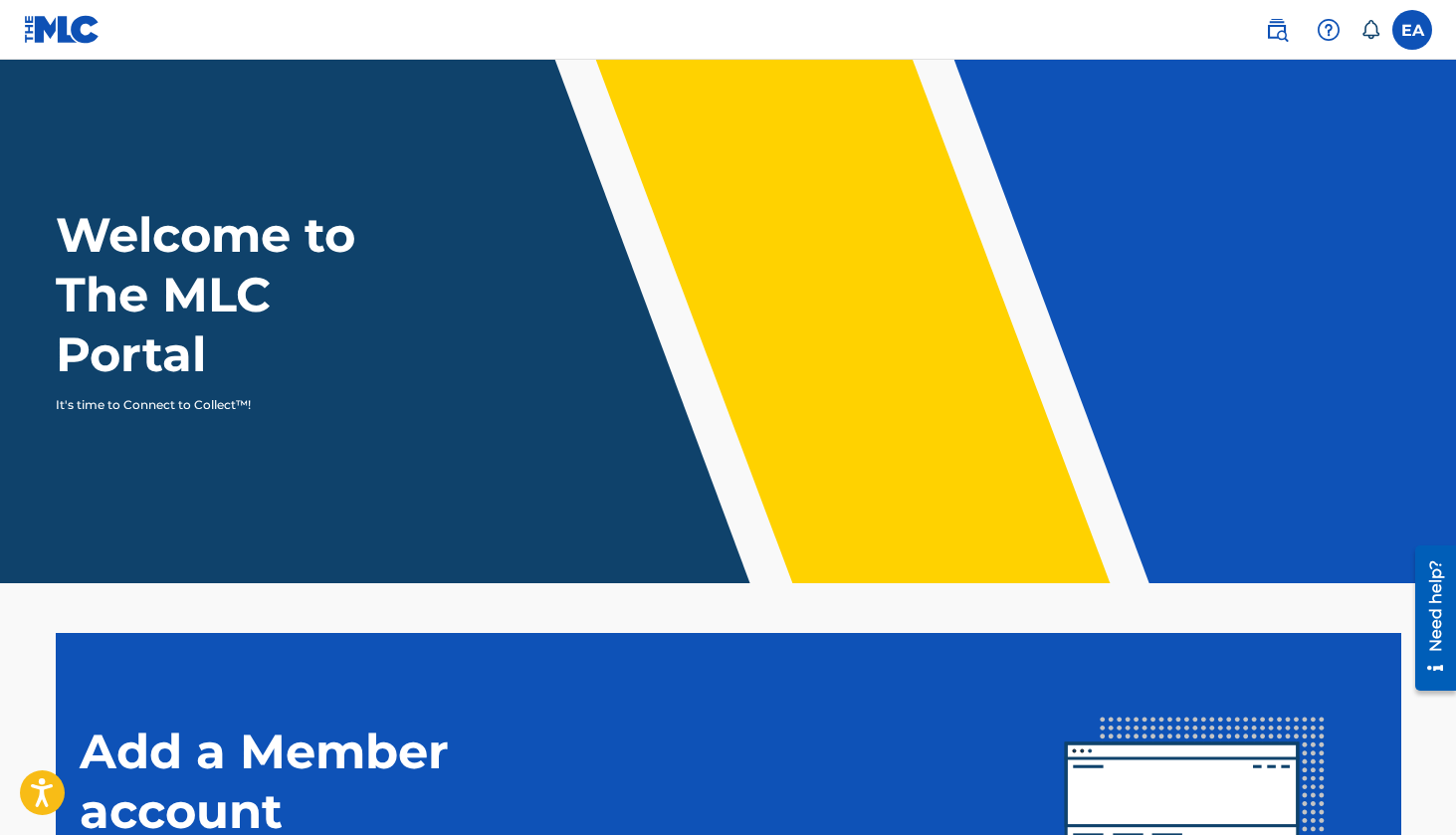 click on "Welcome to The MLC Portal It's time to Connect to Collect™!" at bounding box center (728, 310) 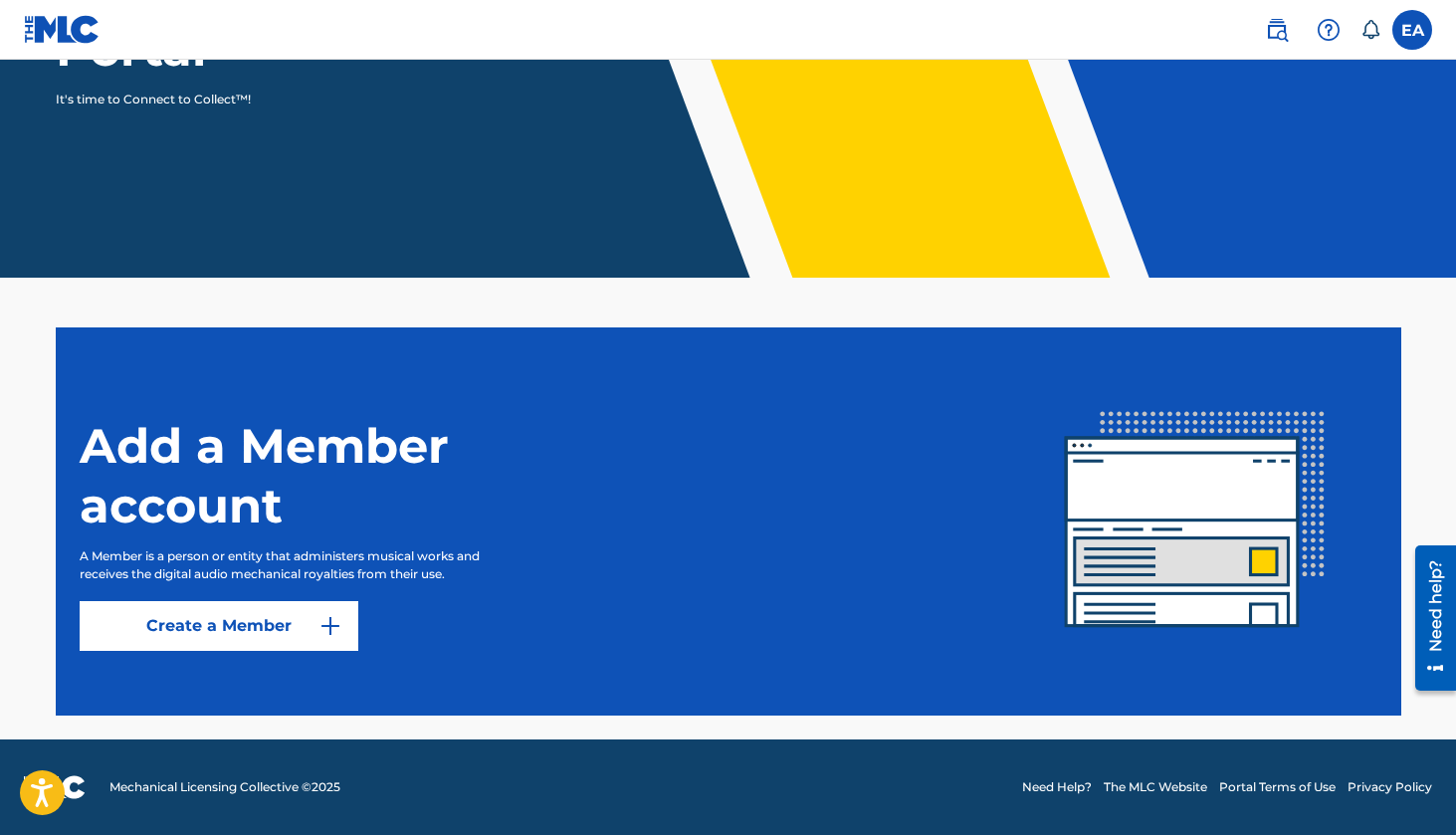 scroll, scrollTop: 306, scrollLeft: 0, axis: vertical 